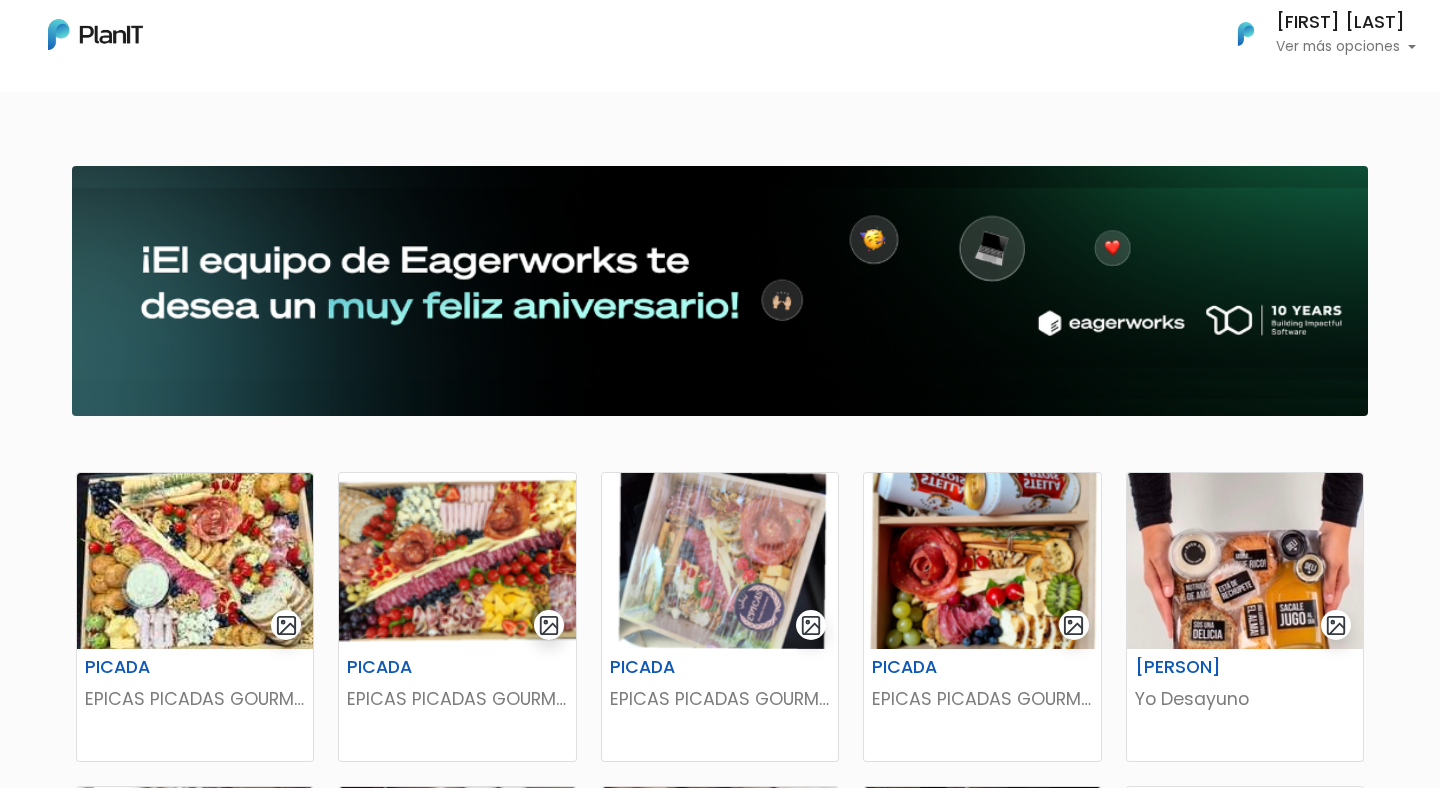 scroll, scrollTop: 0, scrollLeft: 0, axis: both 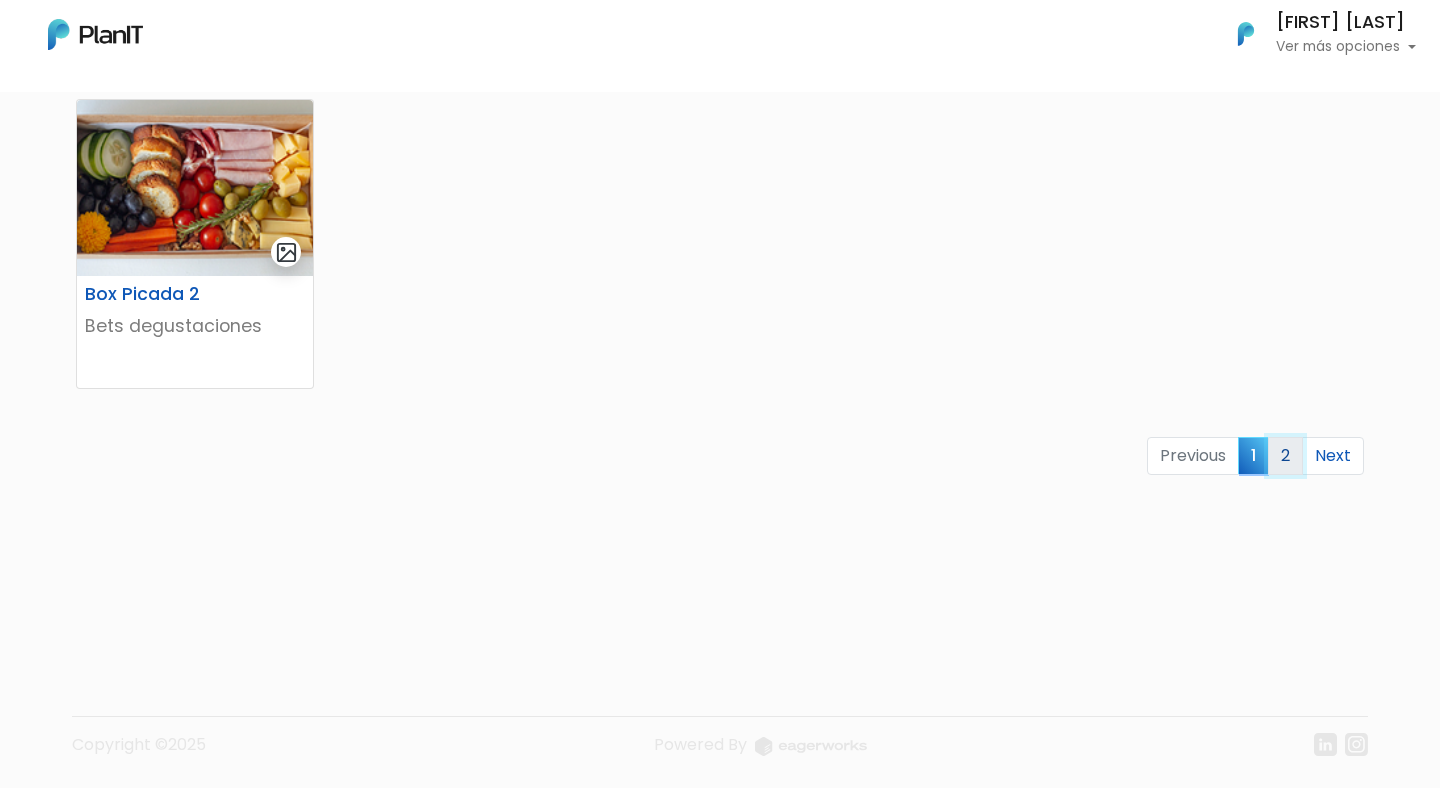 click on "2" at bounding box center [1285, 456] 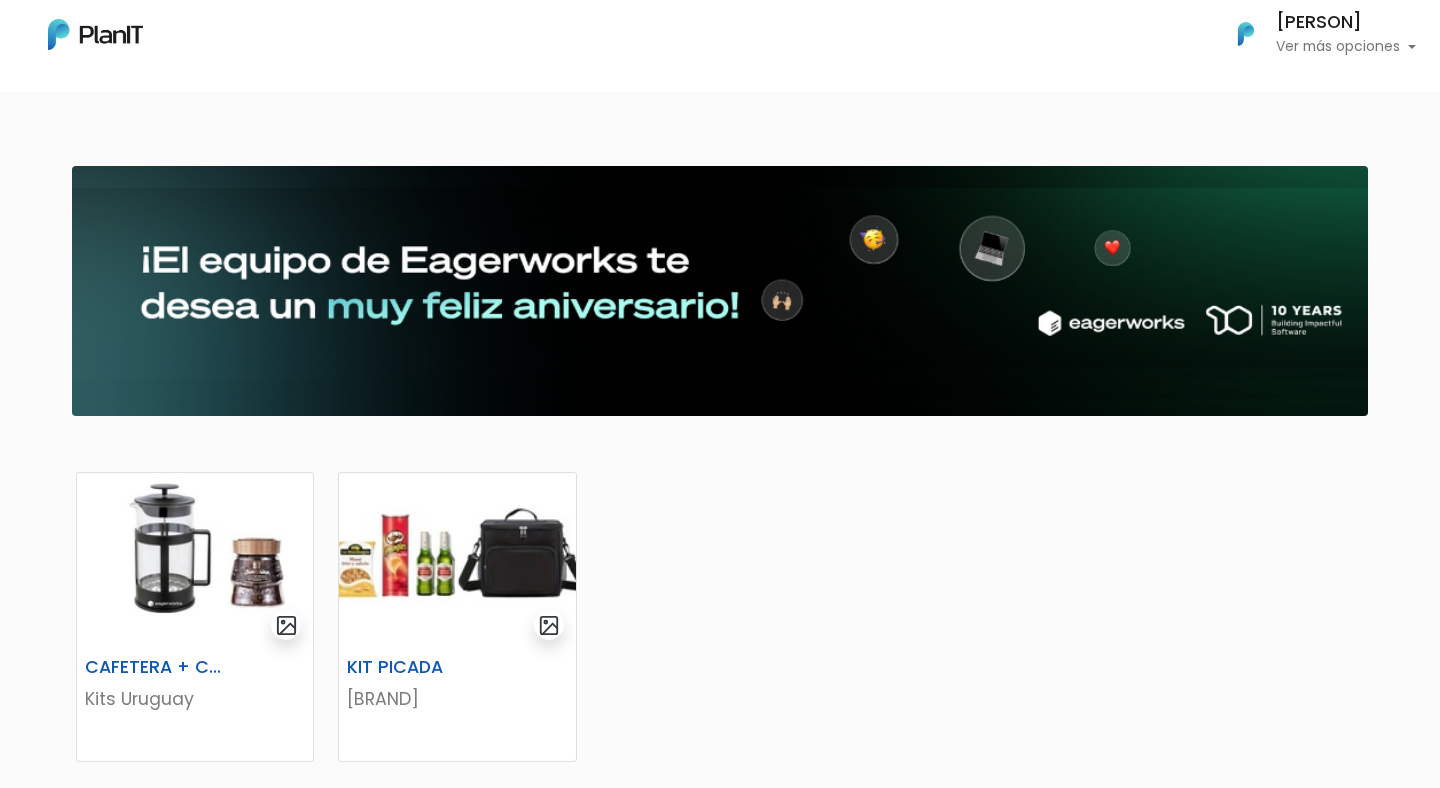 scroll, scrollTop: 0, scrollLeft: 0, axis: both 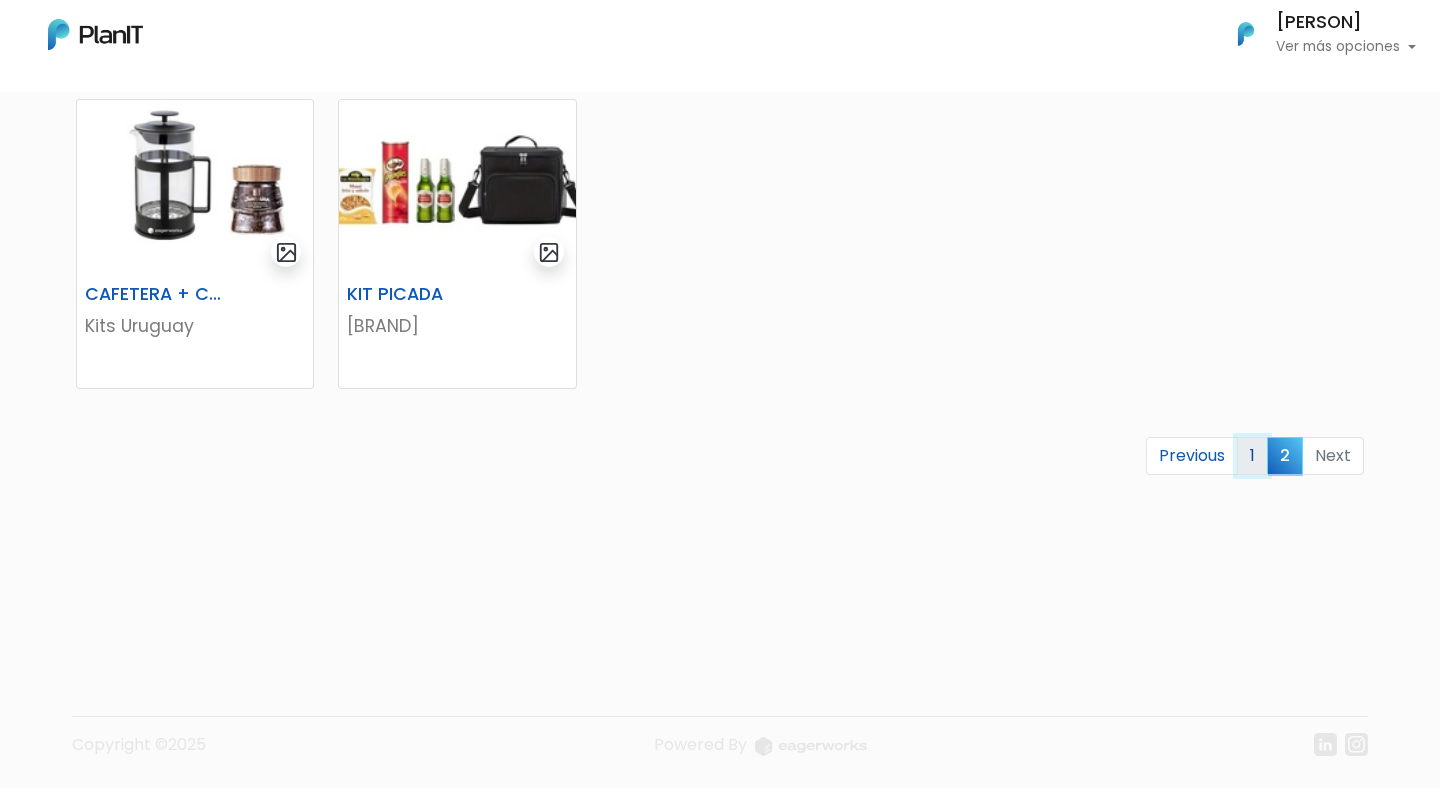 click on "1" at bounding box center [1192, 456] 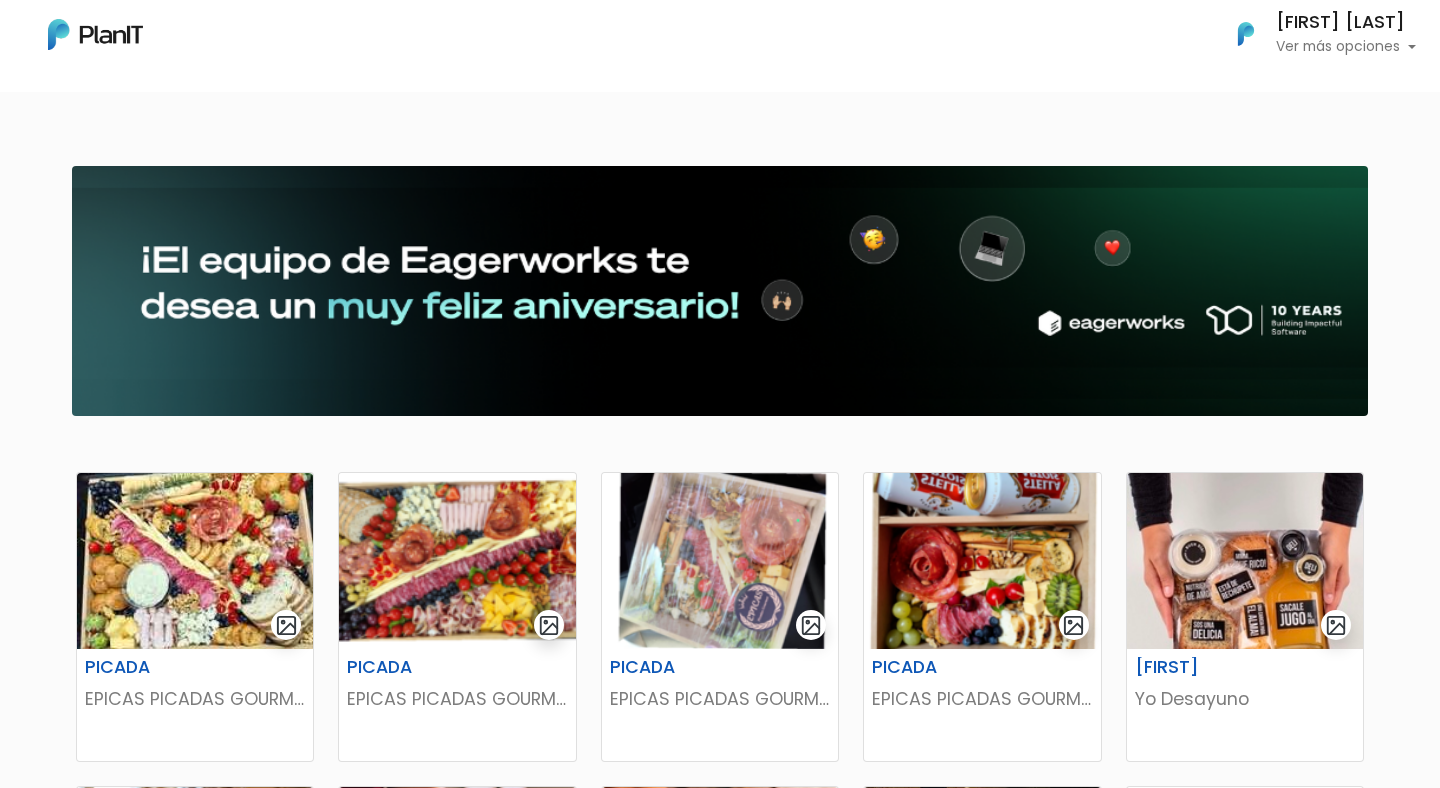 scroll, scrollTop: 0, scrollLeft: 0, axis: both 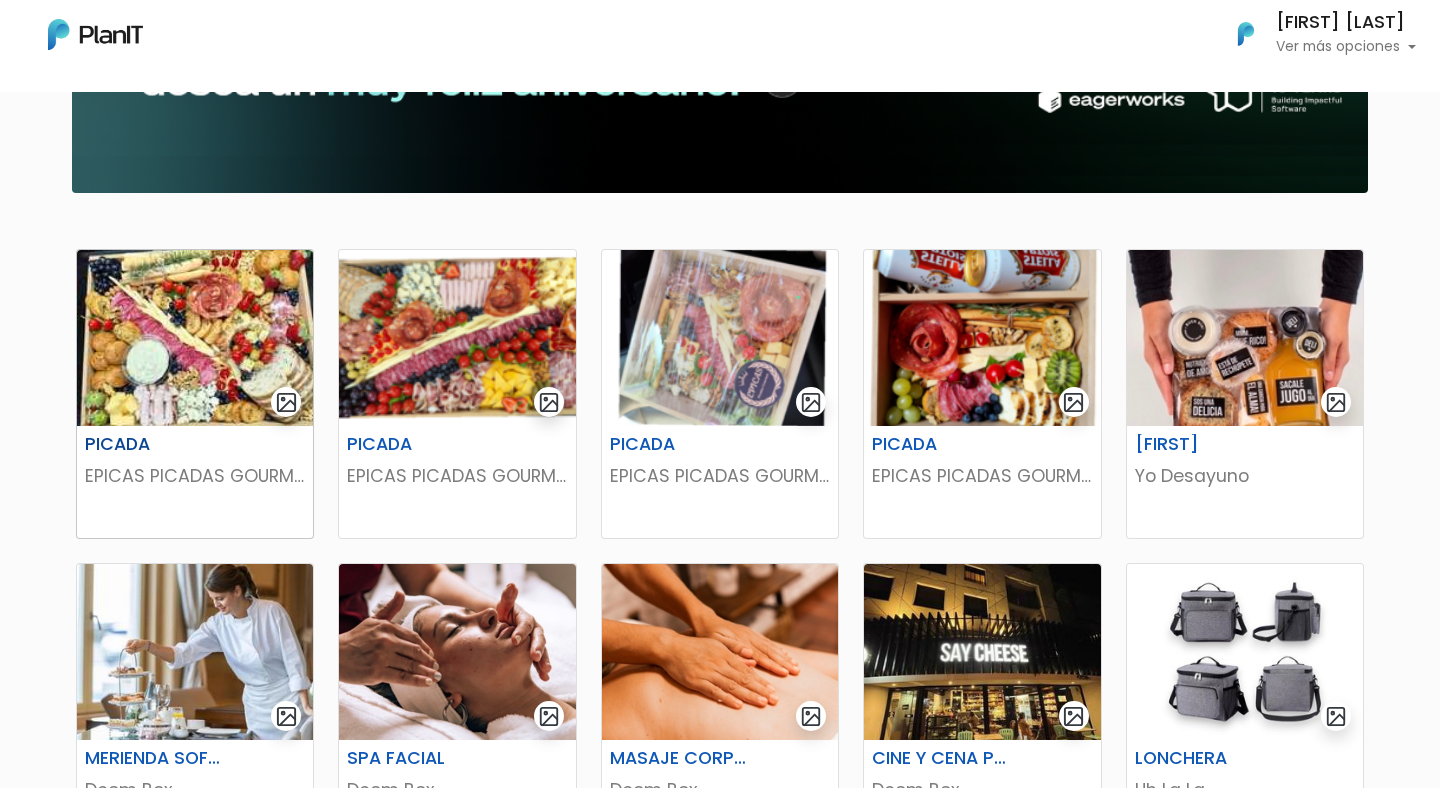 click at bounding box center [195, 338] 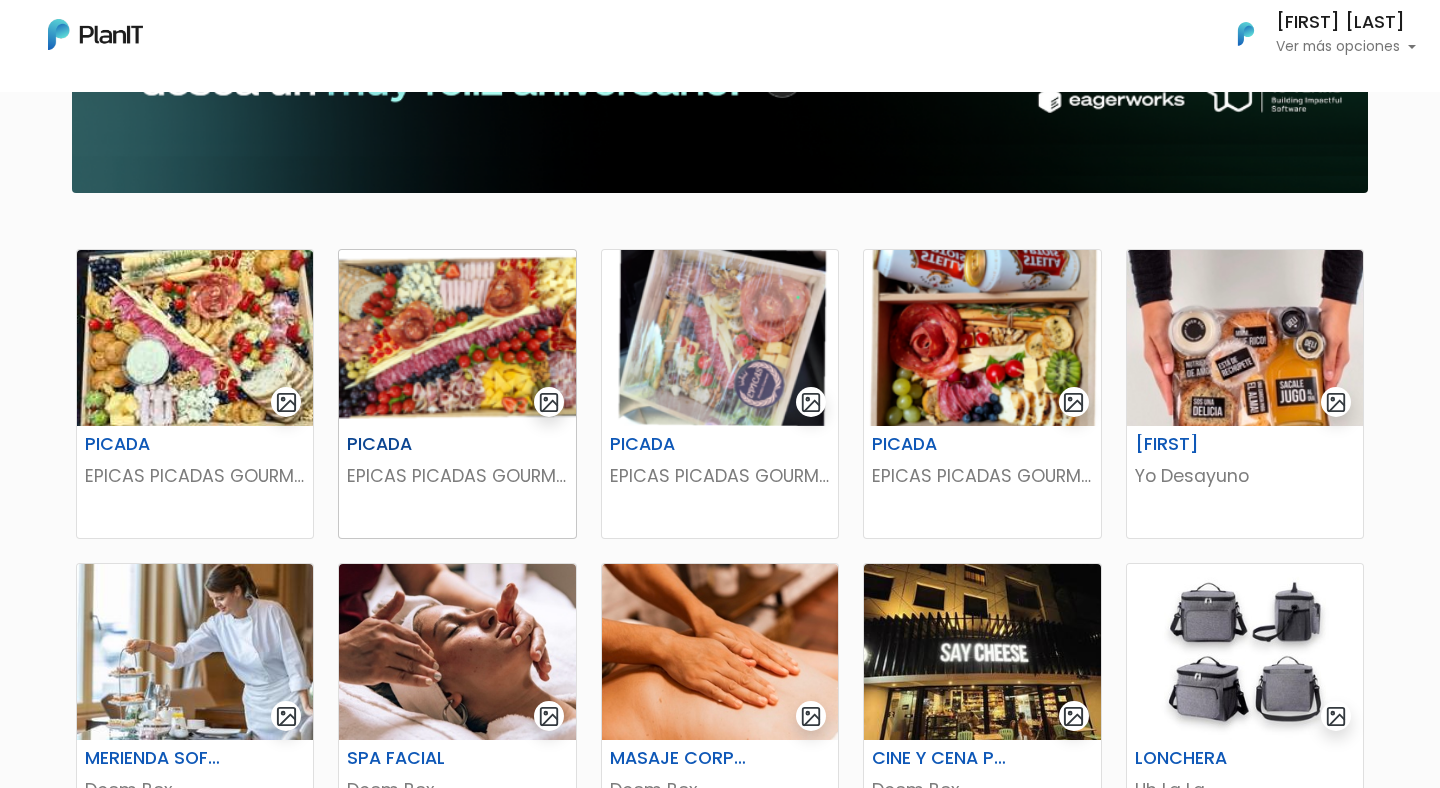 click on "PICADA" at bounding box center (416, 444) 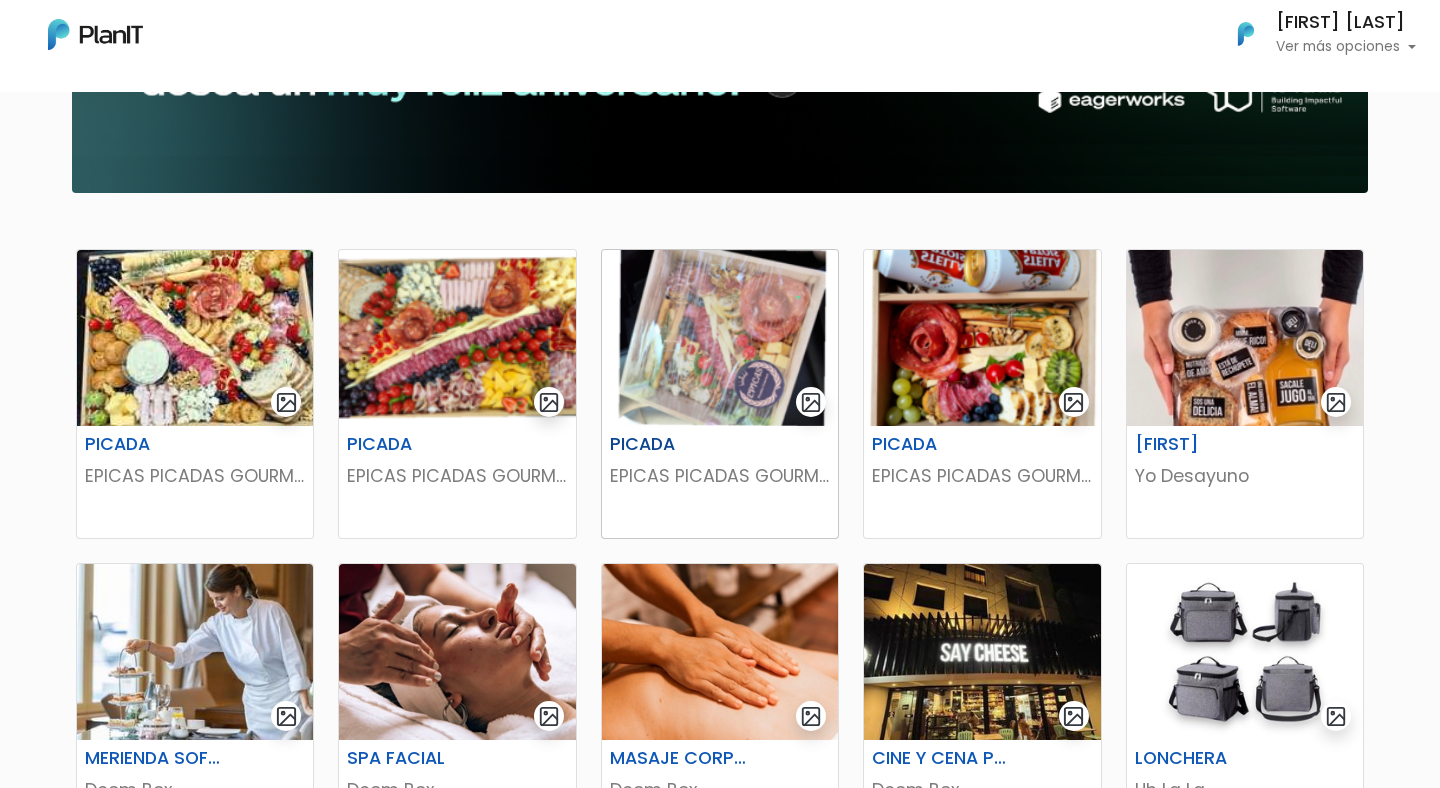 click at bounding box center [720, 338] 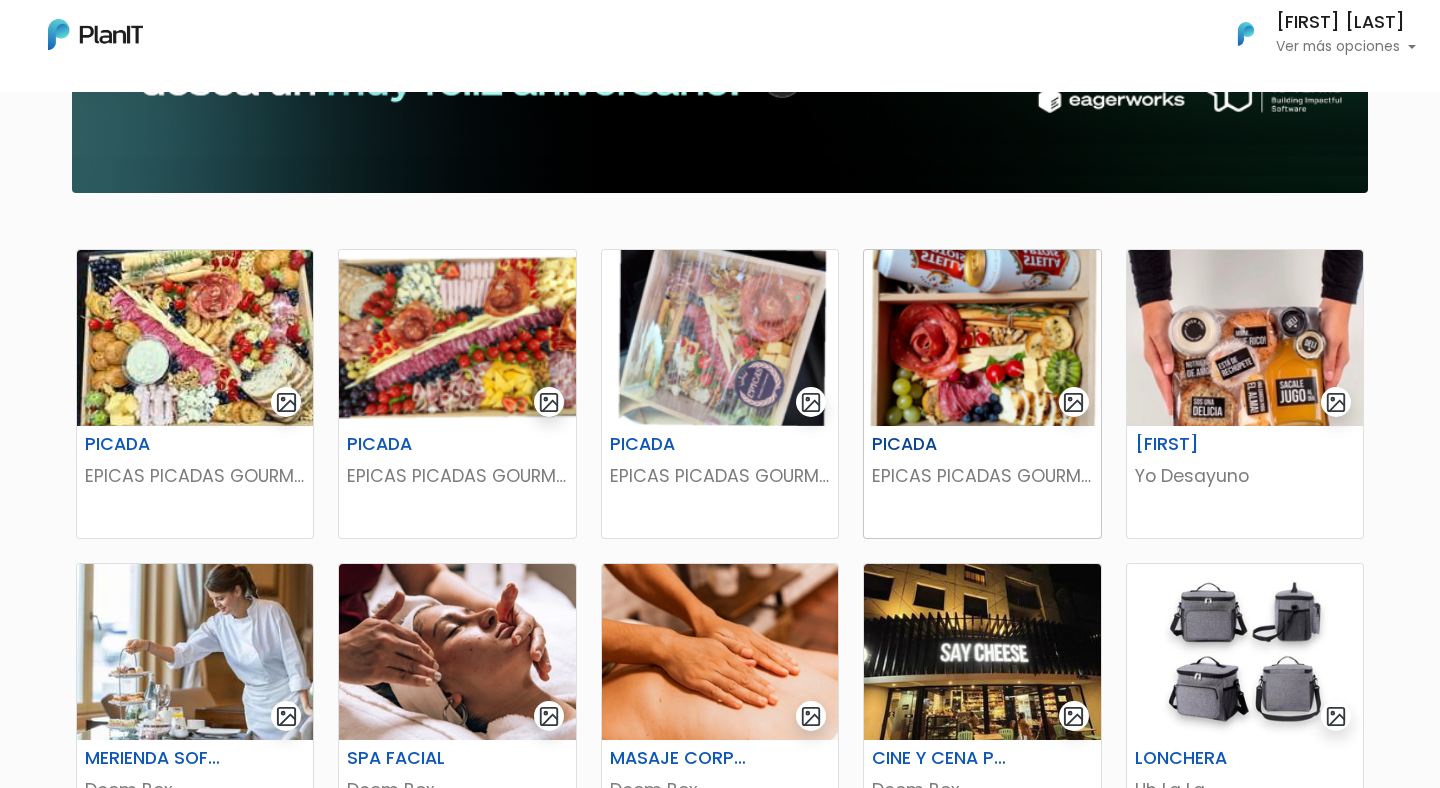 click on "EPICAS PICADAS GOURMET" at bounding box center (982, 476) 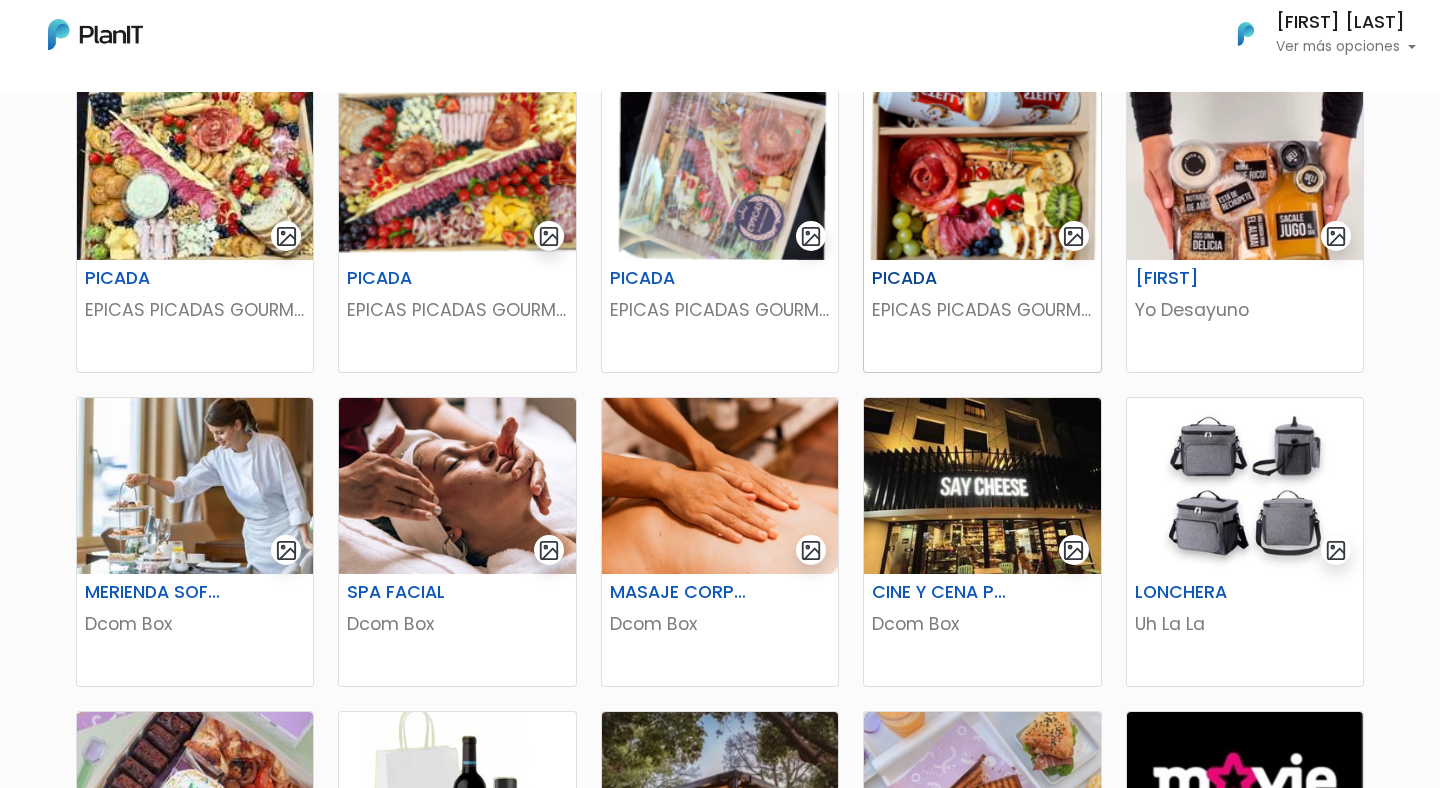 scroll, scrollTop: 390, scrollLeft: 0, axis: vertical 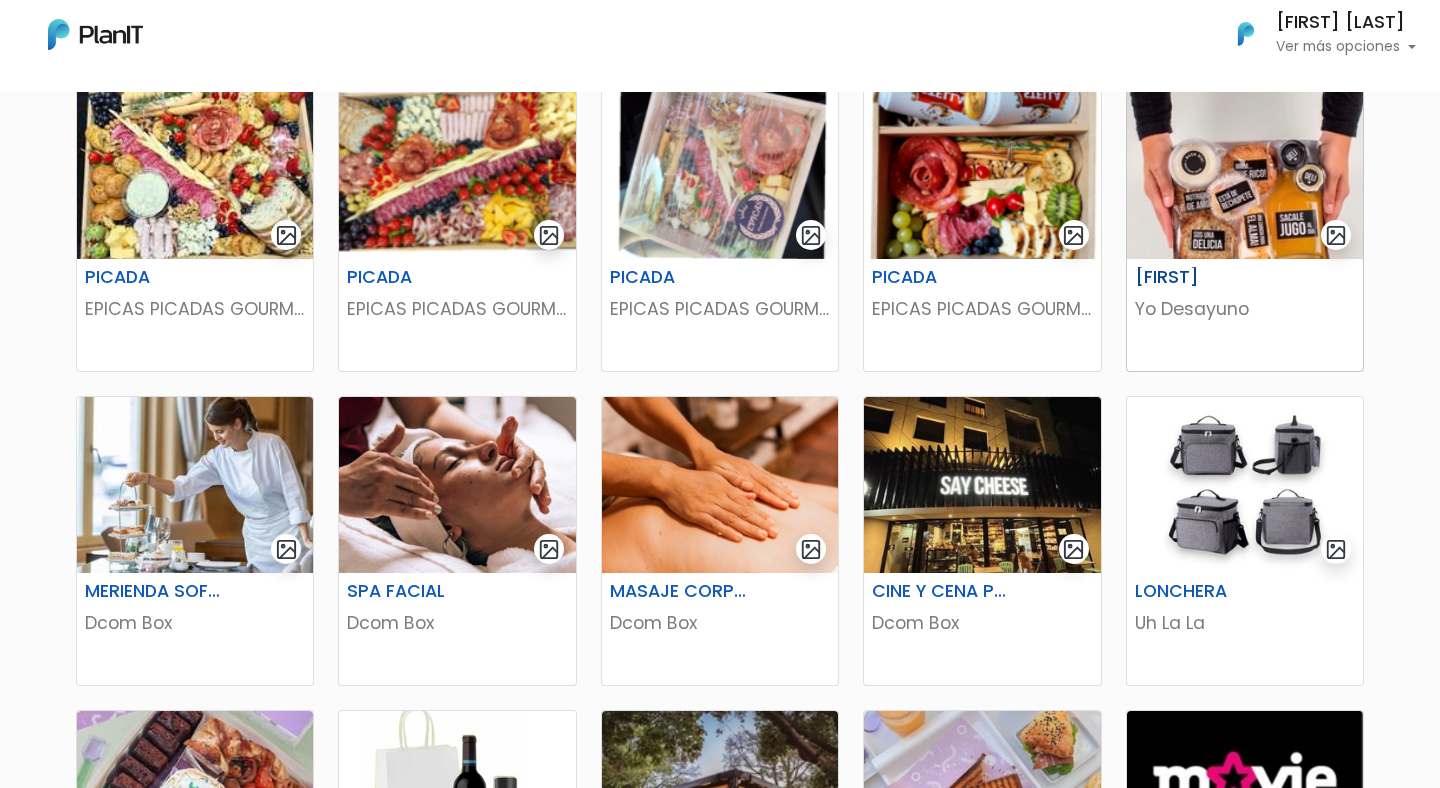 click on "Yo Desayuno" at bounding box center (1245, 309) 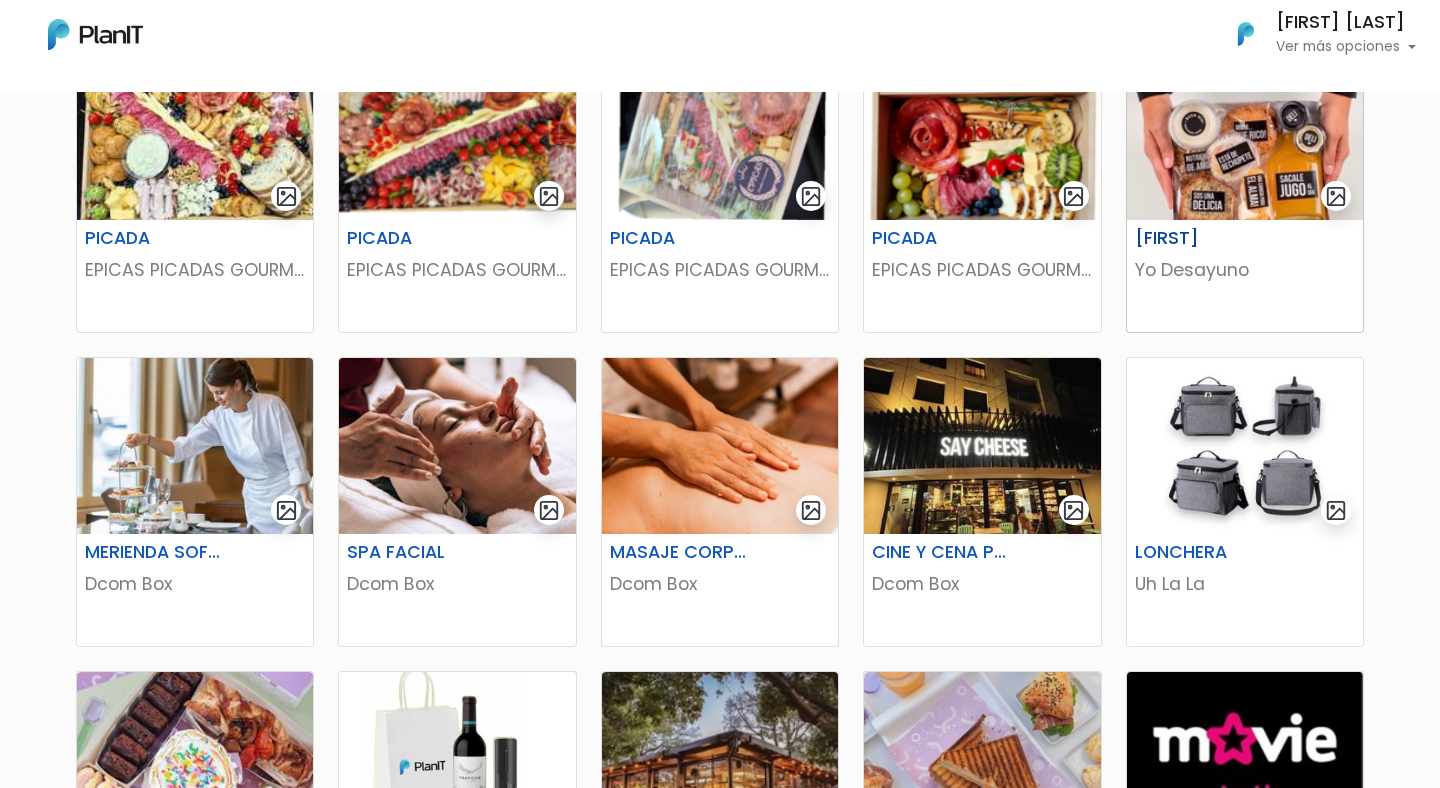 scroll, scrollTop: 445, scrollLeft: 0, axis: vertical 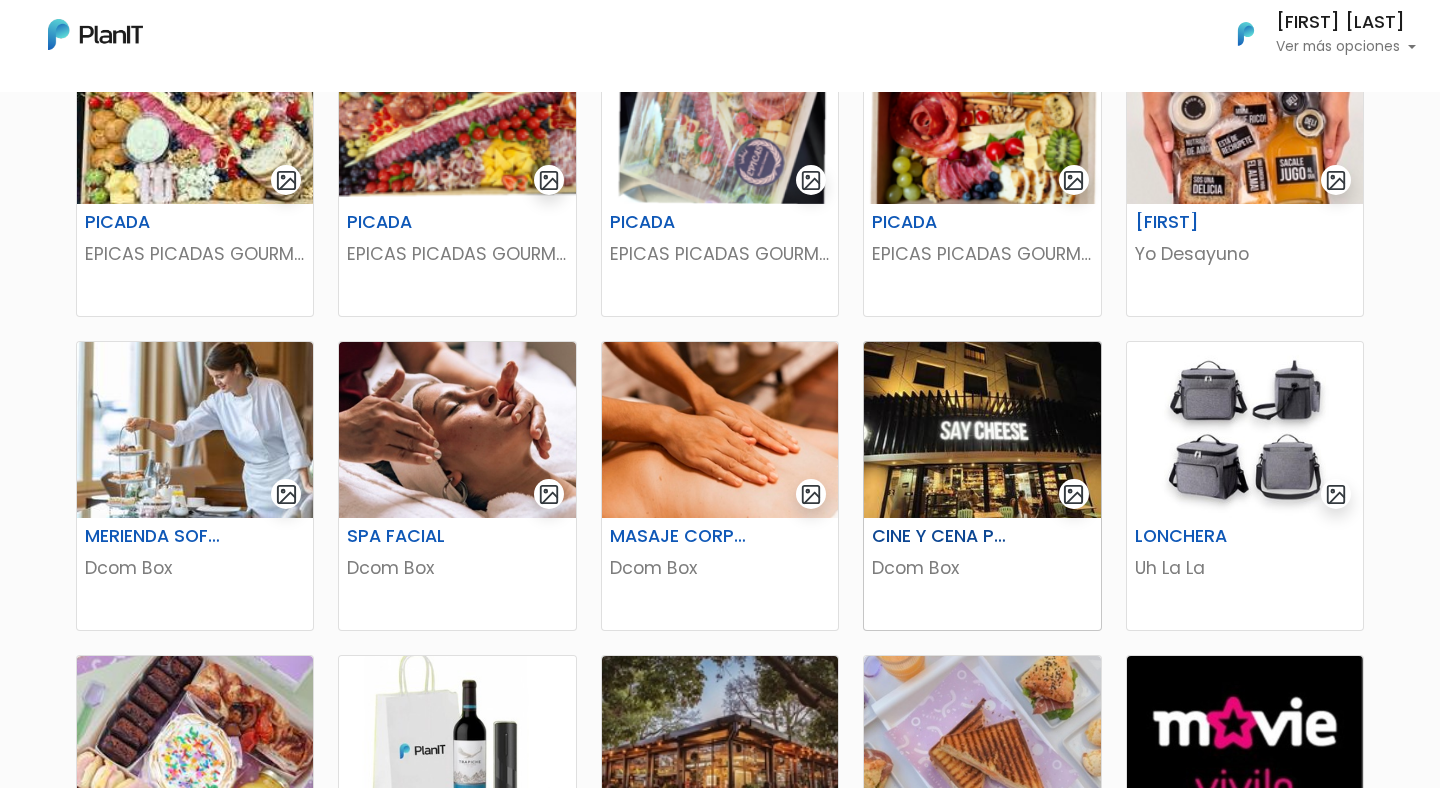 click on "Dcom Box" at bounding box center [982, 568] 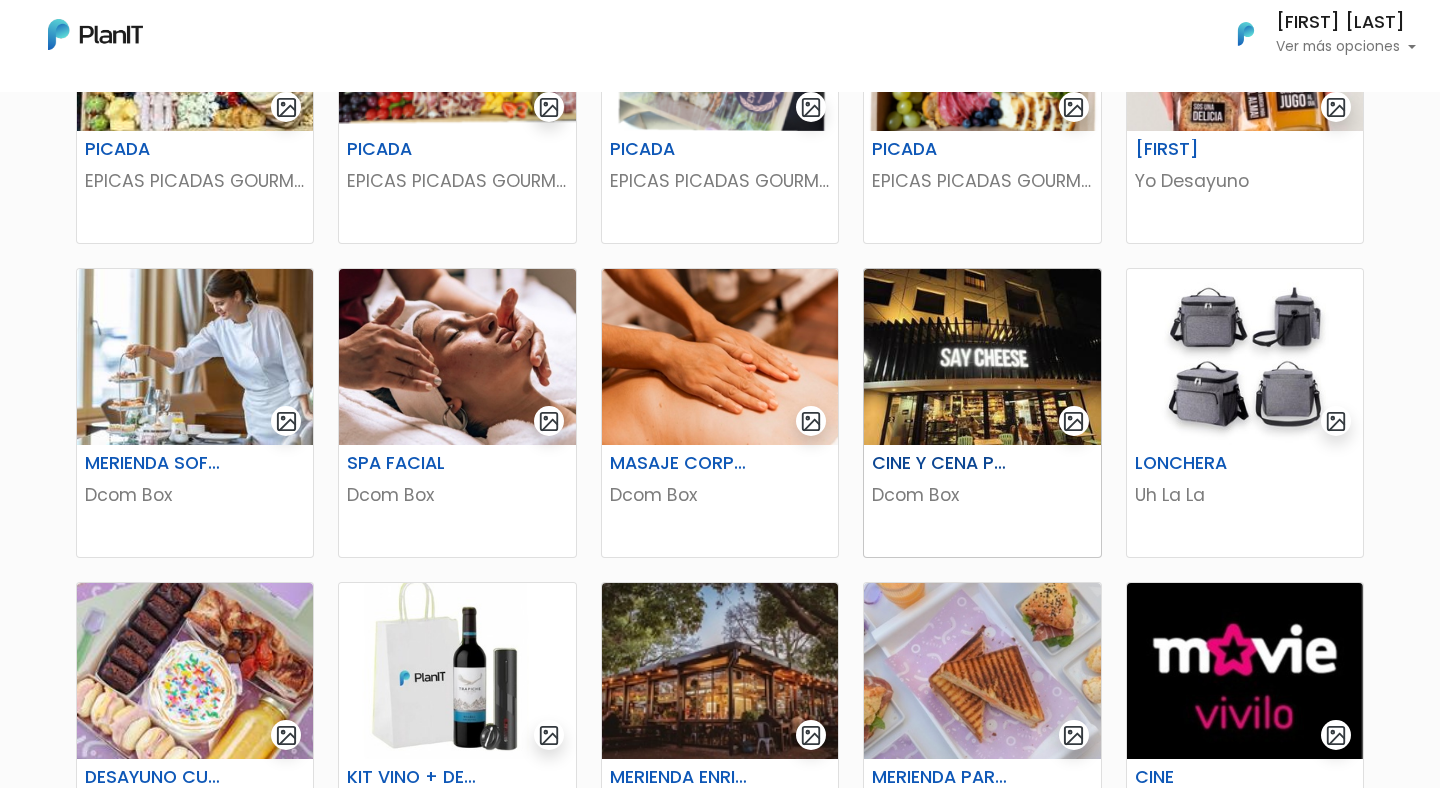 scroll, scrollTop: 523, scrollLeft: 0, axis: vertical 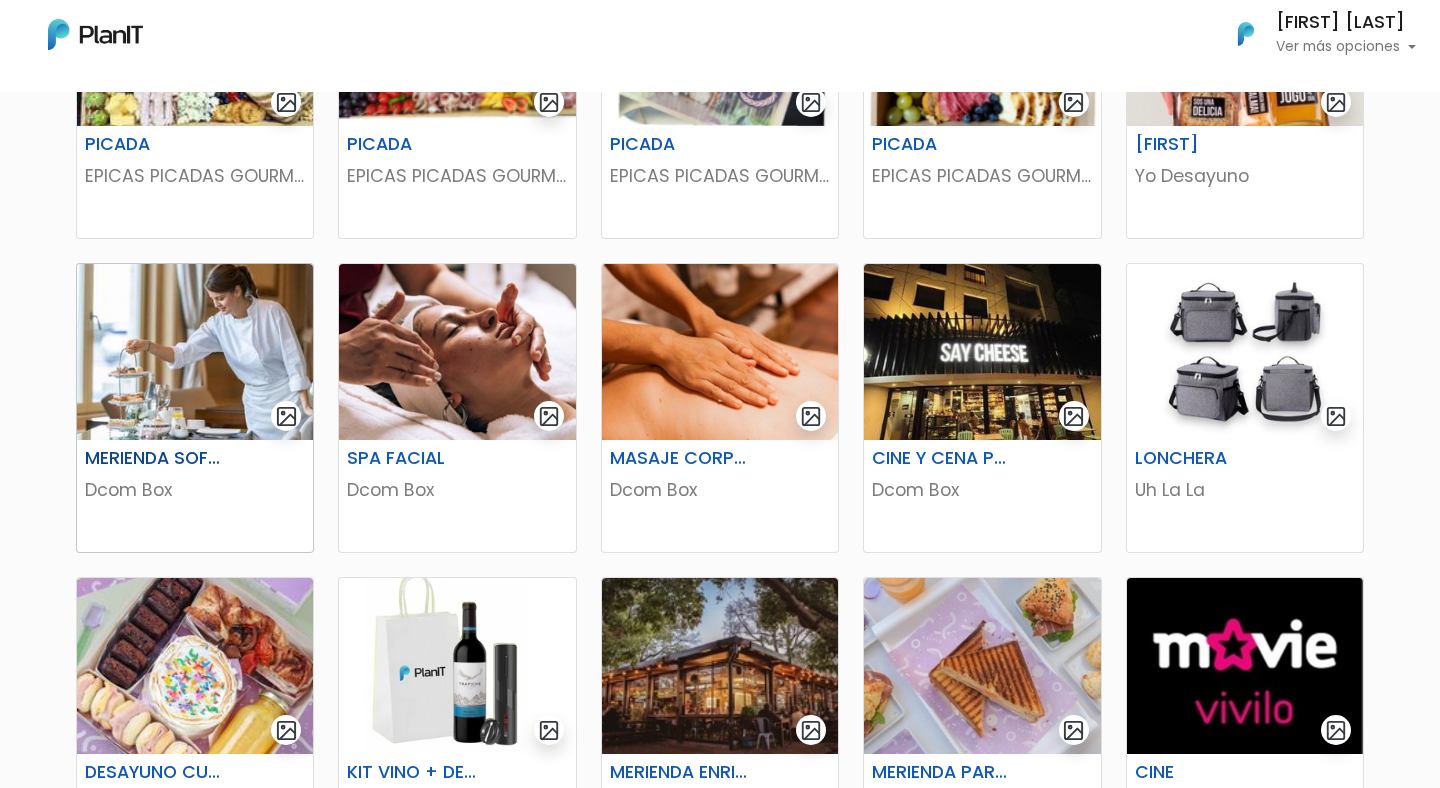 click on "MERIENDA SOFITEL" at bounding box center (195, 462) 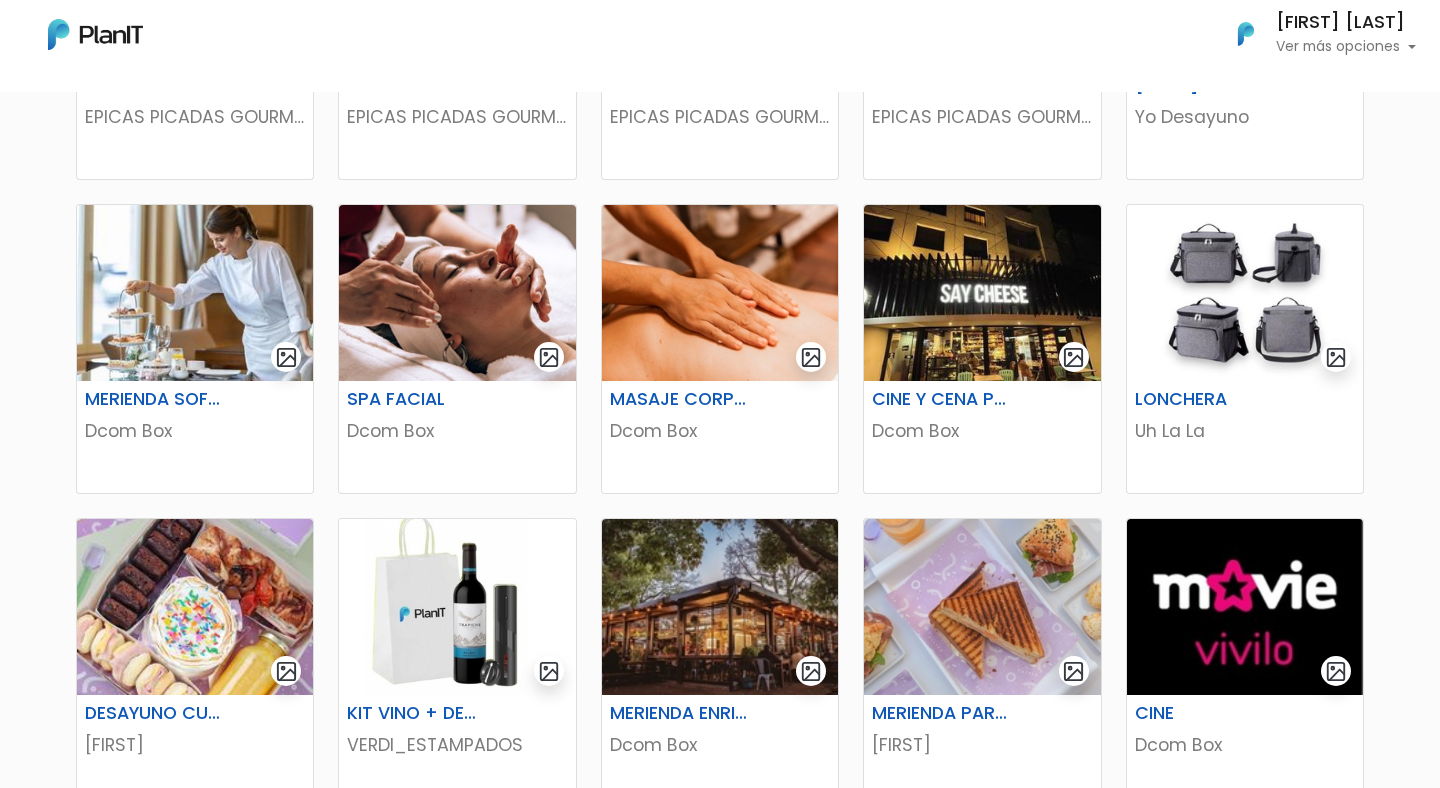 scroll, scrollTop: 592, scrollLeft: 0, axis: vertical 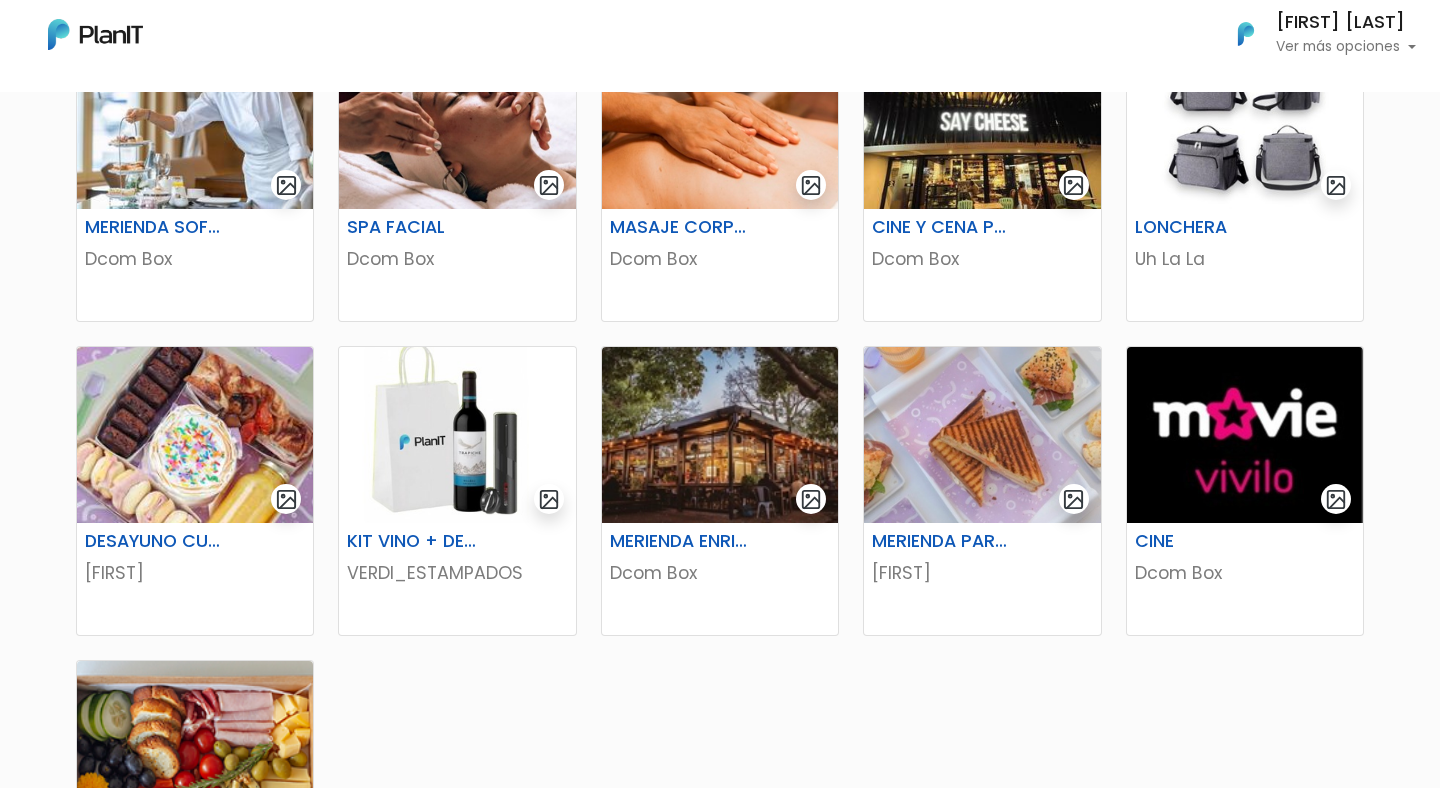 click on "Ver más opciones" at bounding box center [1346, 47] 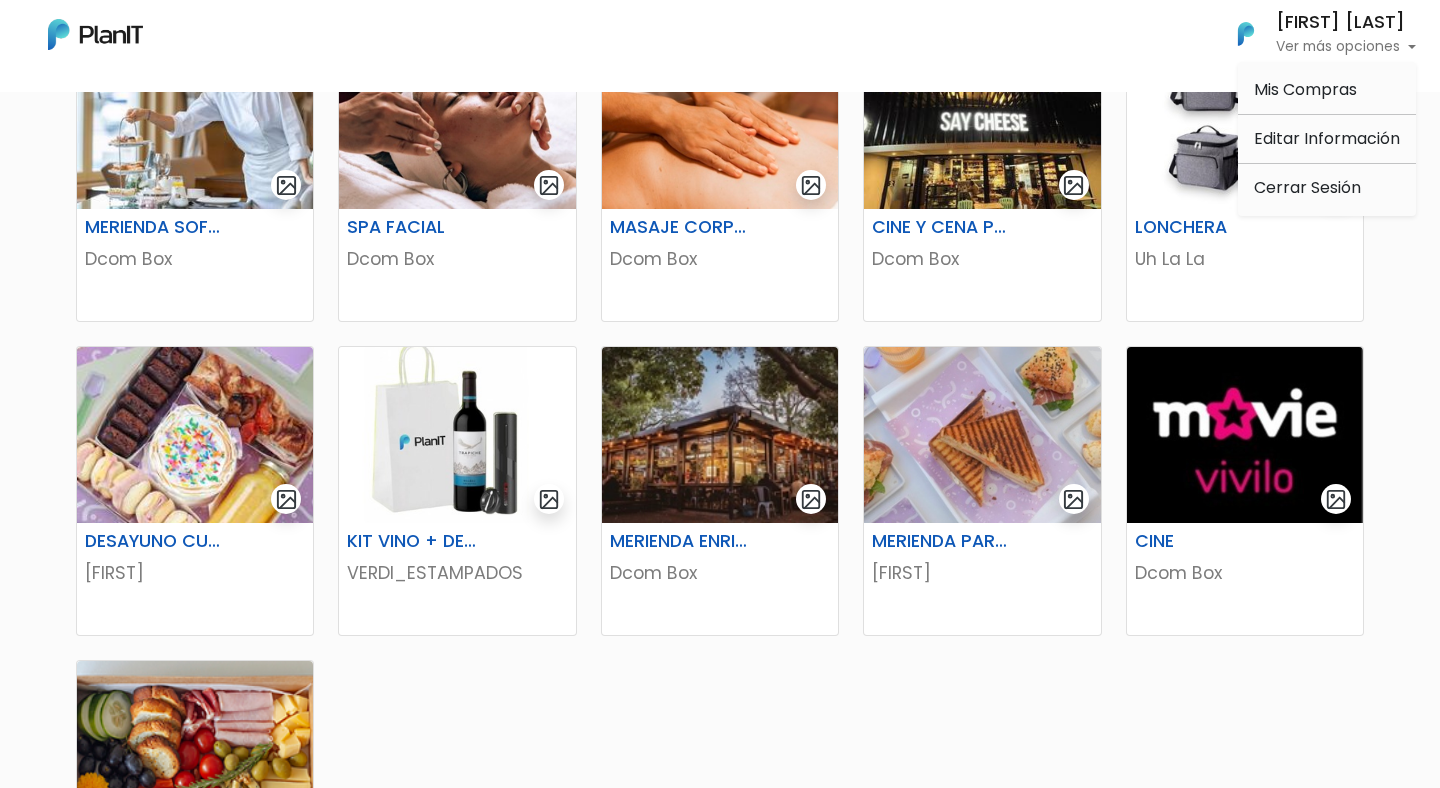 click on "PICADA
EPICAS PICADAS GOURMET
PICADA
EPICAS PICADAS GOURMET
PICADA
EPICAS PICADAS GOURMET
PICADA
EPICAS PICADAS GOURMET" at bounding box center (720, 429) 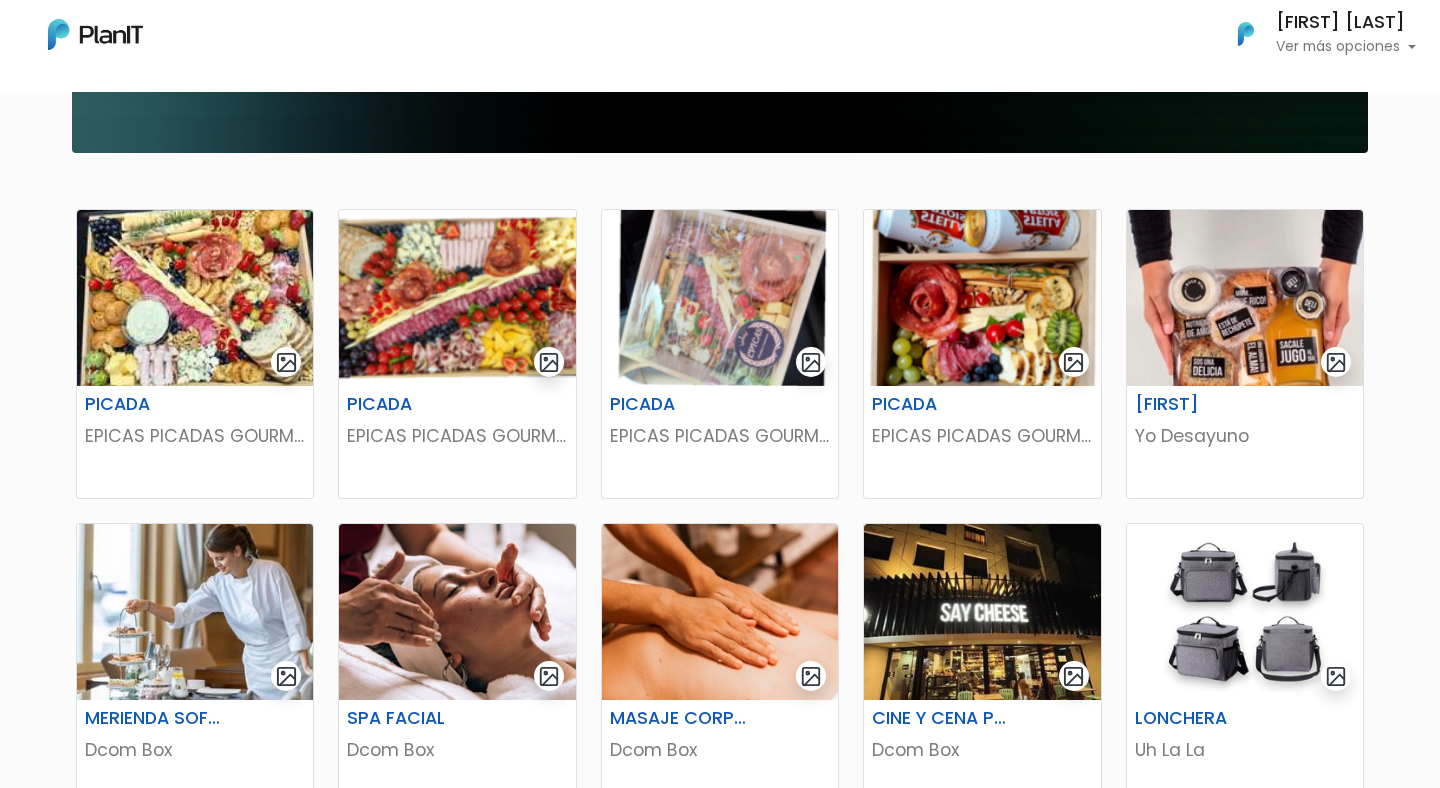 scroll, scrollTop: 269, scrollLeft: 0, axis: vertical 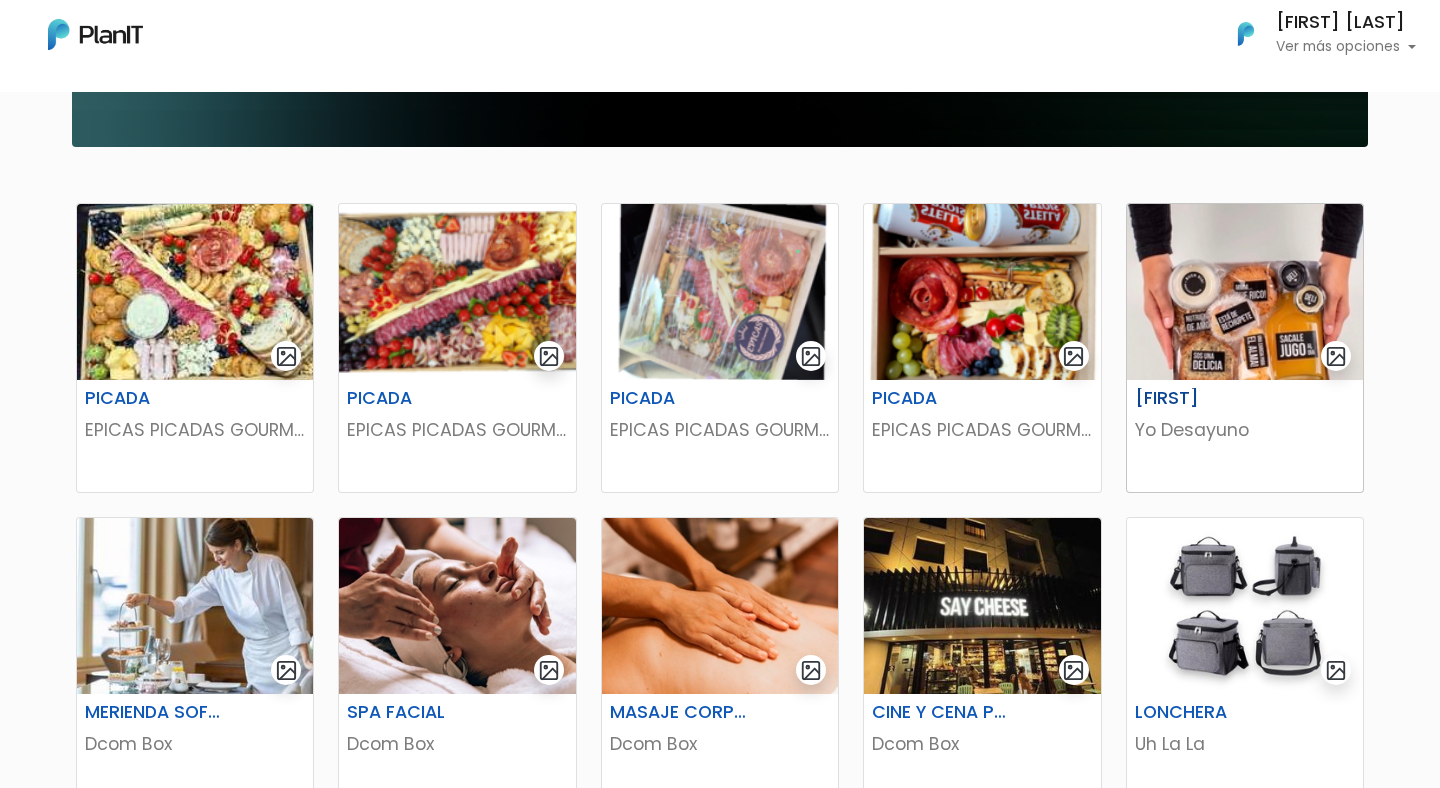 click on "Yo Desayuno" at bounding box center [1245, 430] 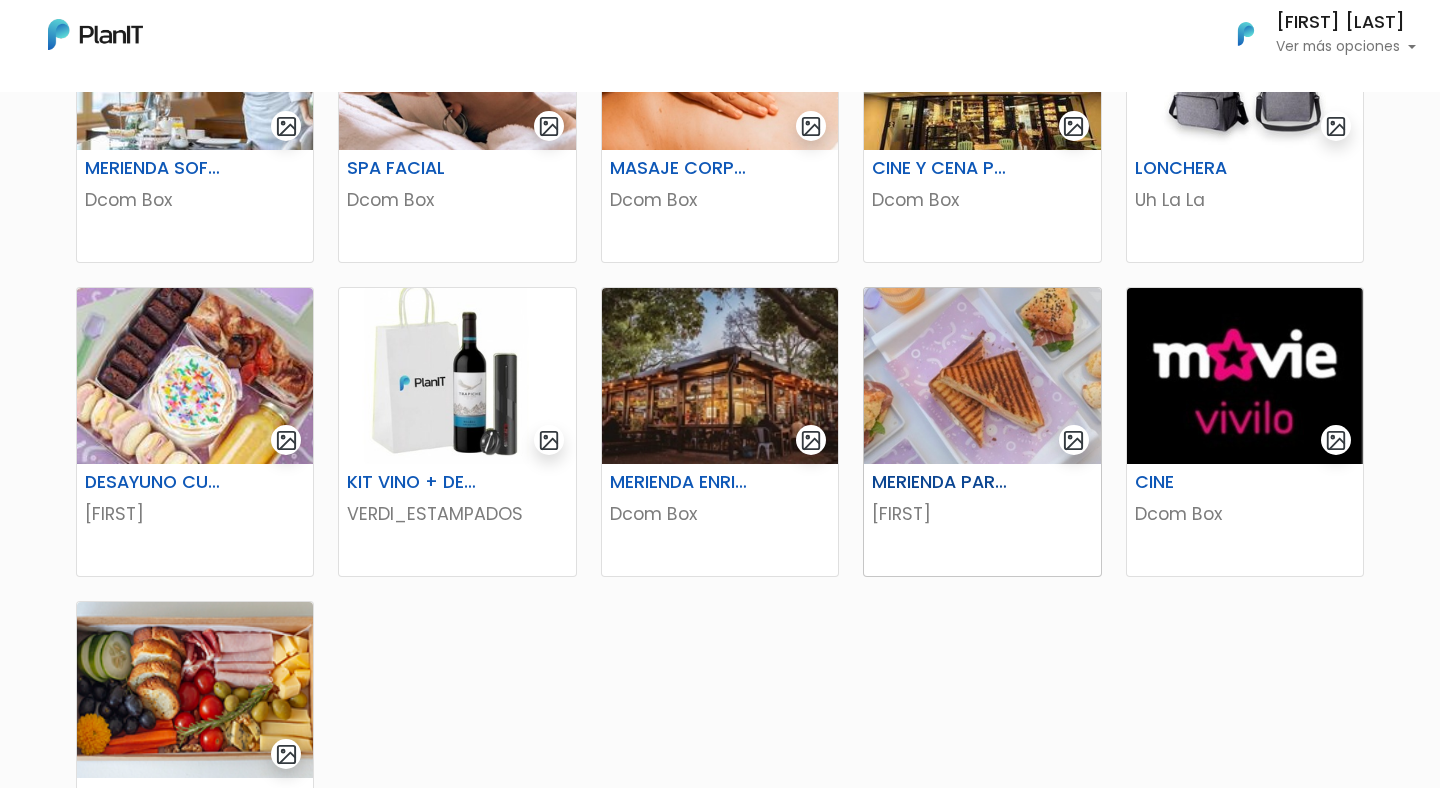 scroll, scrollTop: 822, scrollLeft: 0, axis: vertical 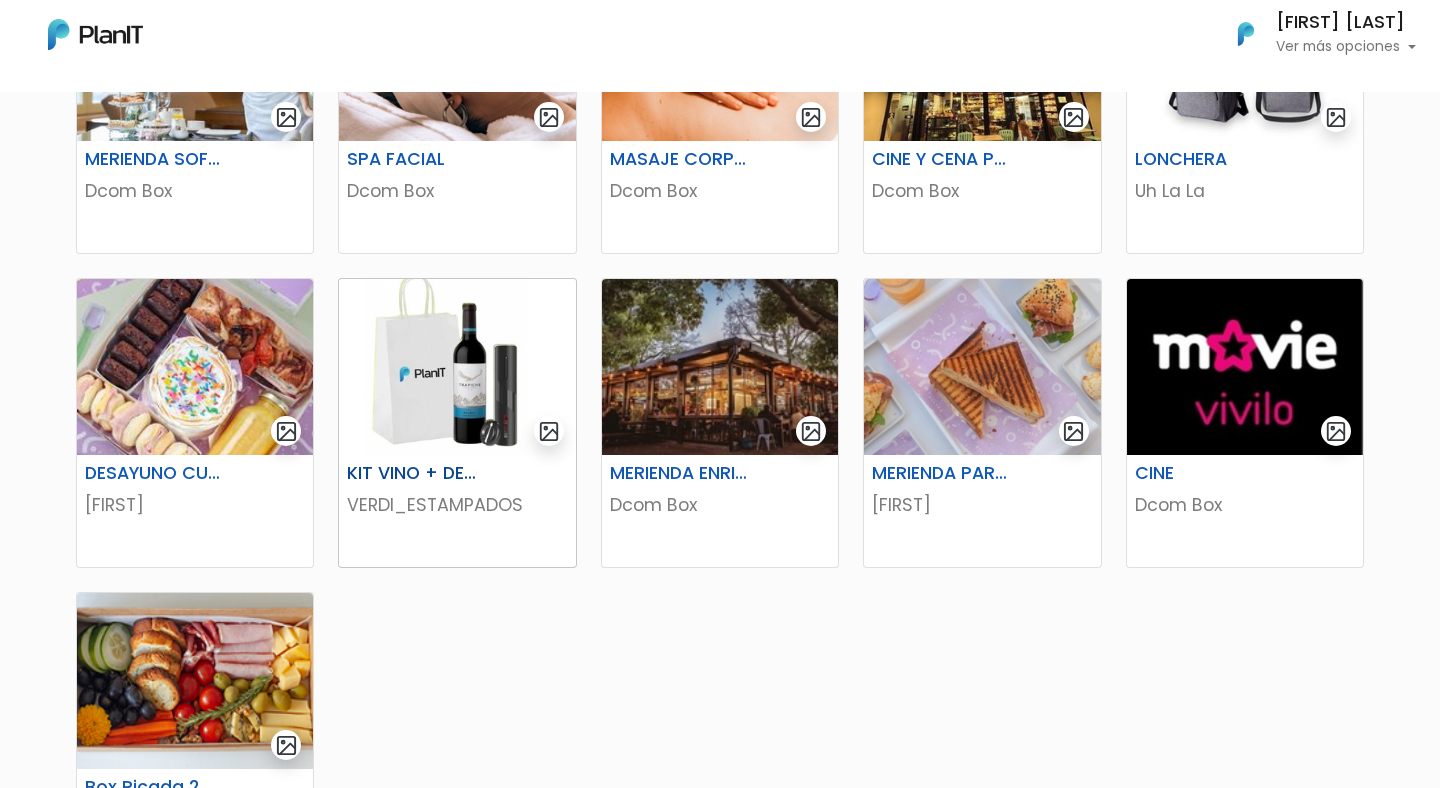 click on "KIT VINO + DESCORCHADOR
VERDI_ESTAMPADOS" at bounding box center [457, 511] 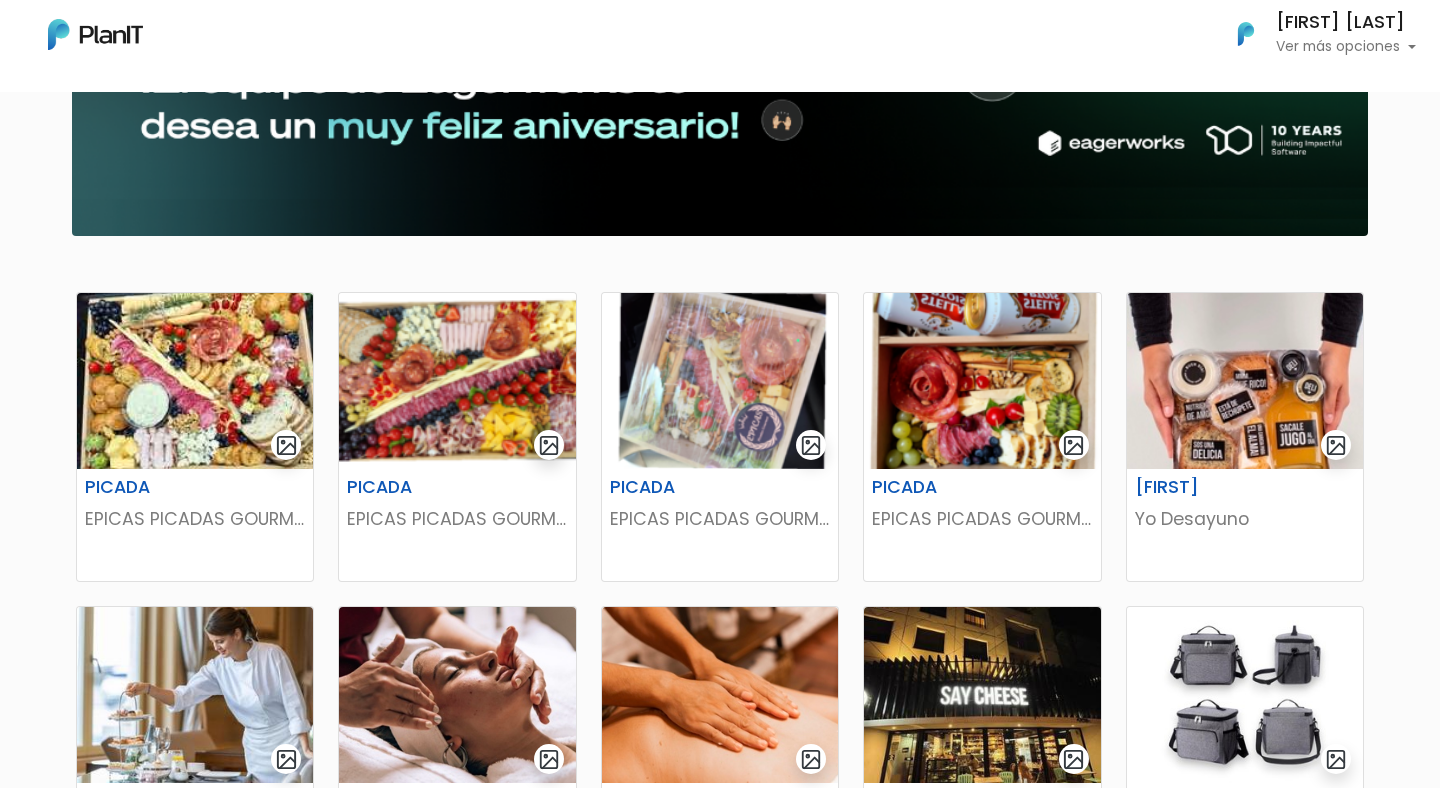 scroll, scrollTop: 190, scrollLeft: 0, axis: vertical 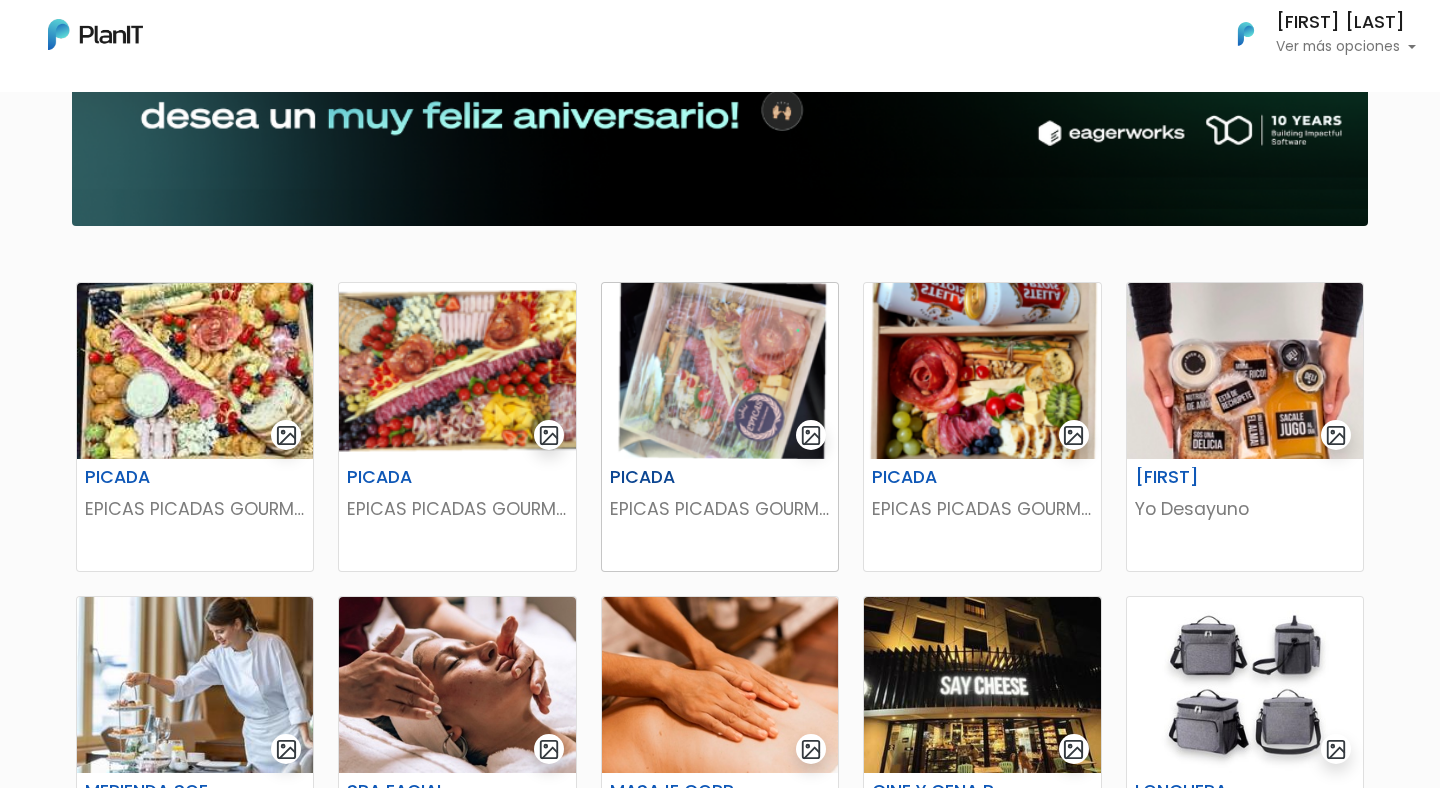 click on "EPICAS PICADAS GOURMET" at bounding box center [720, 509] 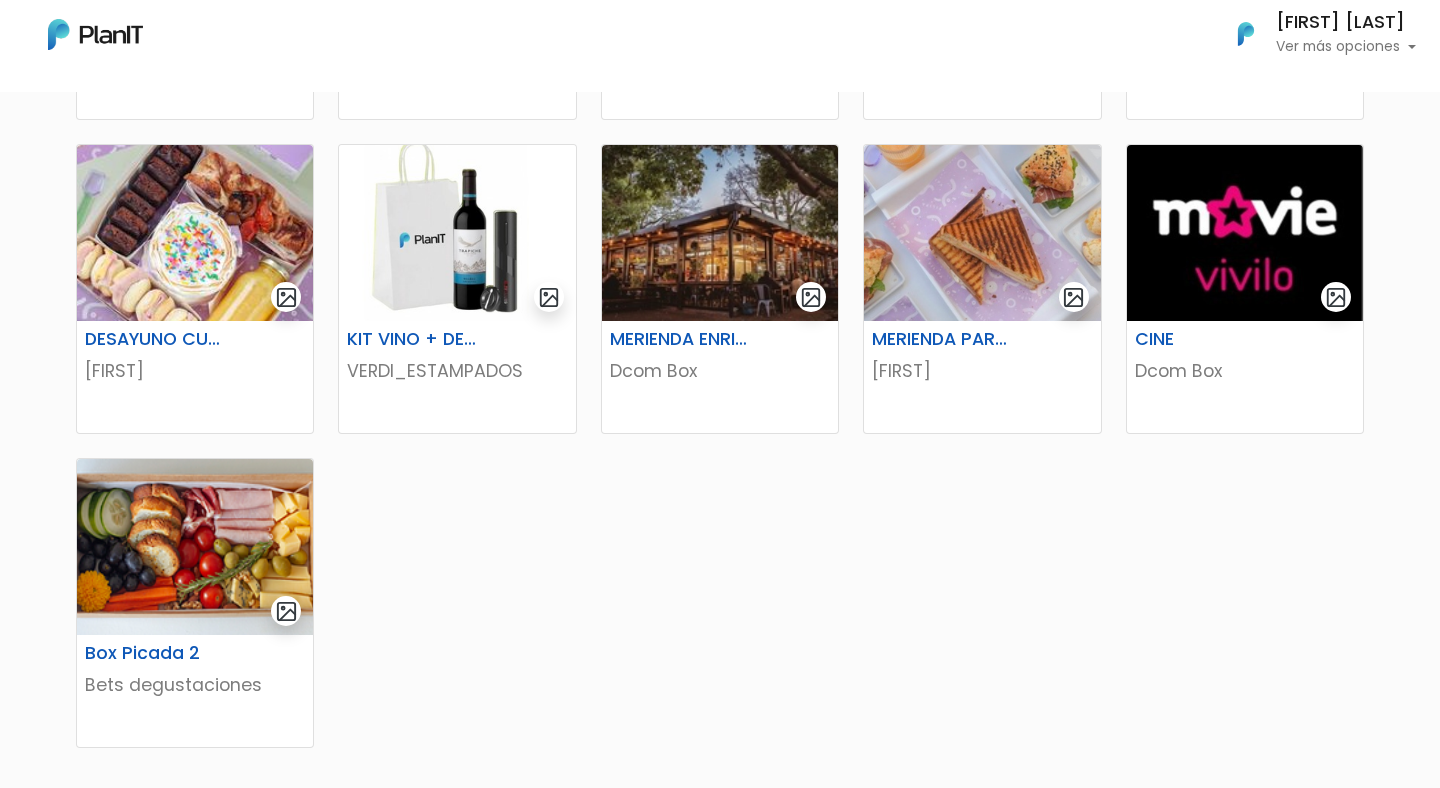scroll, scrollTop: 983, scrollLeft: 0, axis: vertical 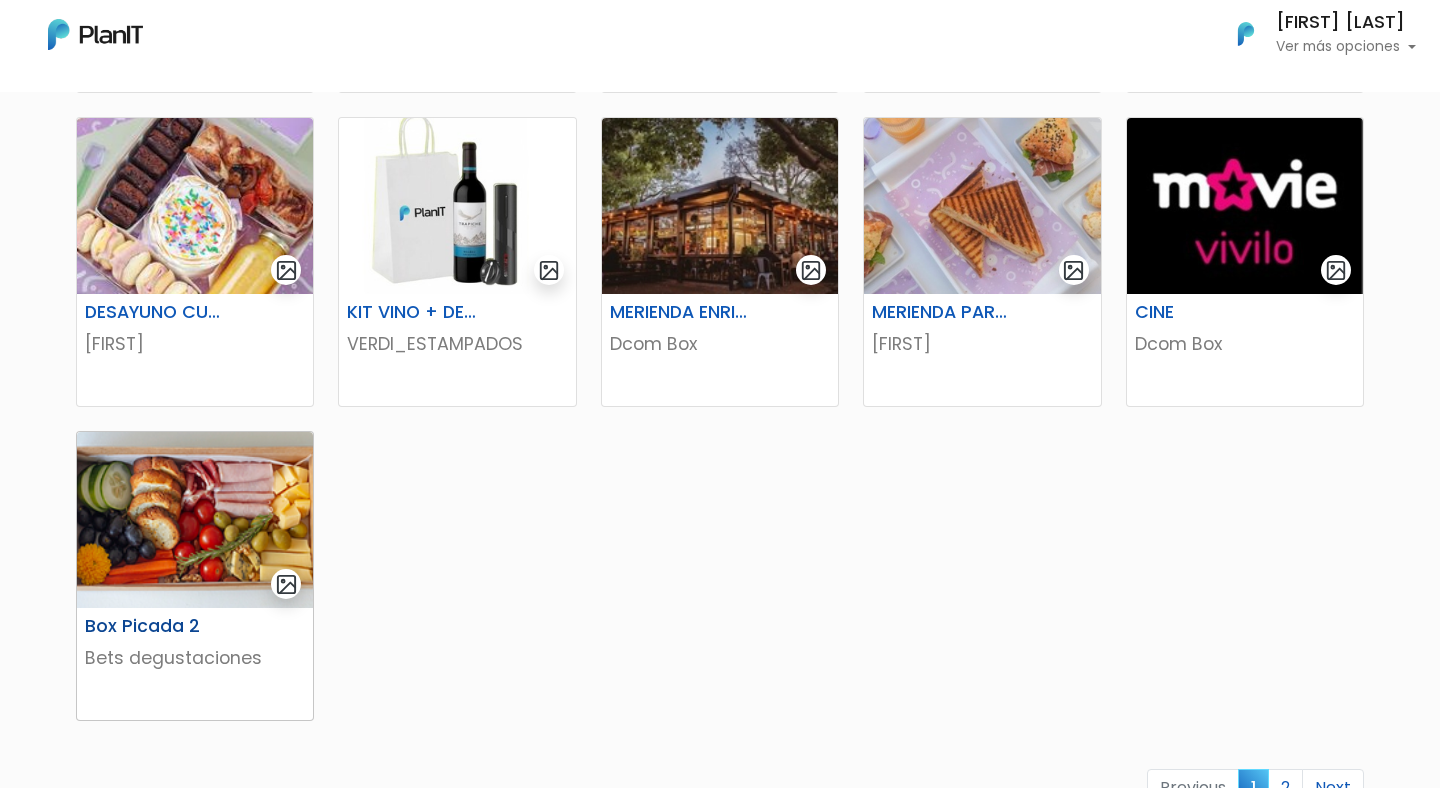 click on "Bets degustaciones" at bounding box center [195, 658] 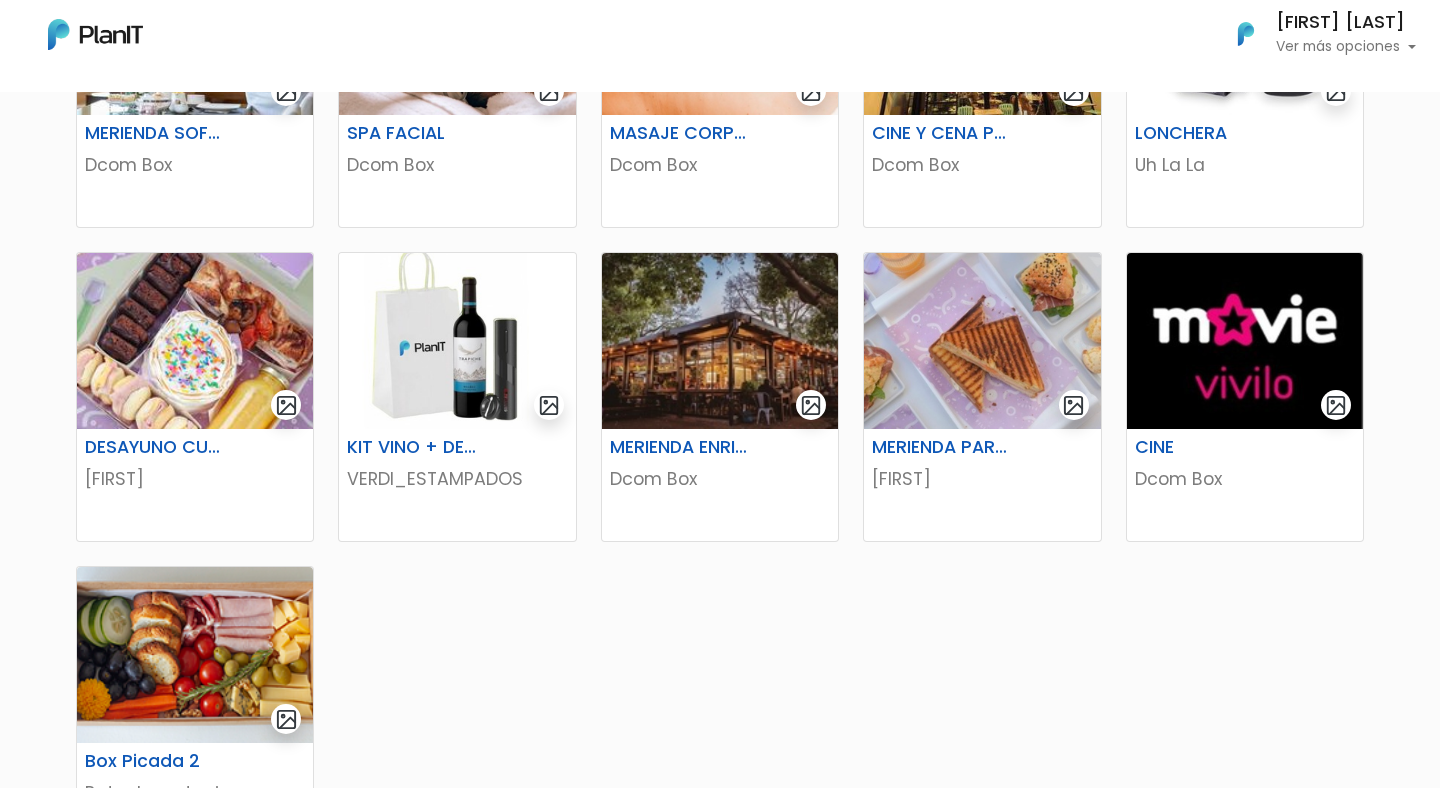 scroll, scrollTop: 849, scrollLeft: 0, axis: vertical 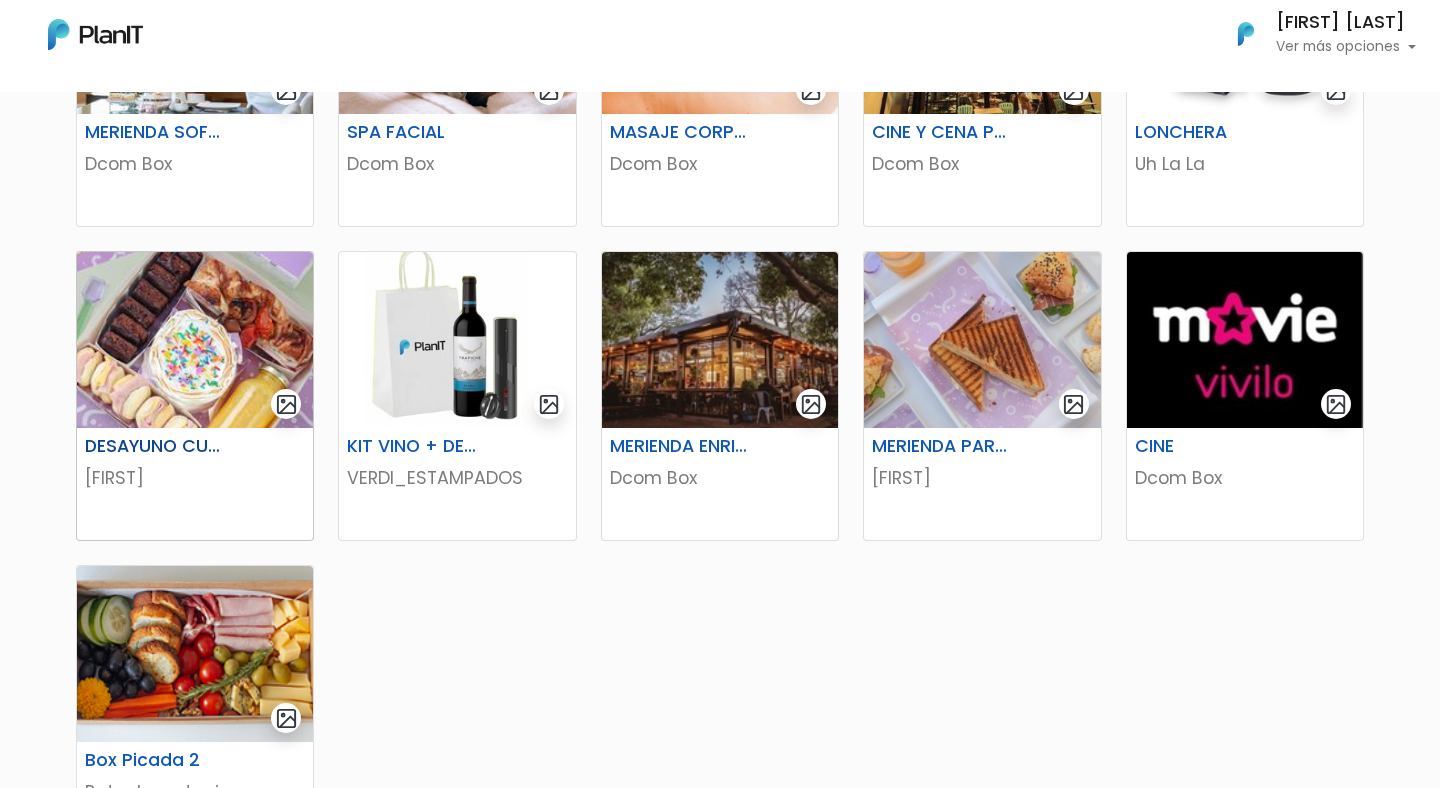 click on "Filipa" at bounding box center (195, 478) 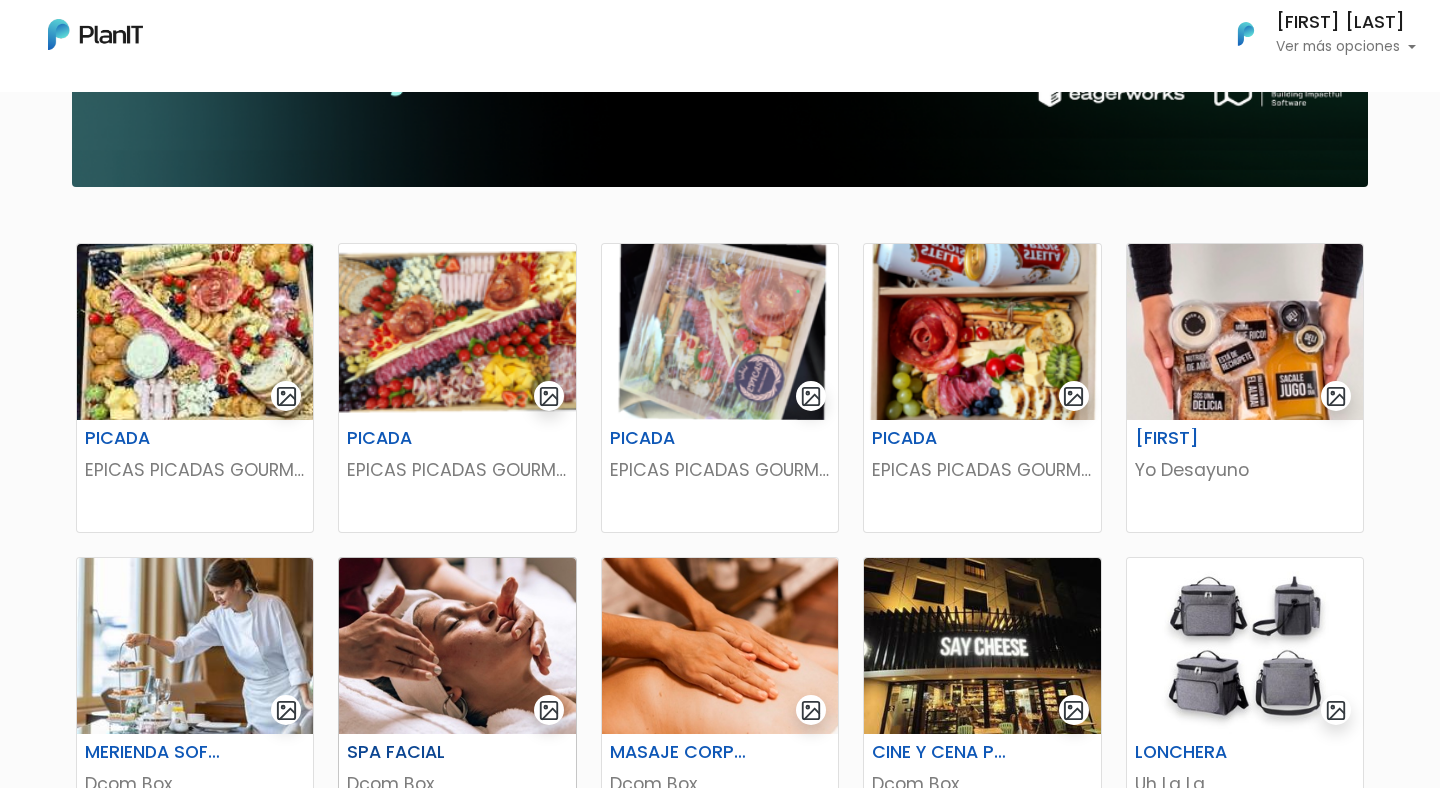 scroll, scrollTop: 233, scrollLeft: 0, axis: vertical 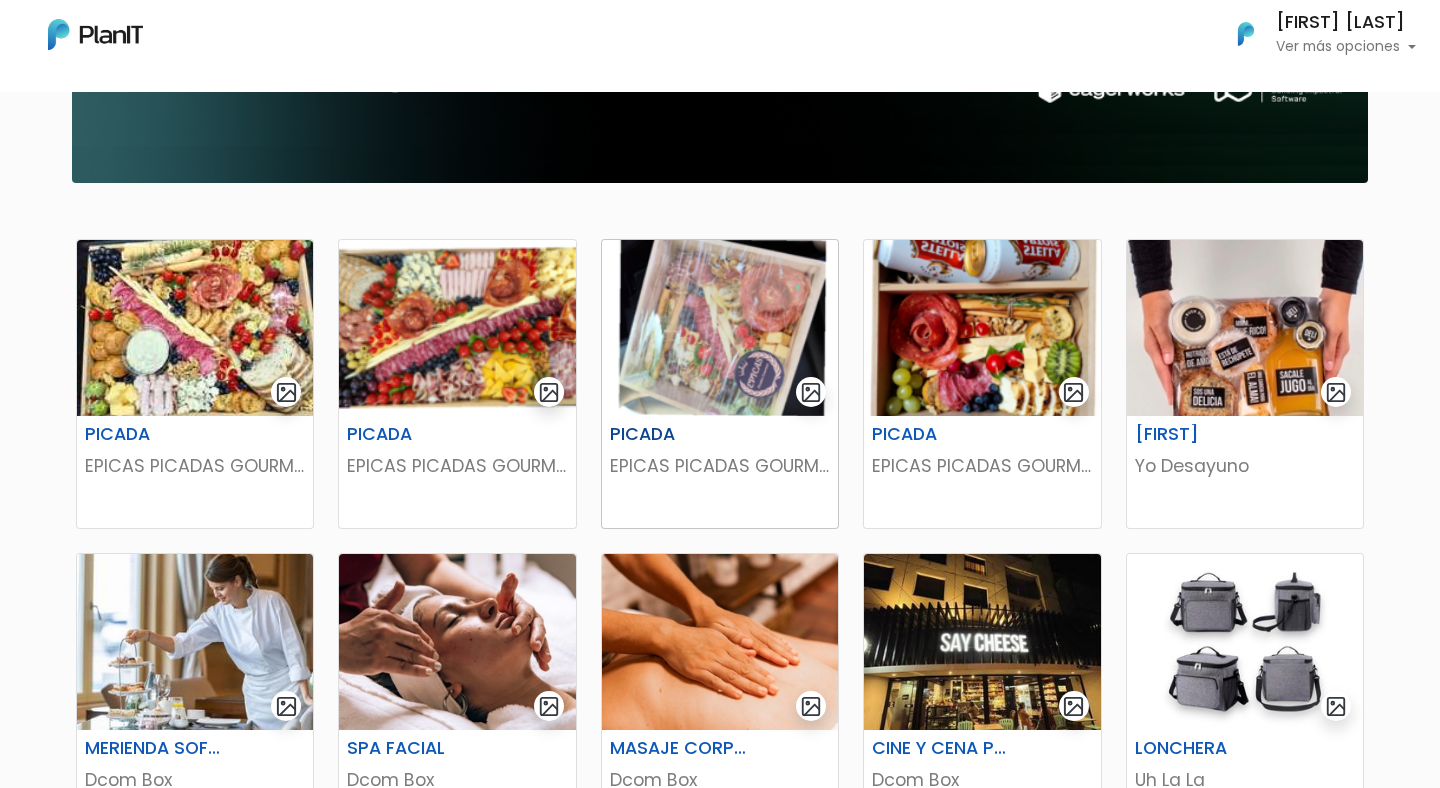 click on "PICADA
EPICAS PICADAS GOURMET" at bounding box center (720, 472) 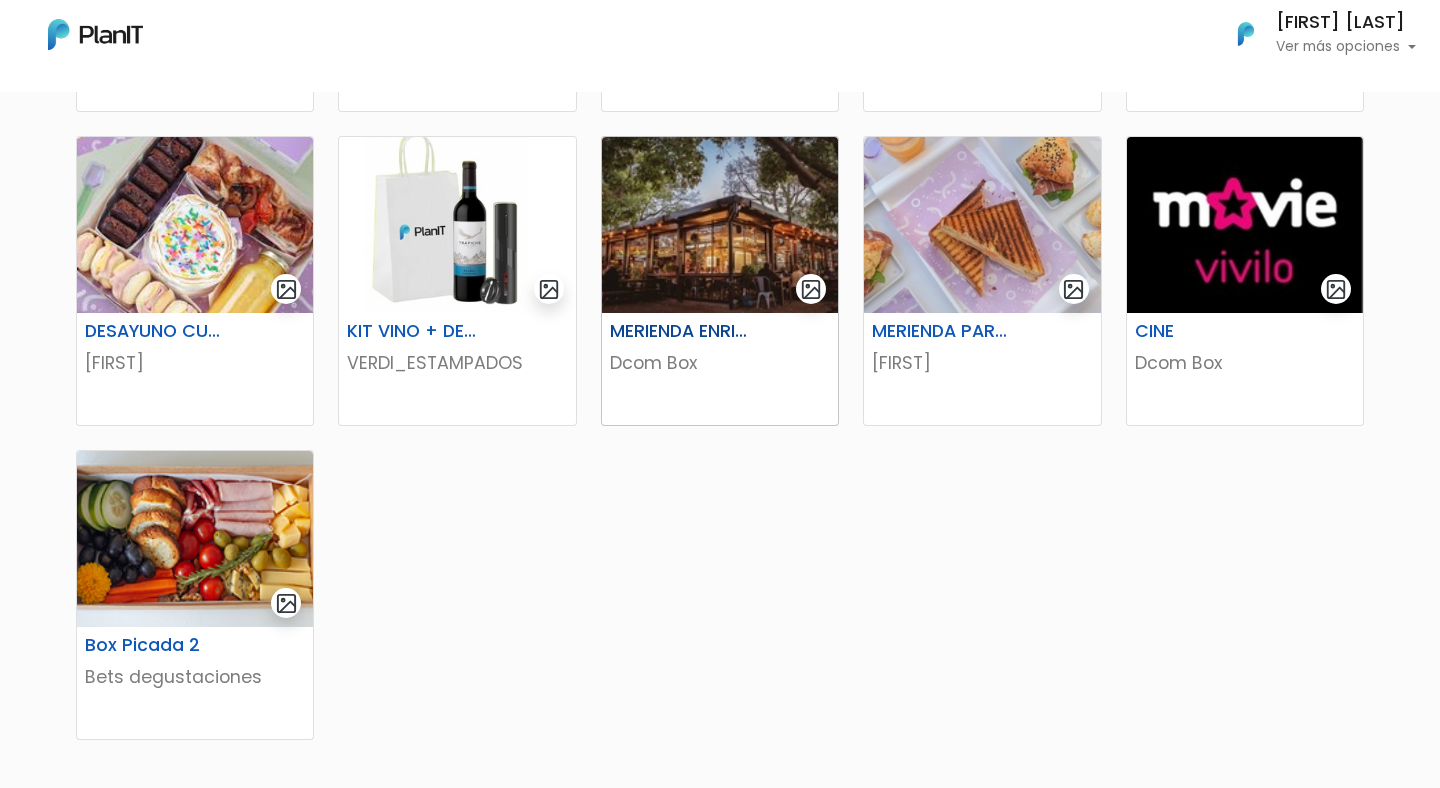 scroll, scrollTop: 956, scrollLeft: 0, axis: vertical 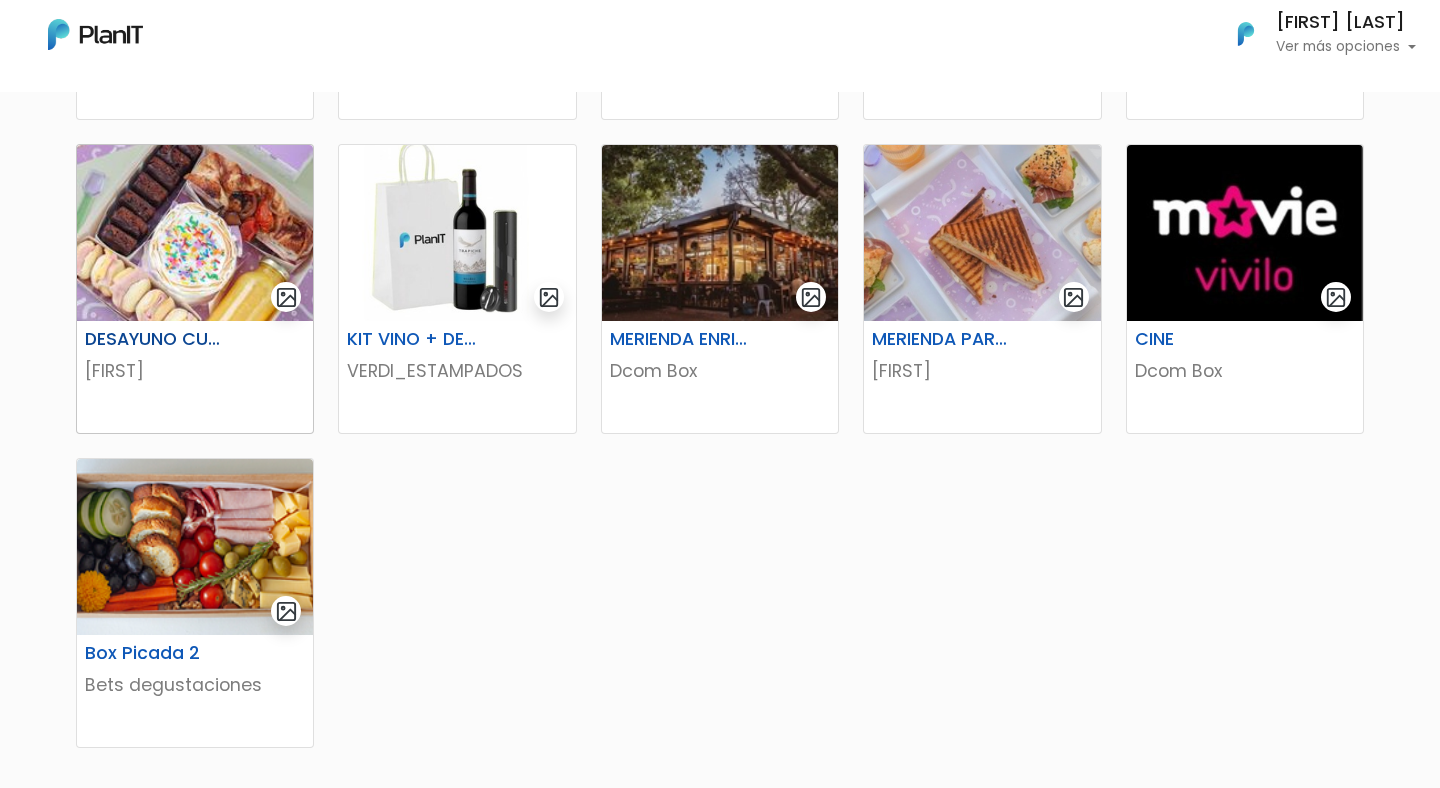 click on "DESAYUNO CUMPLE PARA 1" at bounding box center [195, 343] 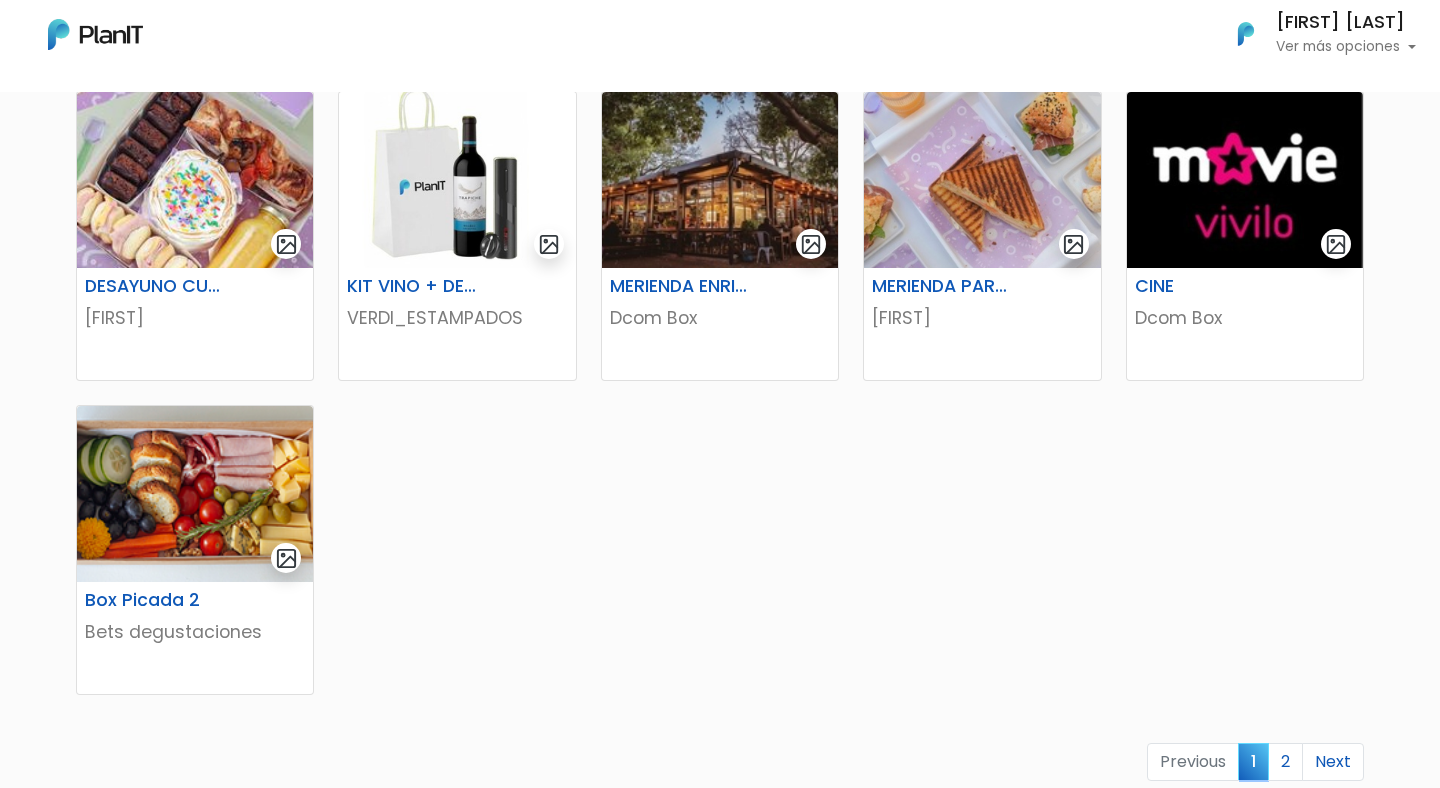 scroll, scrollTop: 1027, scrollLeft: 0, axis: vertical 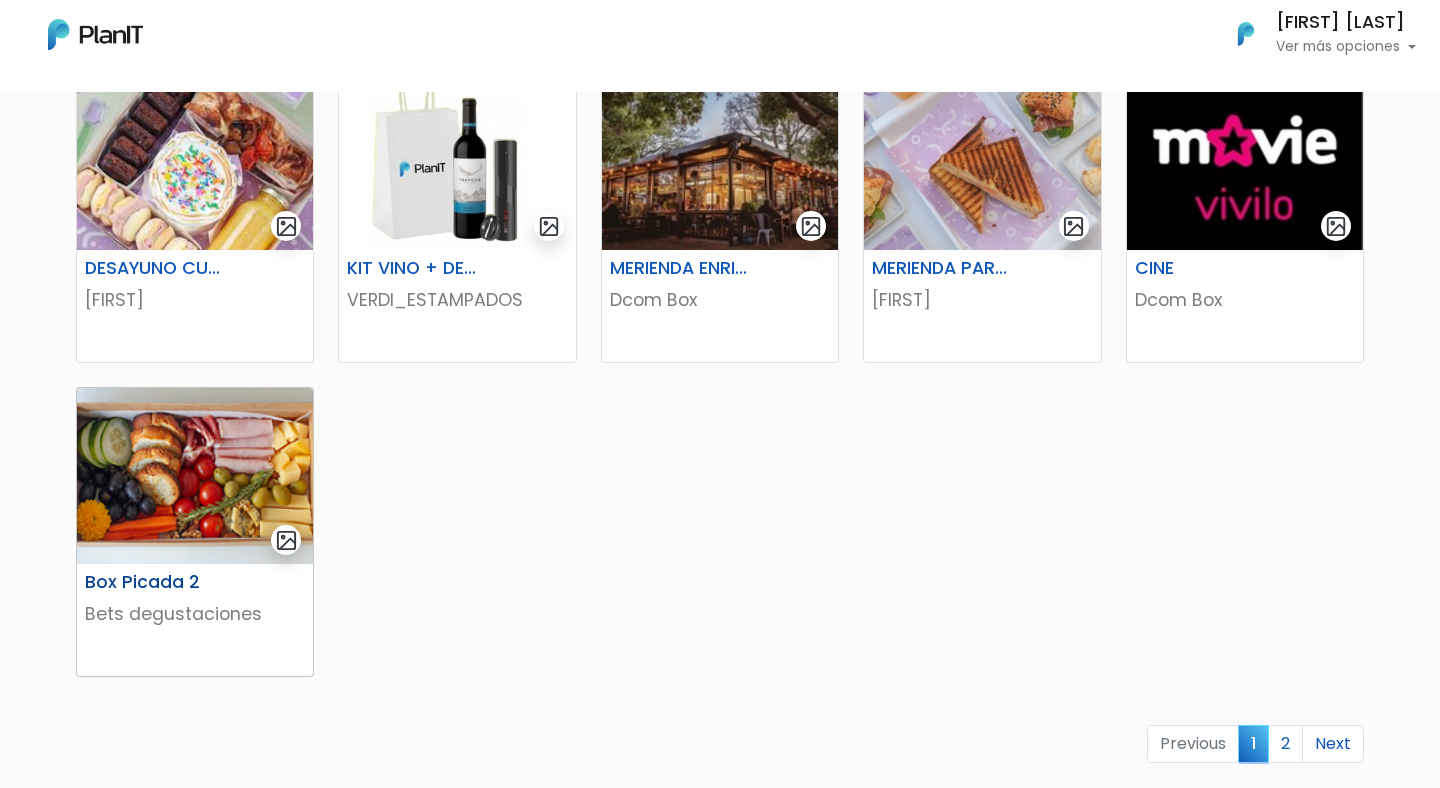 click at bounding box center (195, 476) 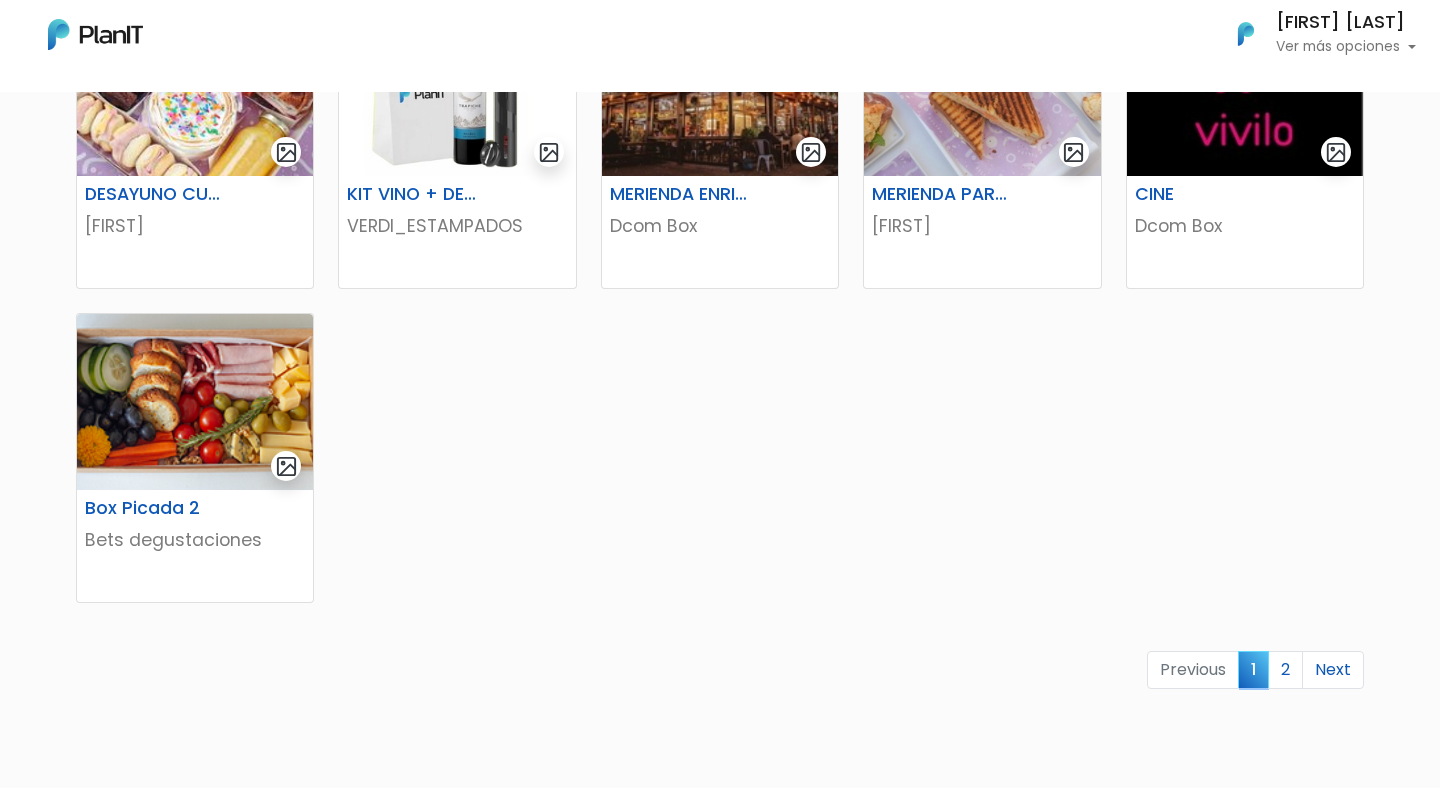 scroll, scrollTop: 1153, scrollLeft: 0, axis: vertical 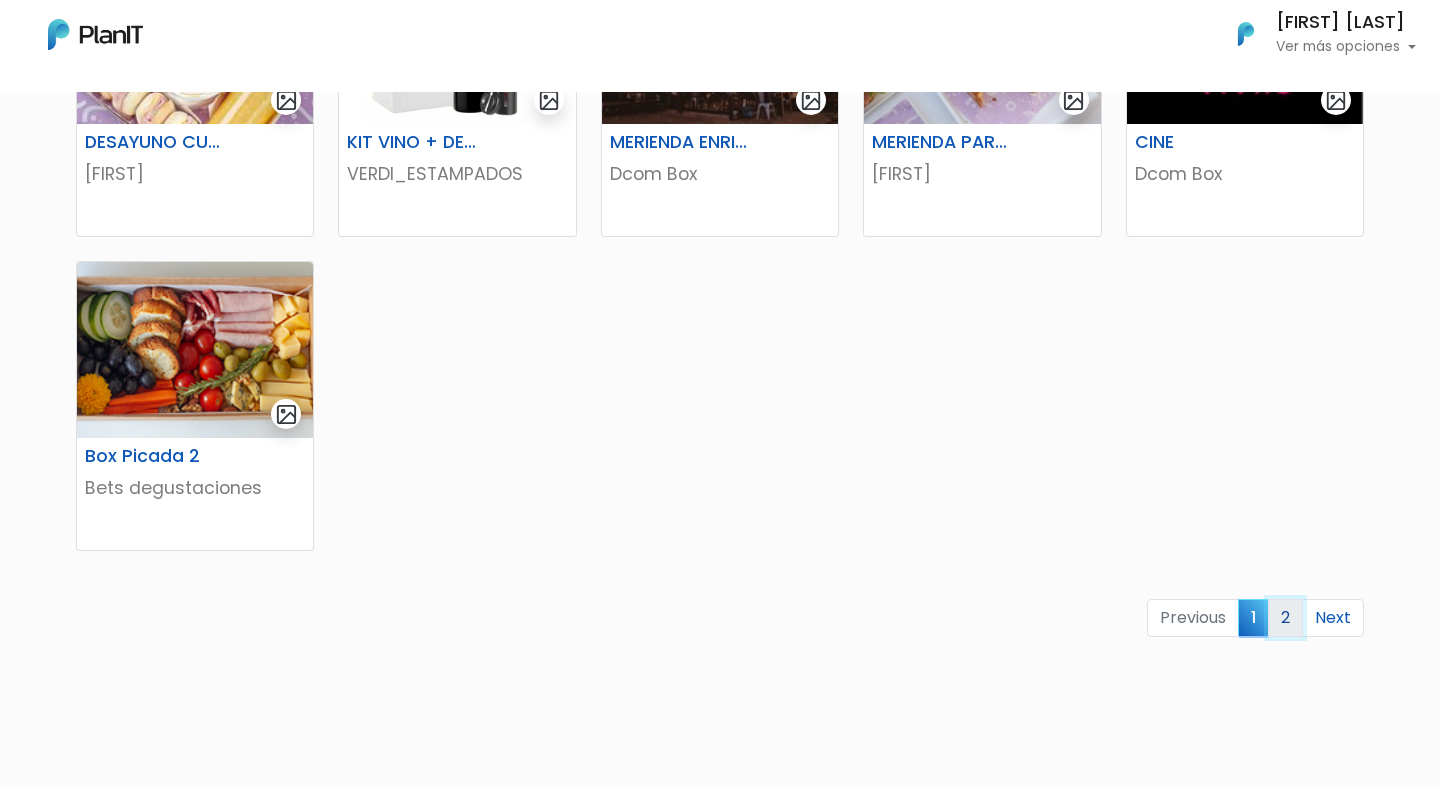 click on "2" at bounding box center (1285, 618) 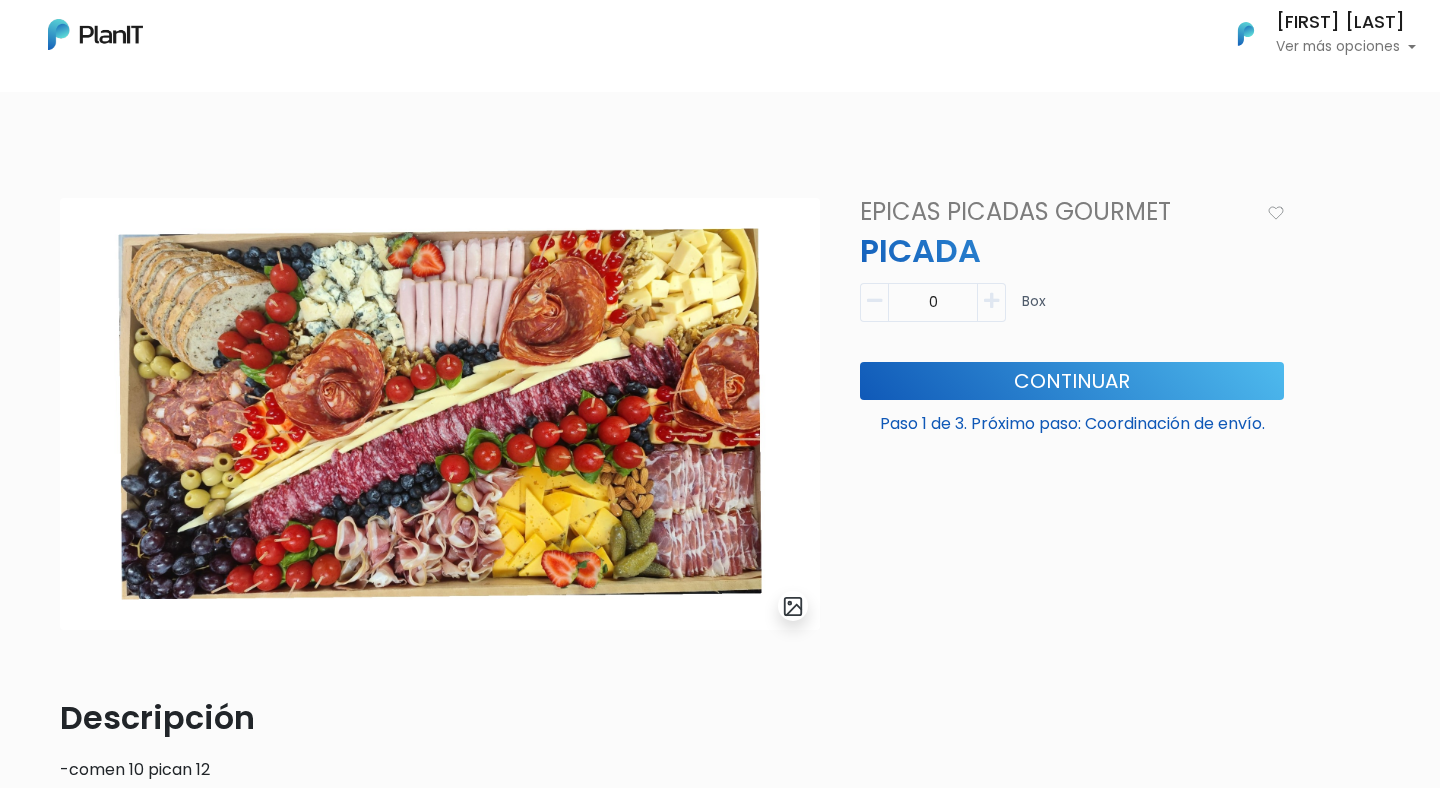 scroll, scrollTop: 0, scrollLeft: 0, axis: both 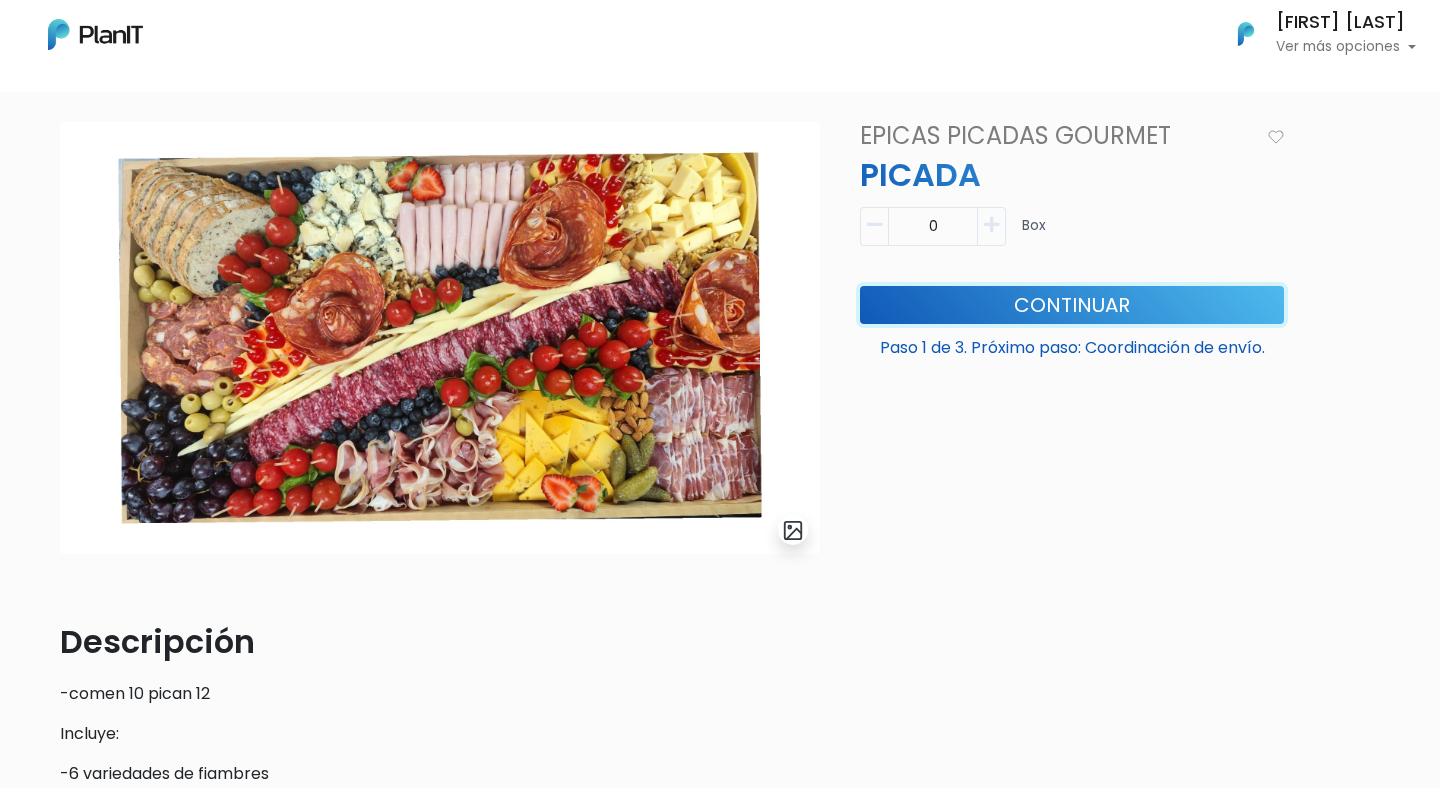 click on "Continuar" at bounding box center (1072, 305) 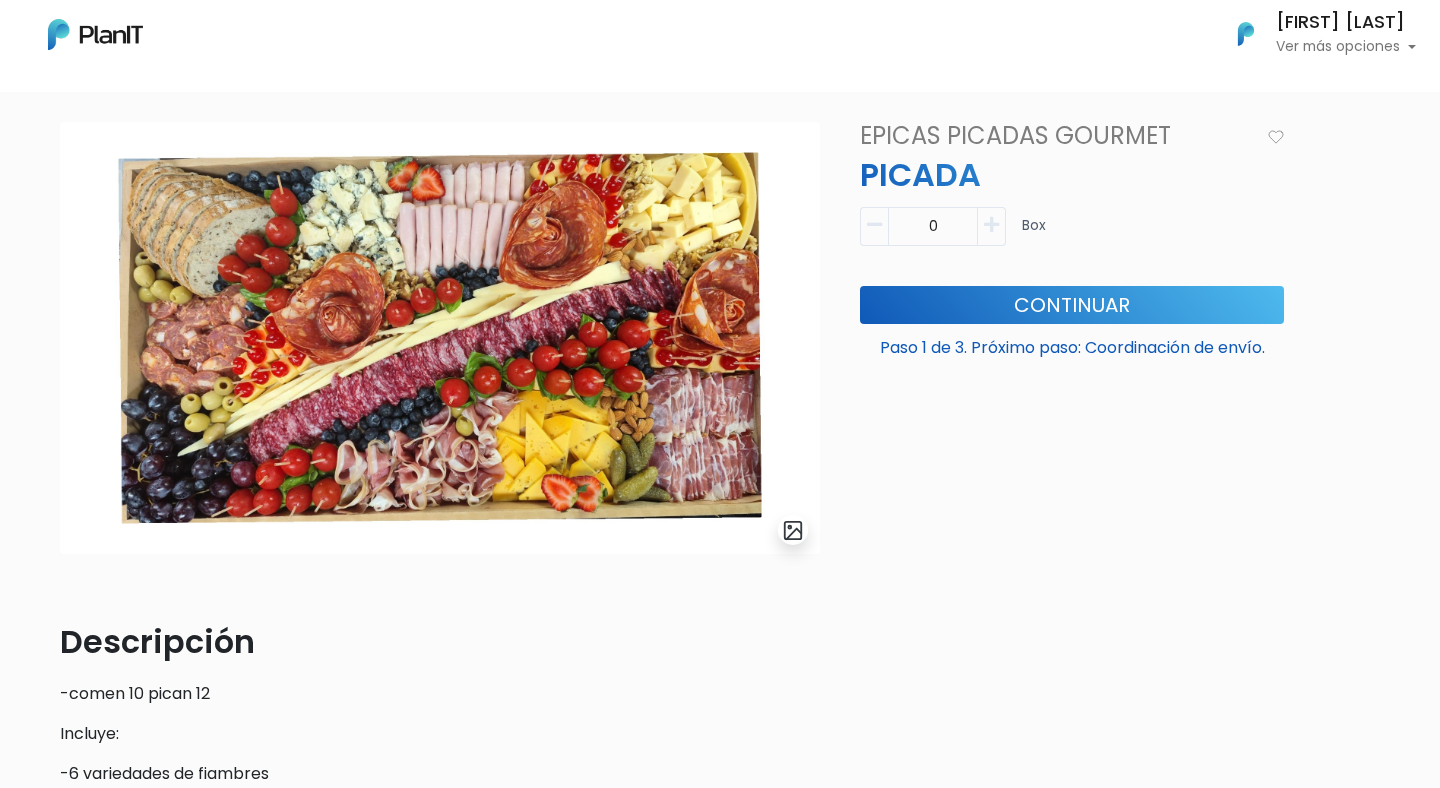 click at bounding box center [991, 225] 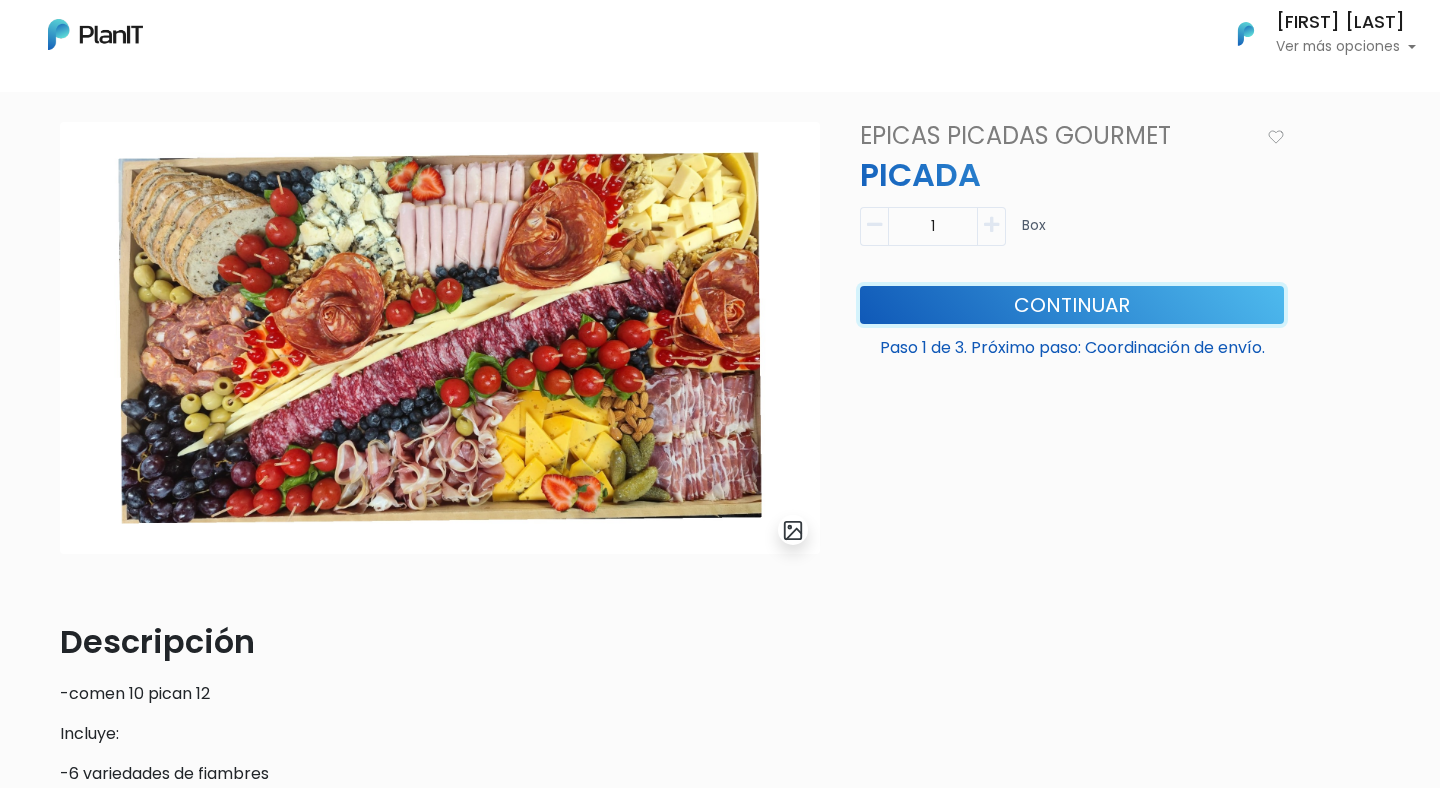 click on "Continuar" at bounding box center [1072, 305] 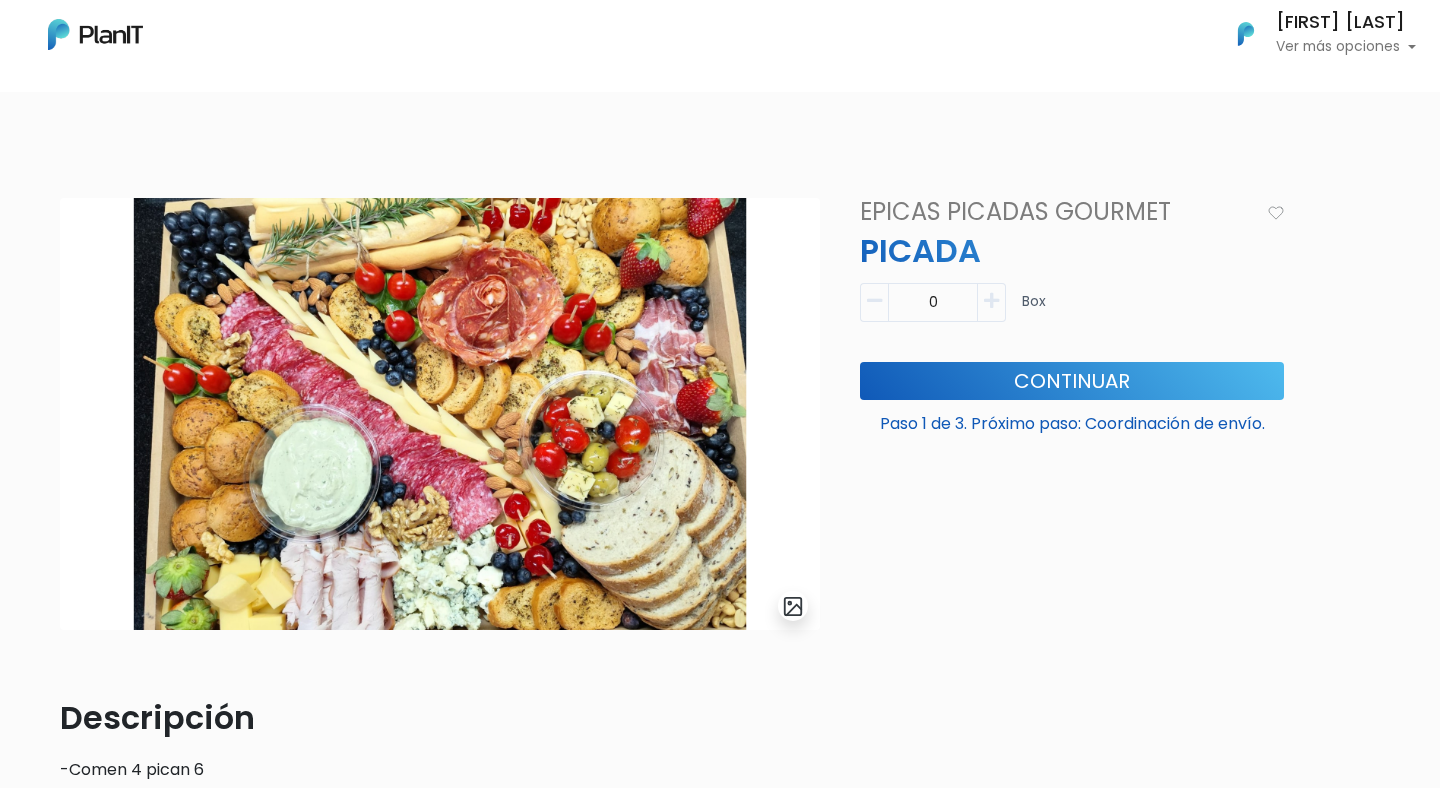 scroll, scrollTop: 0, scrollLeft: 0, axis: both 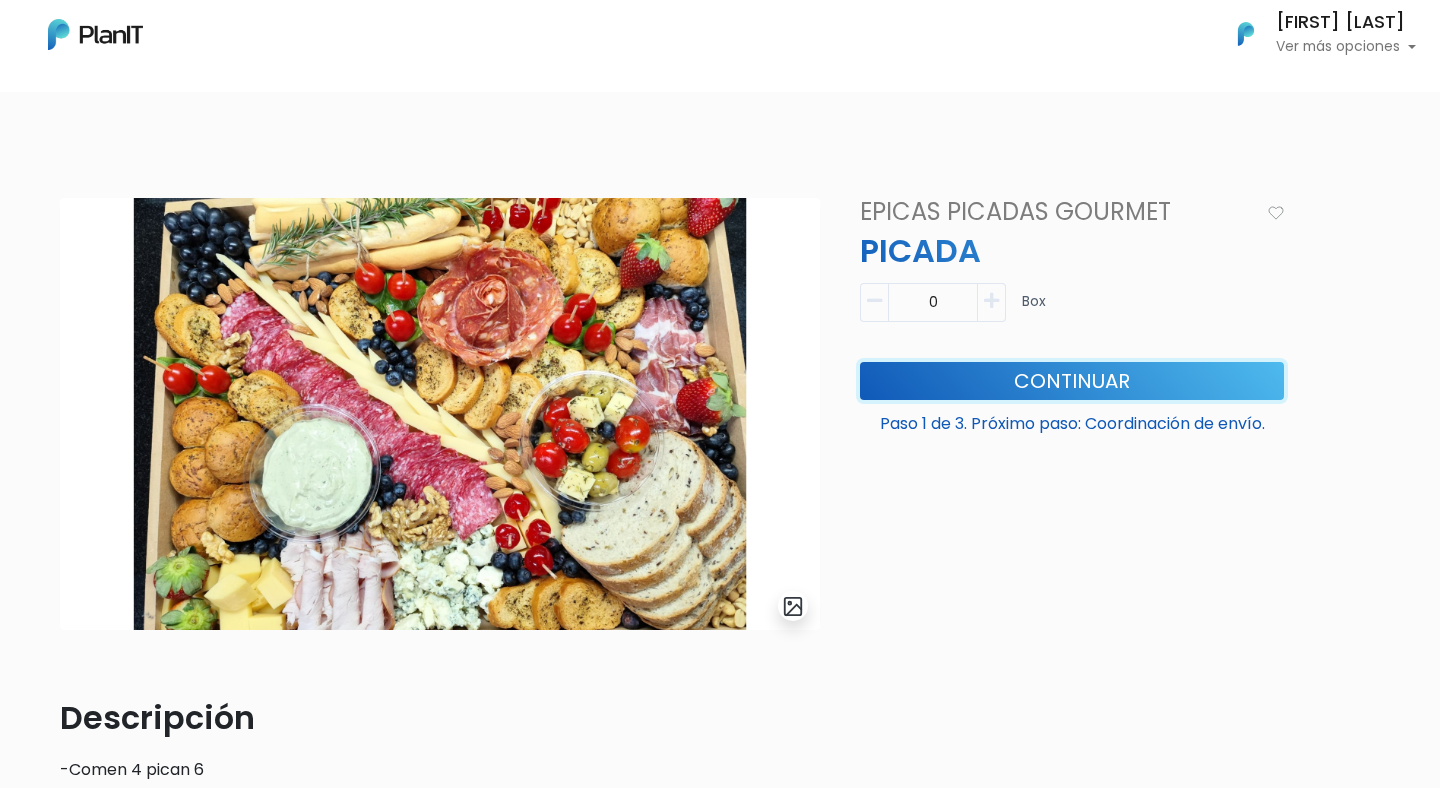 click on "Continuar" at bounding box center [1072, 381] 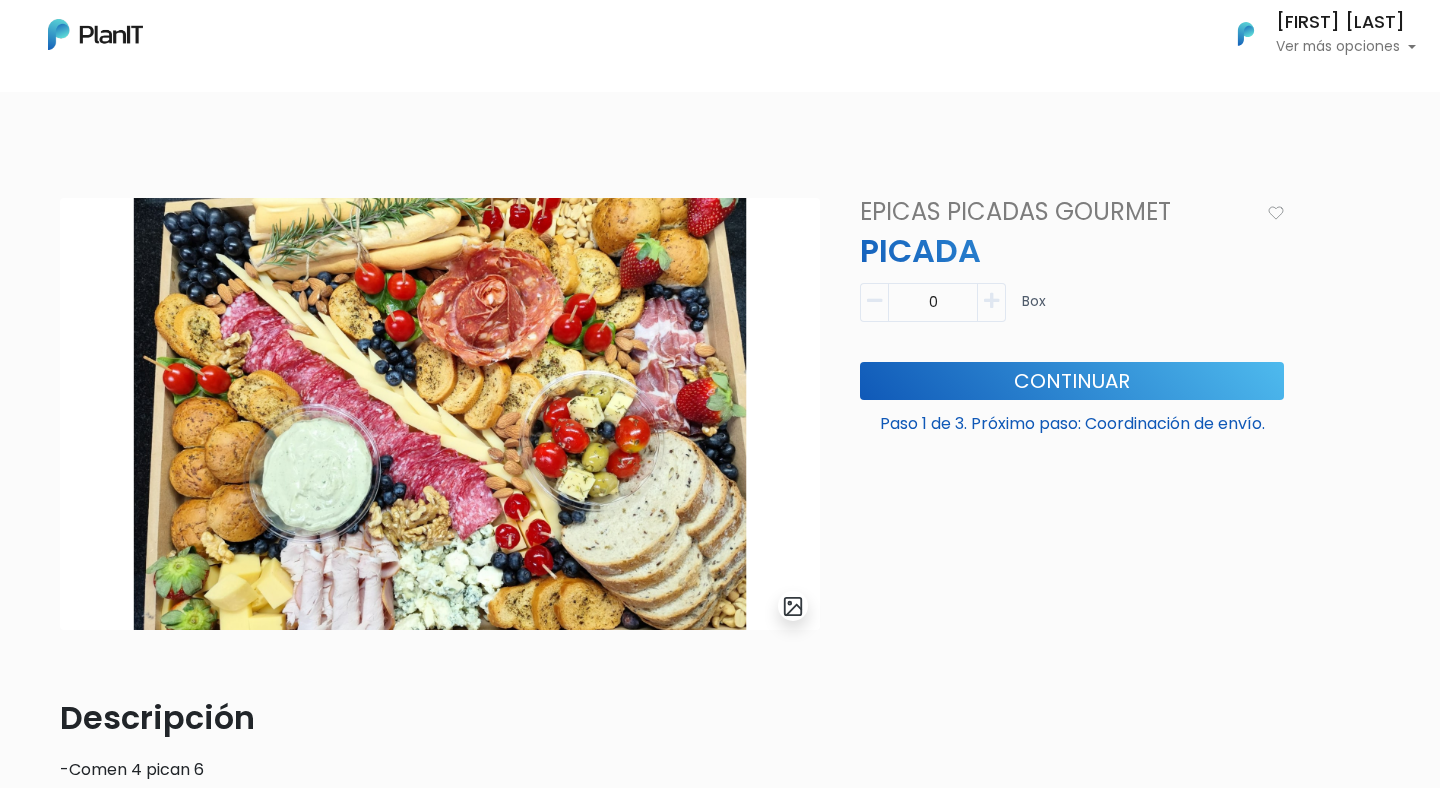 click at bounding box center [991, 301] 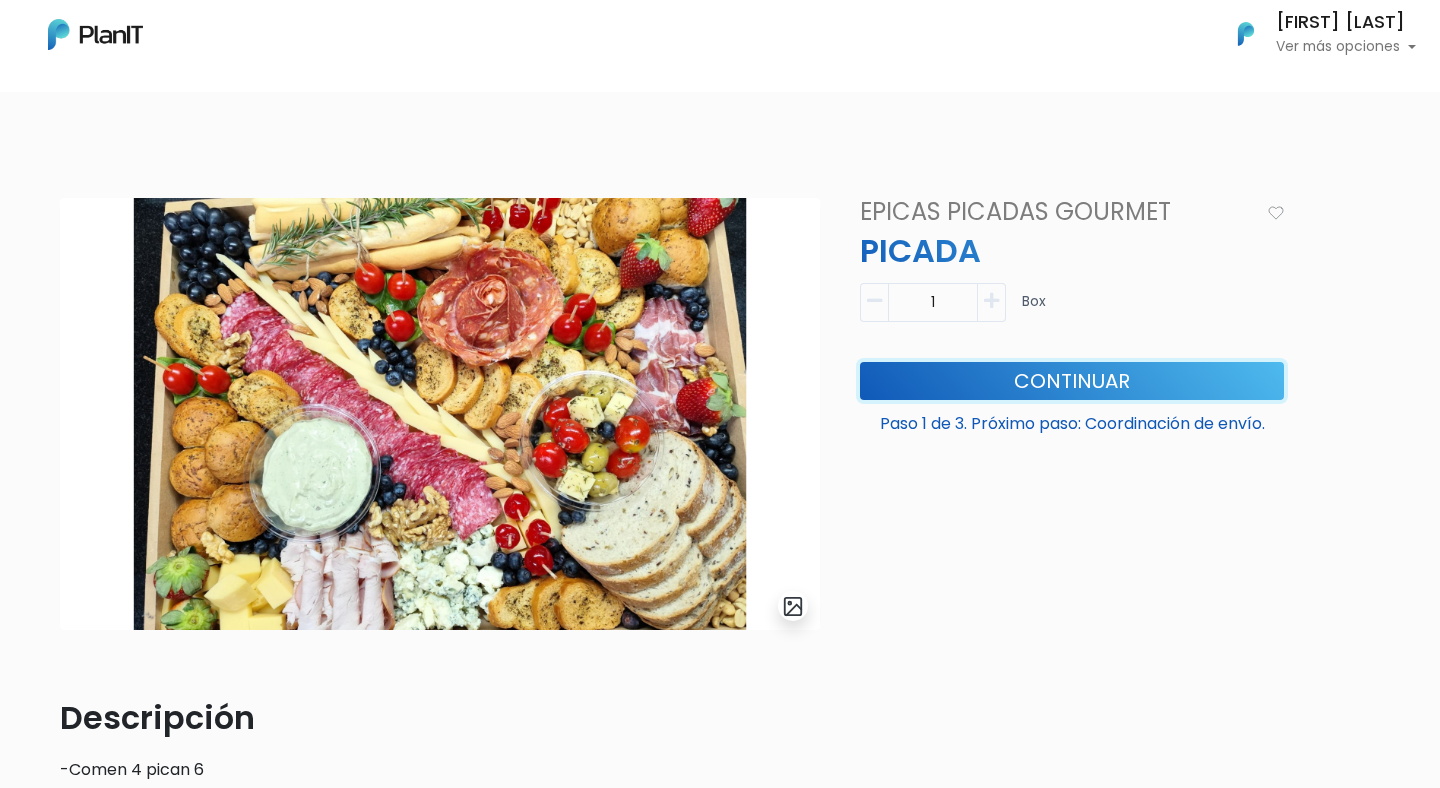 click on "Continuar" at bounding box center (1072, 381) 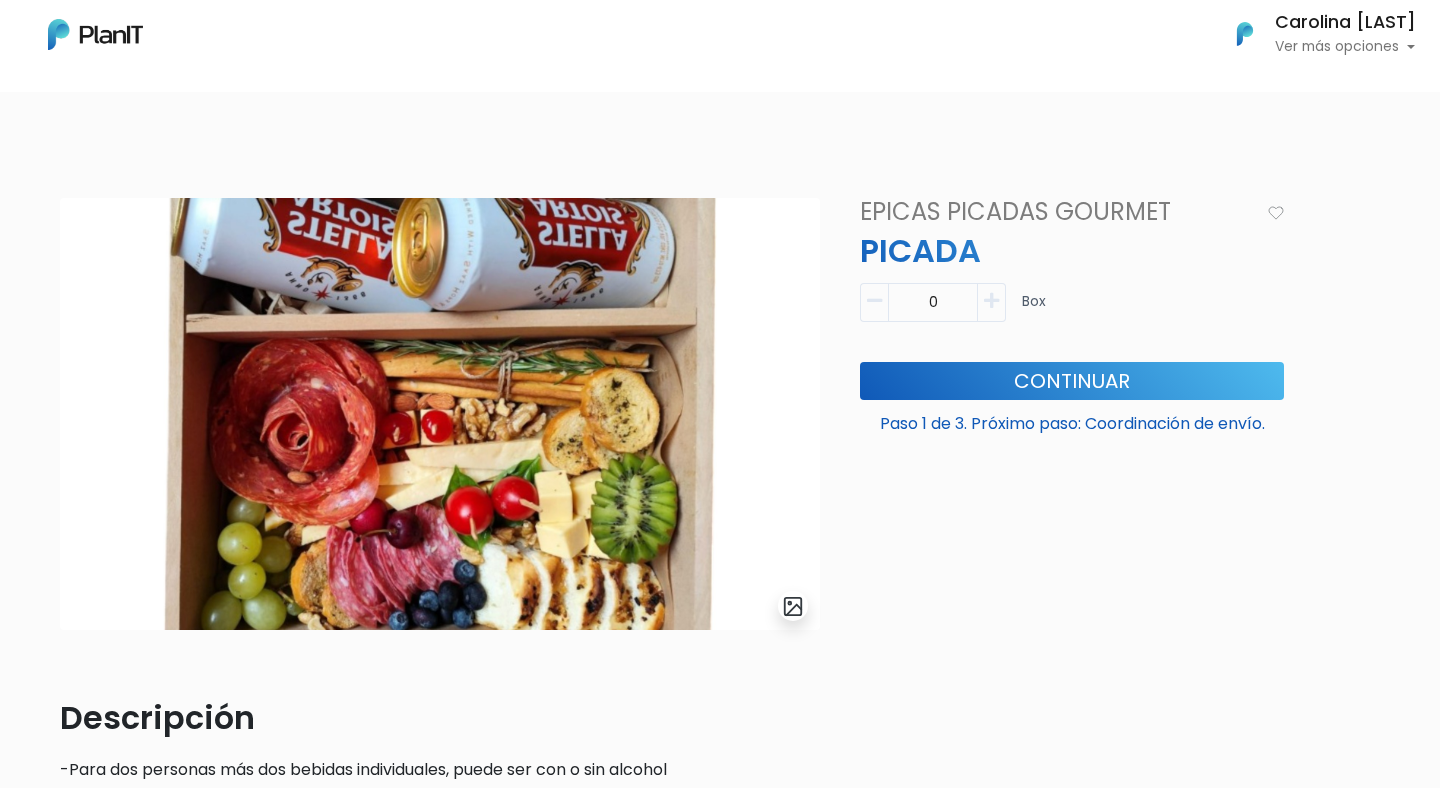 scroll, scrollTop: 0, scrollLeft: 0, axis: both 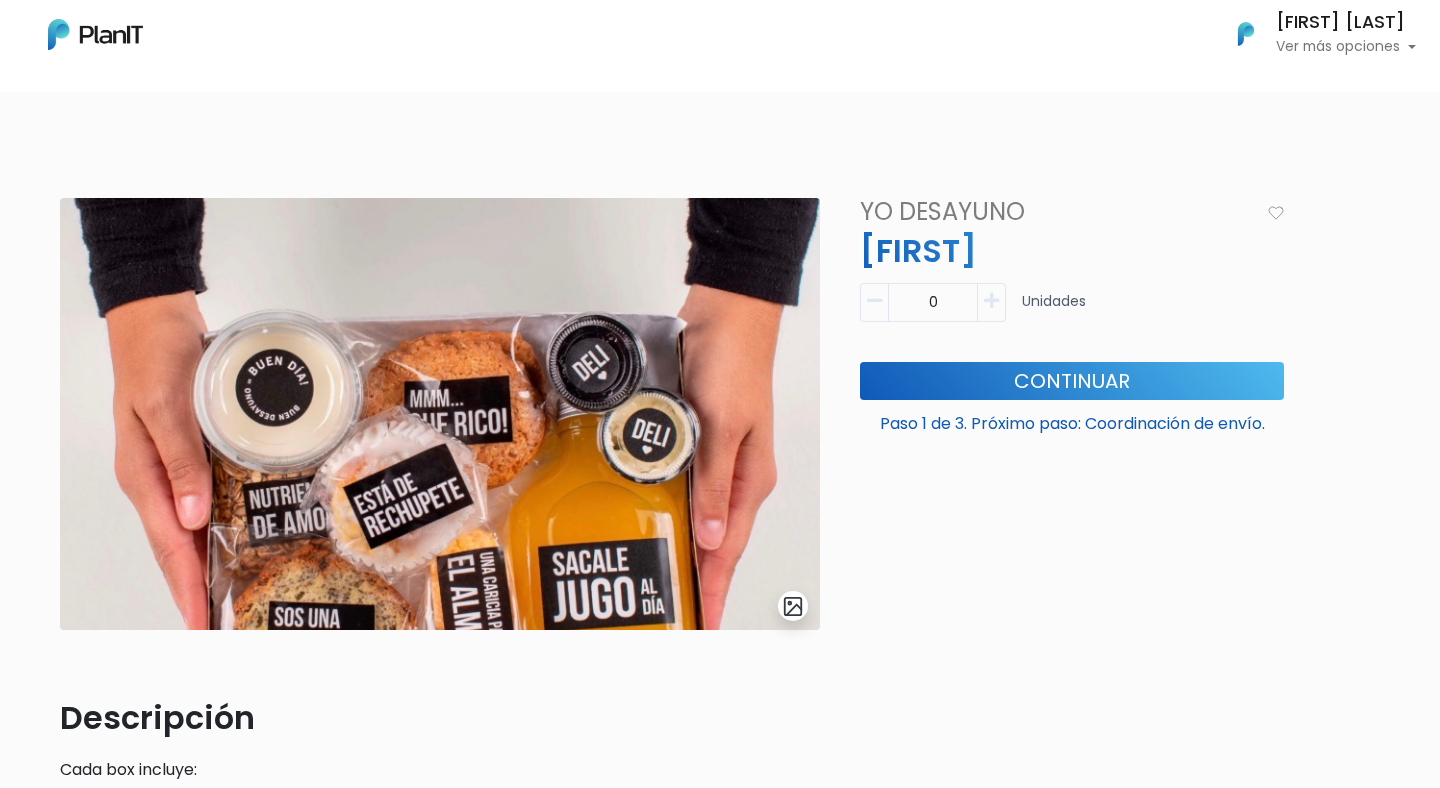 click on "0" at bounding box center [933, 302] 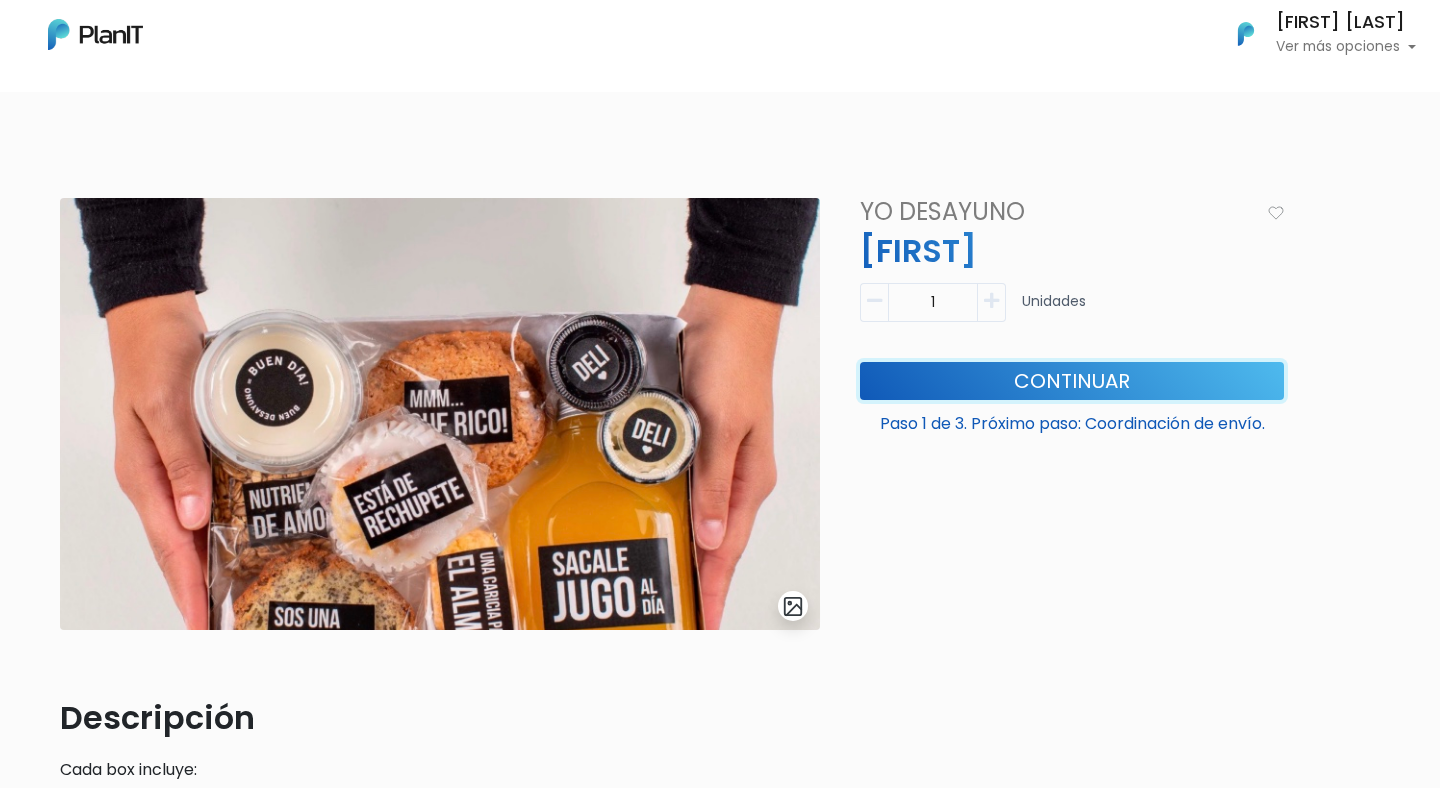click on "Continuar" at bounding box center (1072, 381) 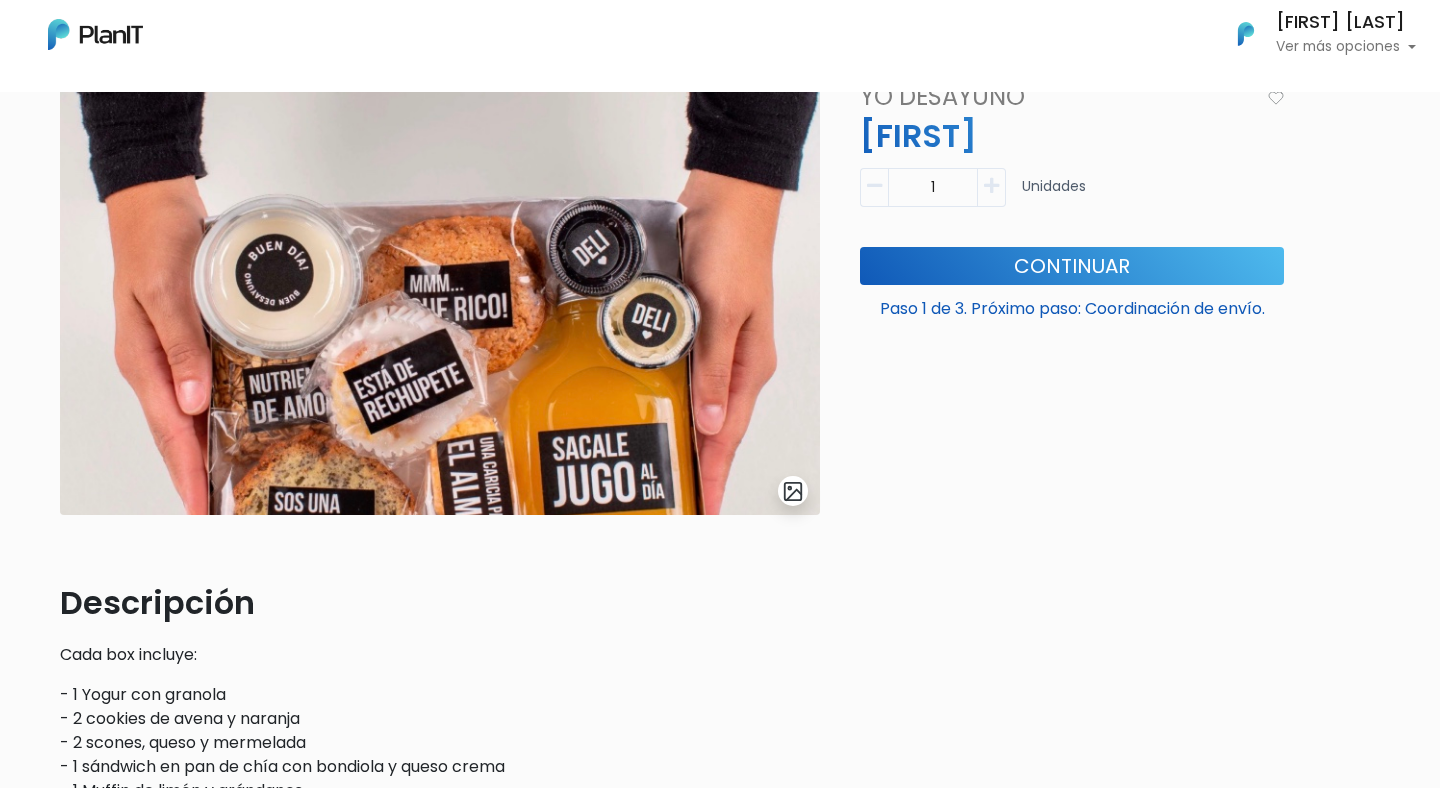 scroll, scrollTop: 97, scrollLeft: 0, axis: vertical 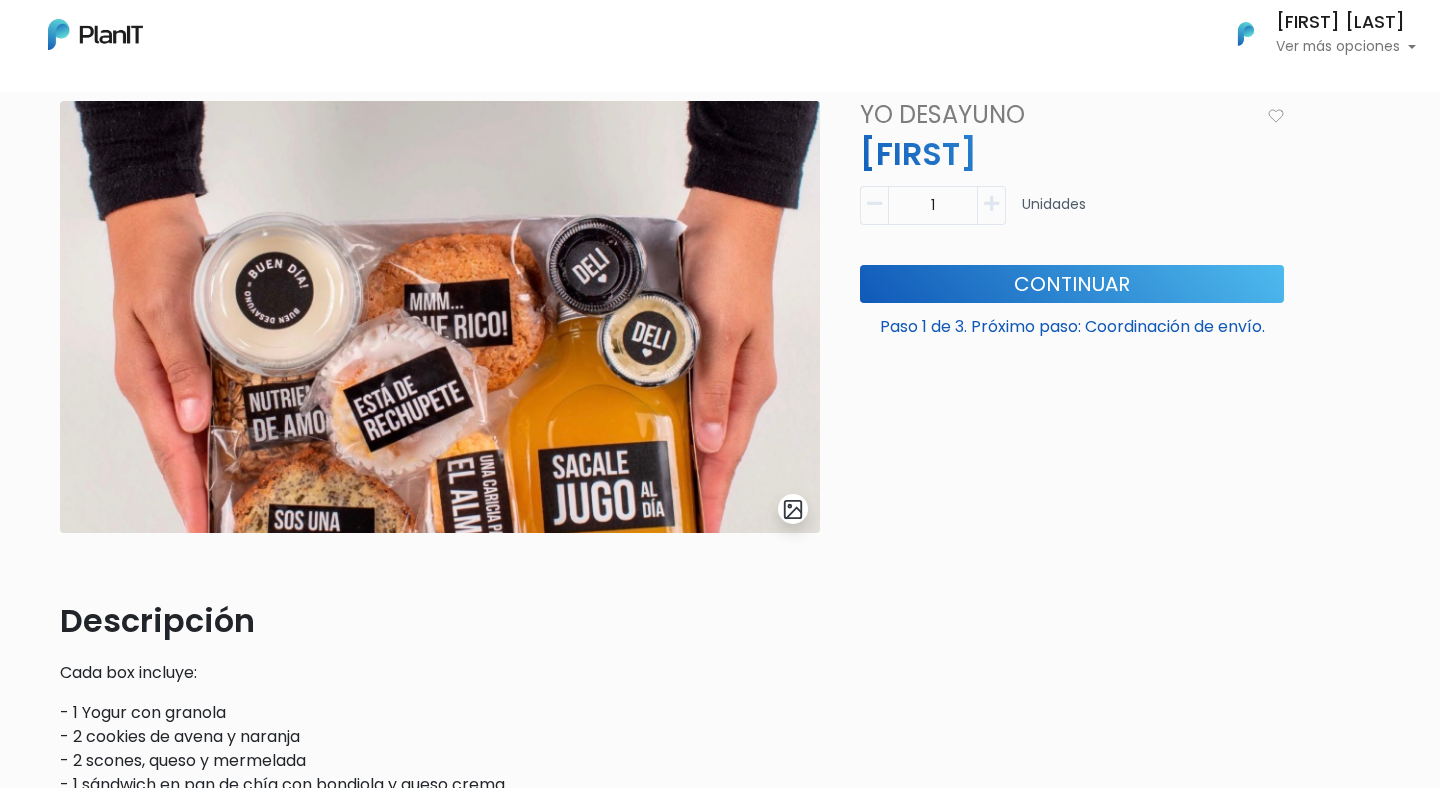 click at bounding box center (991, 204) 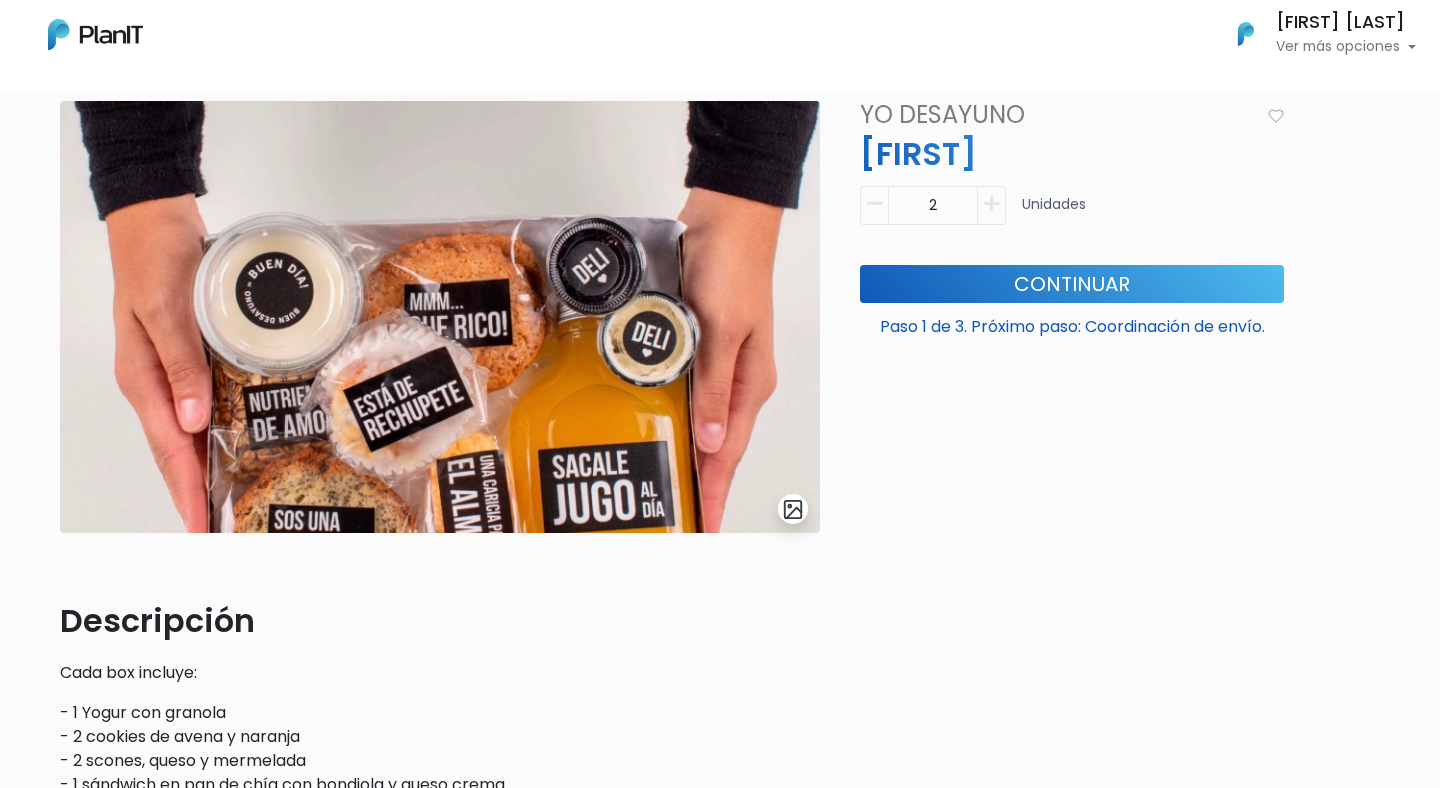 click at bounding box center [874, 204] 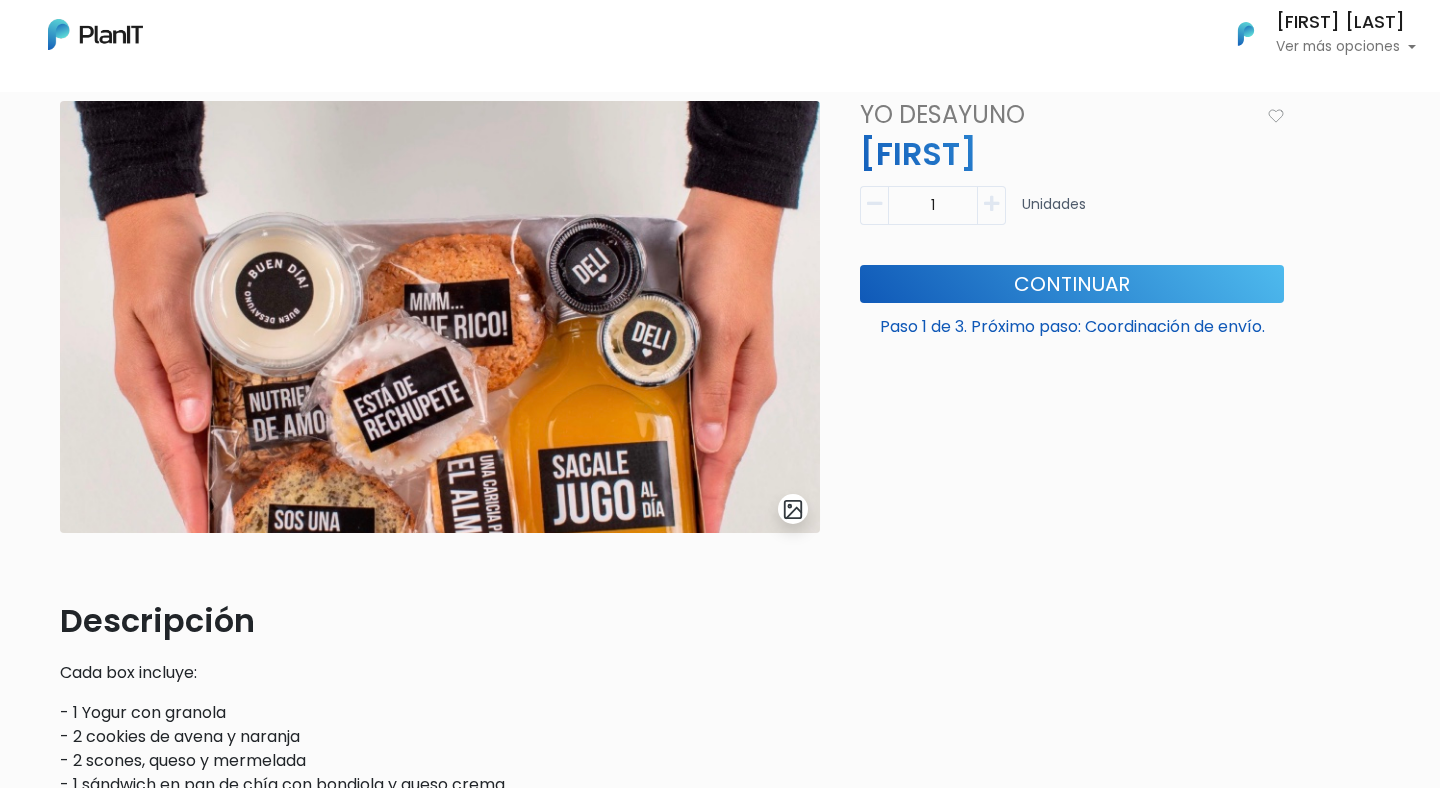 click at bounding box center (992, 205) 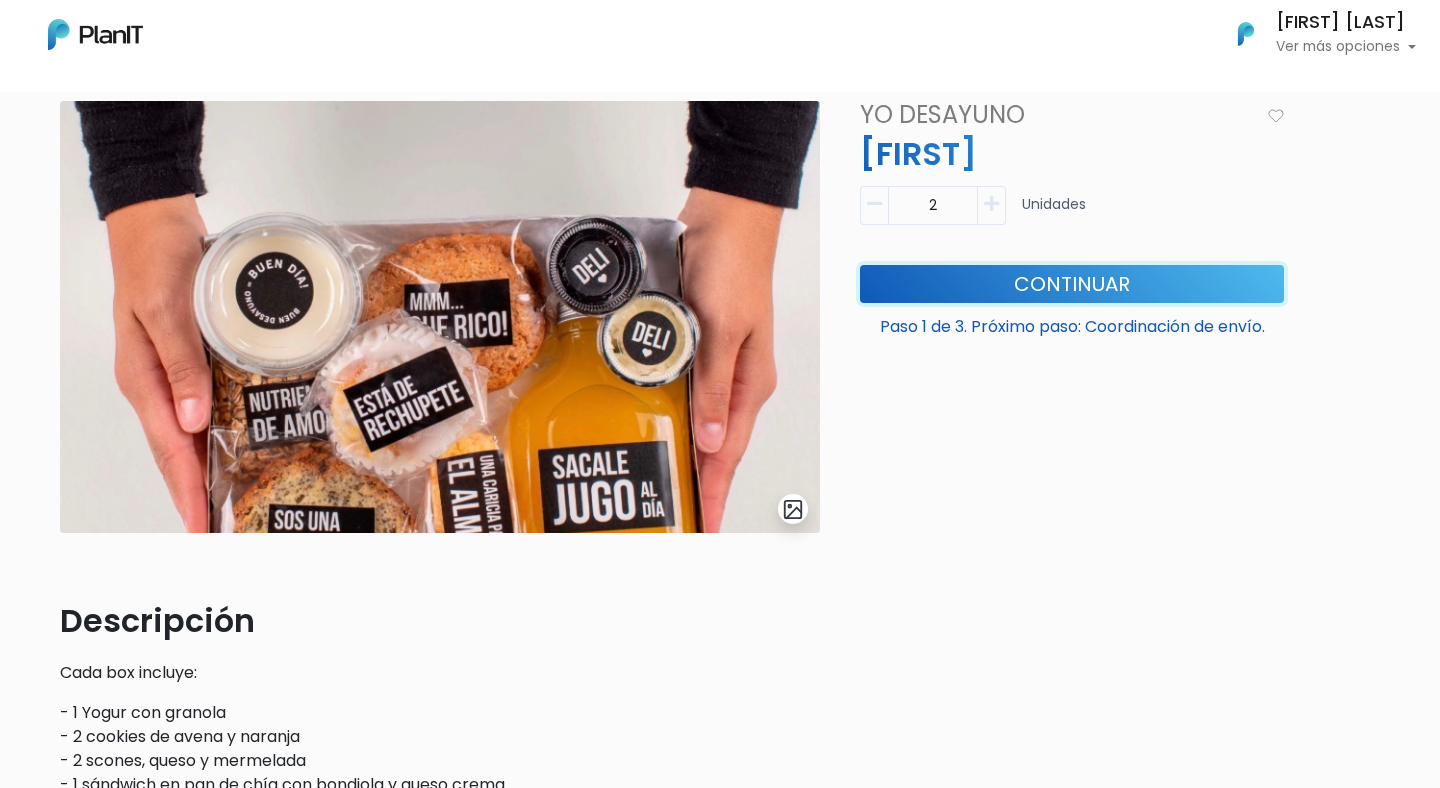 click on "Continuar" at bounding box center [1072, 284] 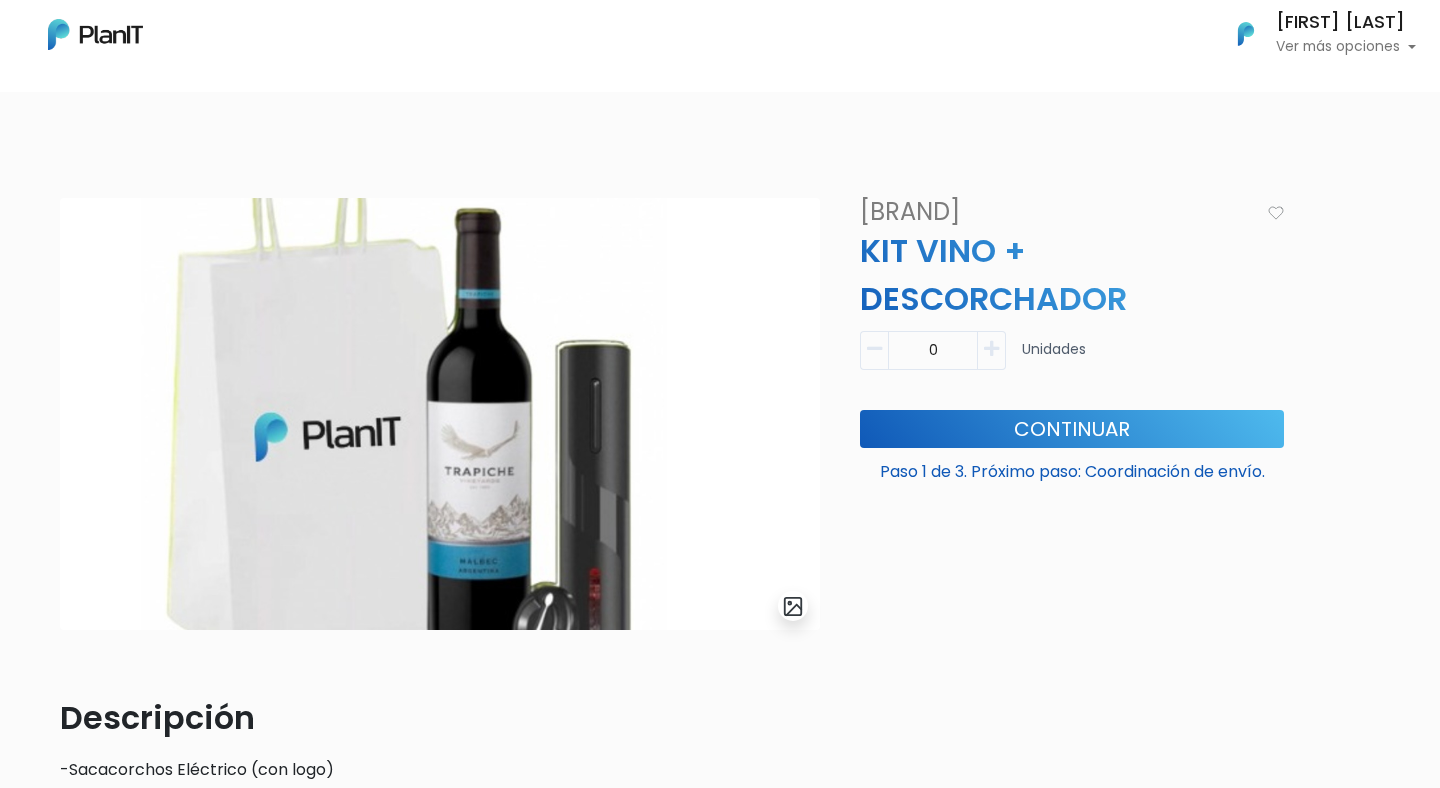 scroll, scrollTop: 0, scrollLeft: 0, axis: both 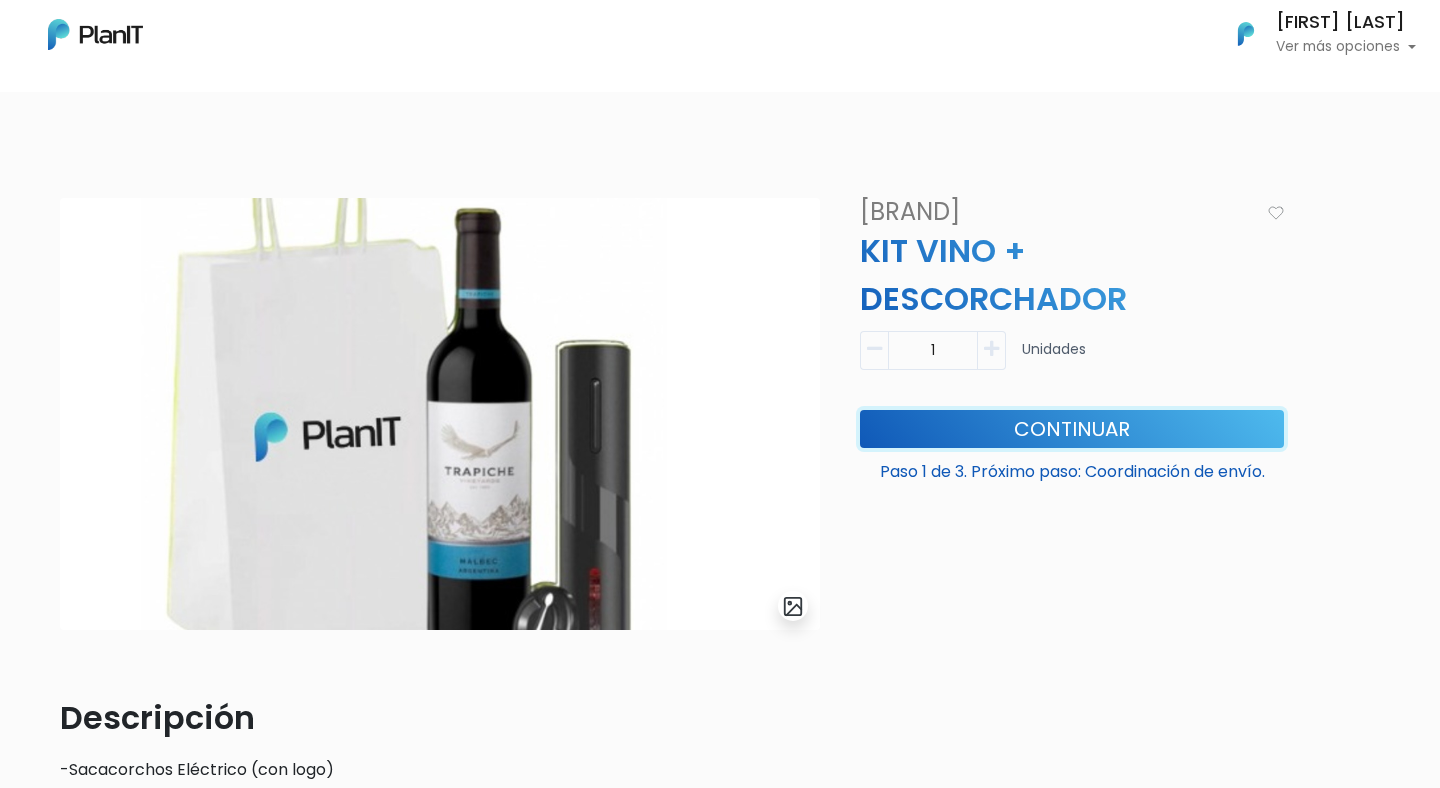 click on "Continuar" at bounding box center (1072, 429) 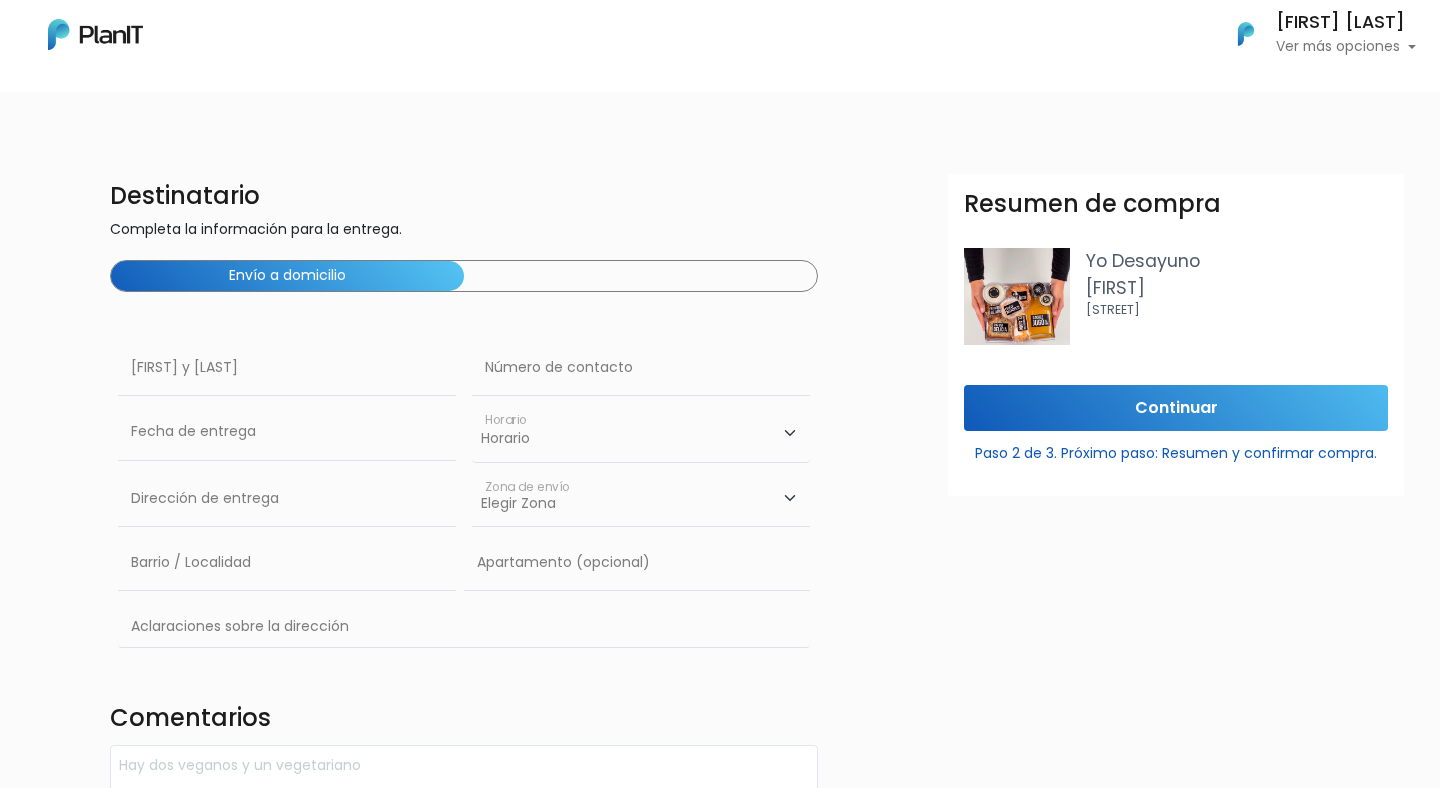 scroll, scrollTop: 0, scrollLeft: 0, axis: both 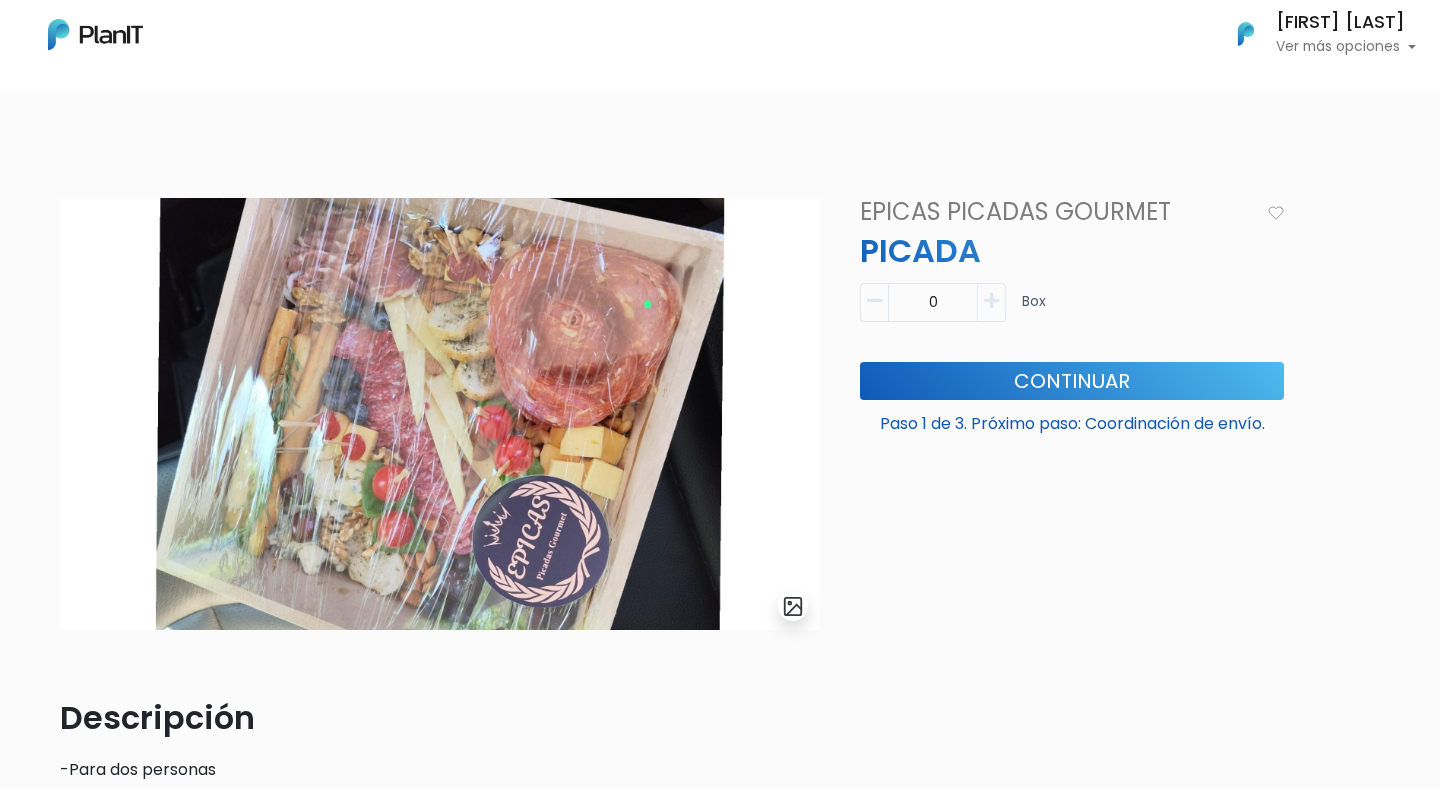 click at bounding box center (992, 302) 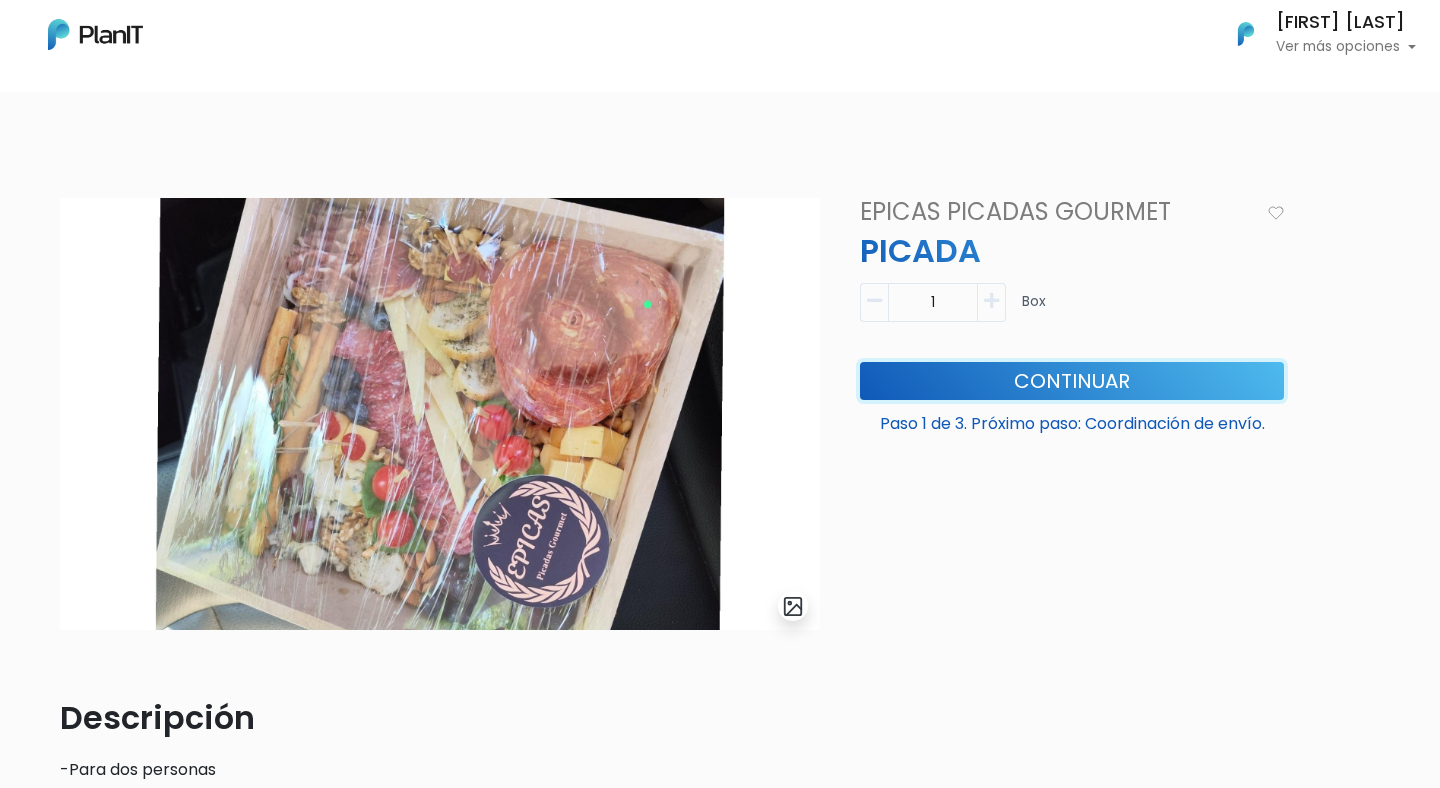 click on "Continuar" at bounding box center [1072, 381] 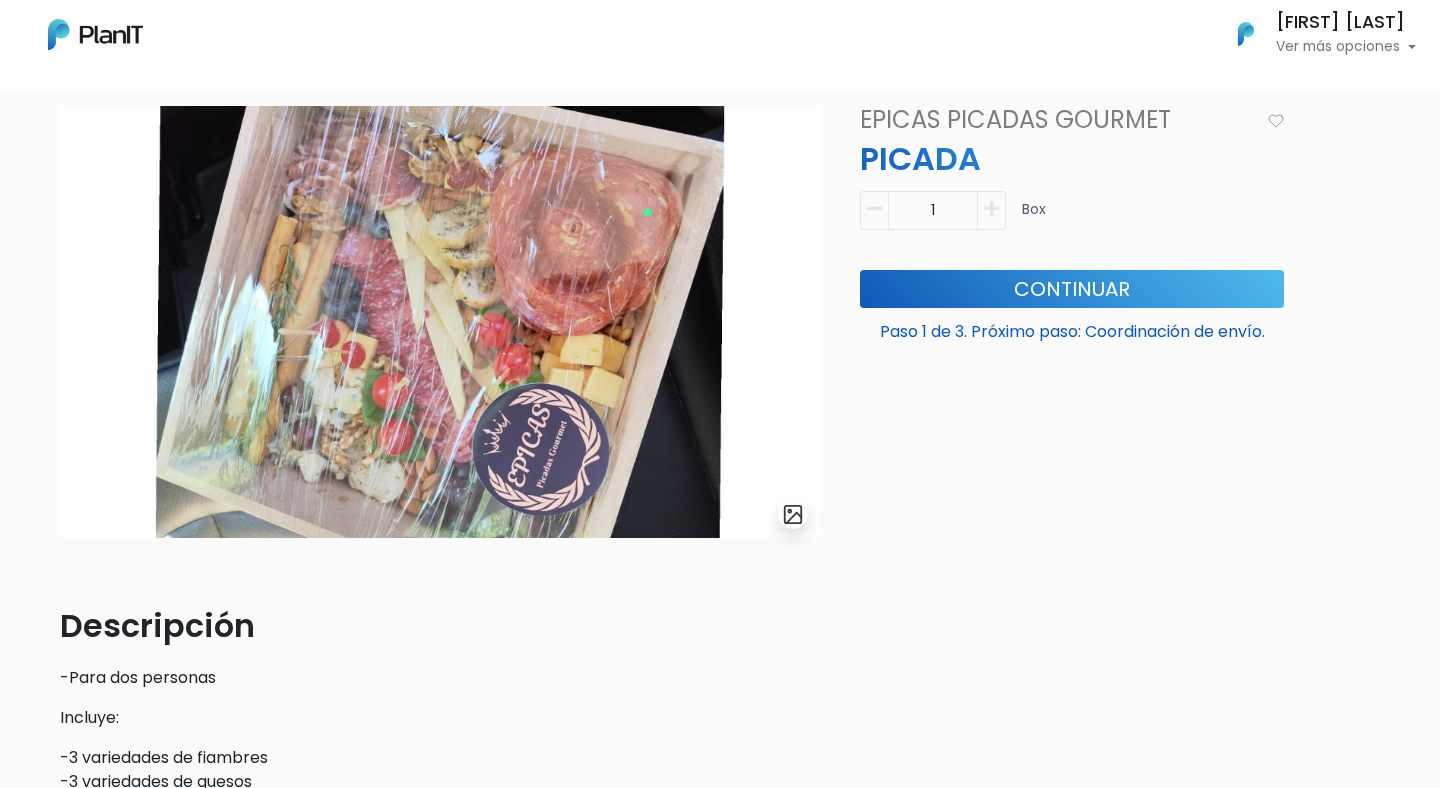 scroll, scrollTop: 0, scrollLeft: 0, axis: both 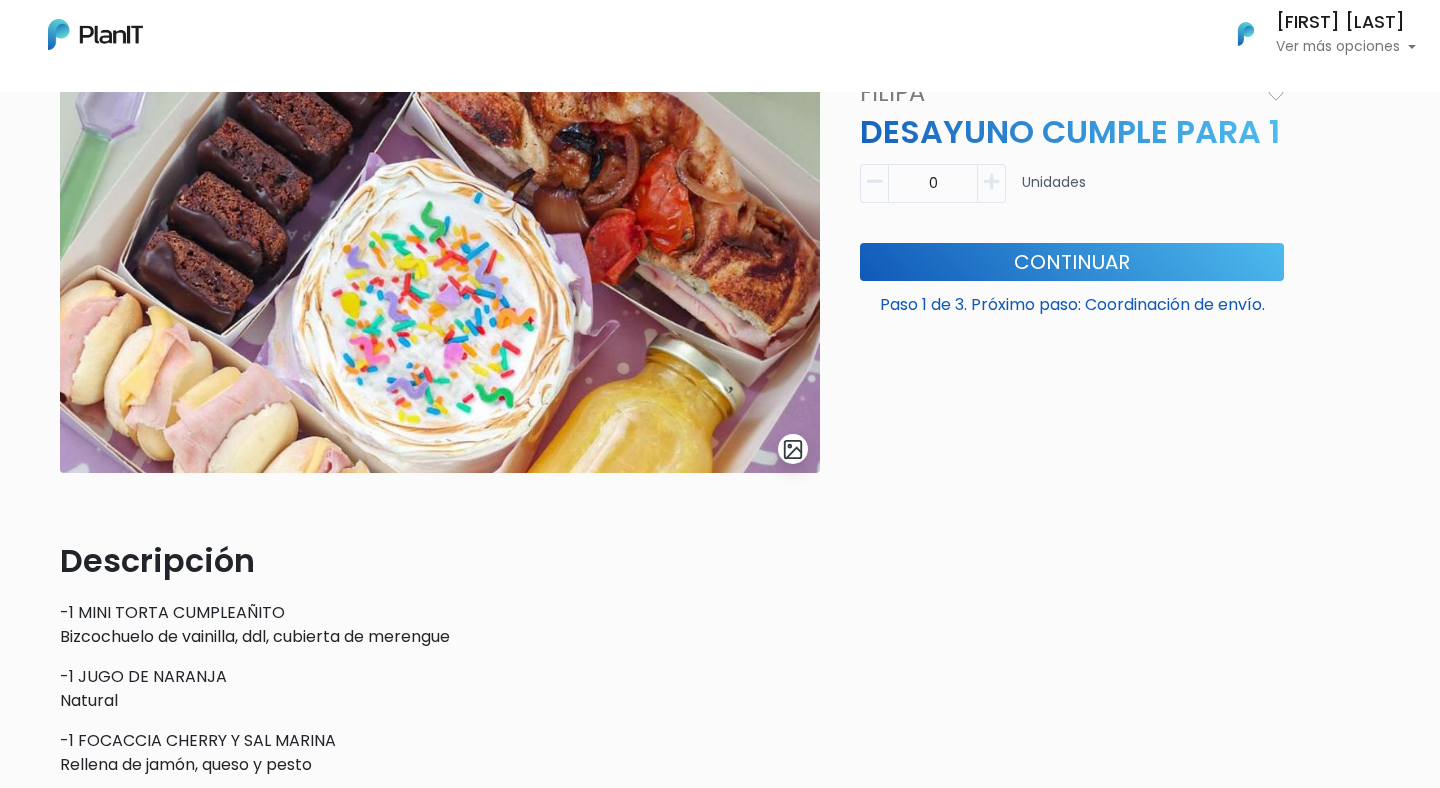click at bounding box center (991, 182) 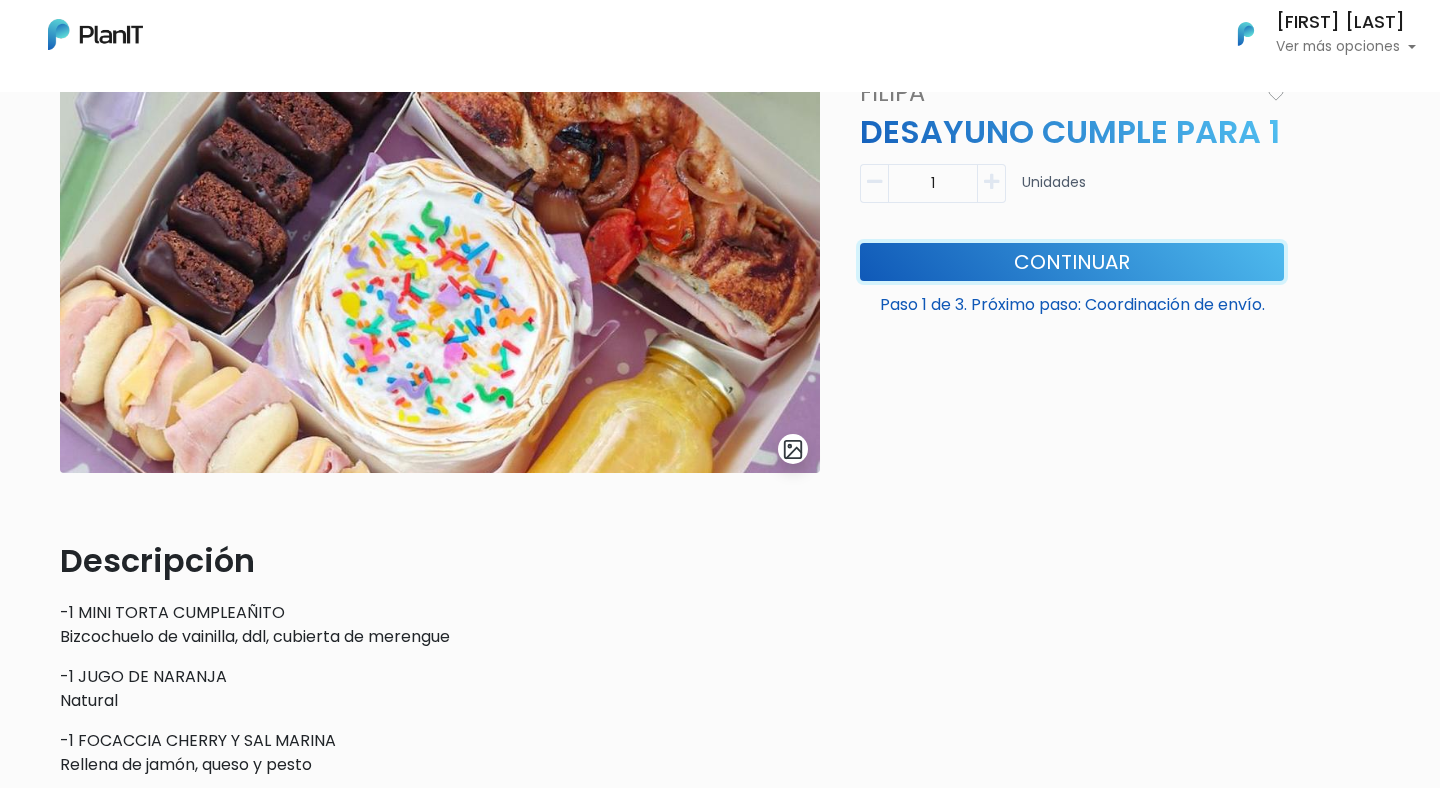 click on "Continuar" at bounding box center [1072, 261] 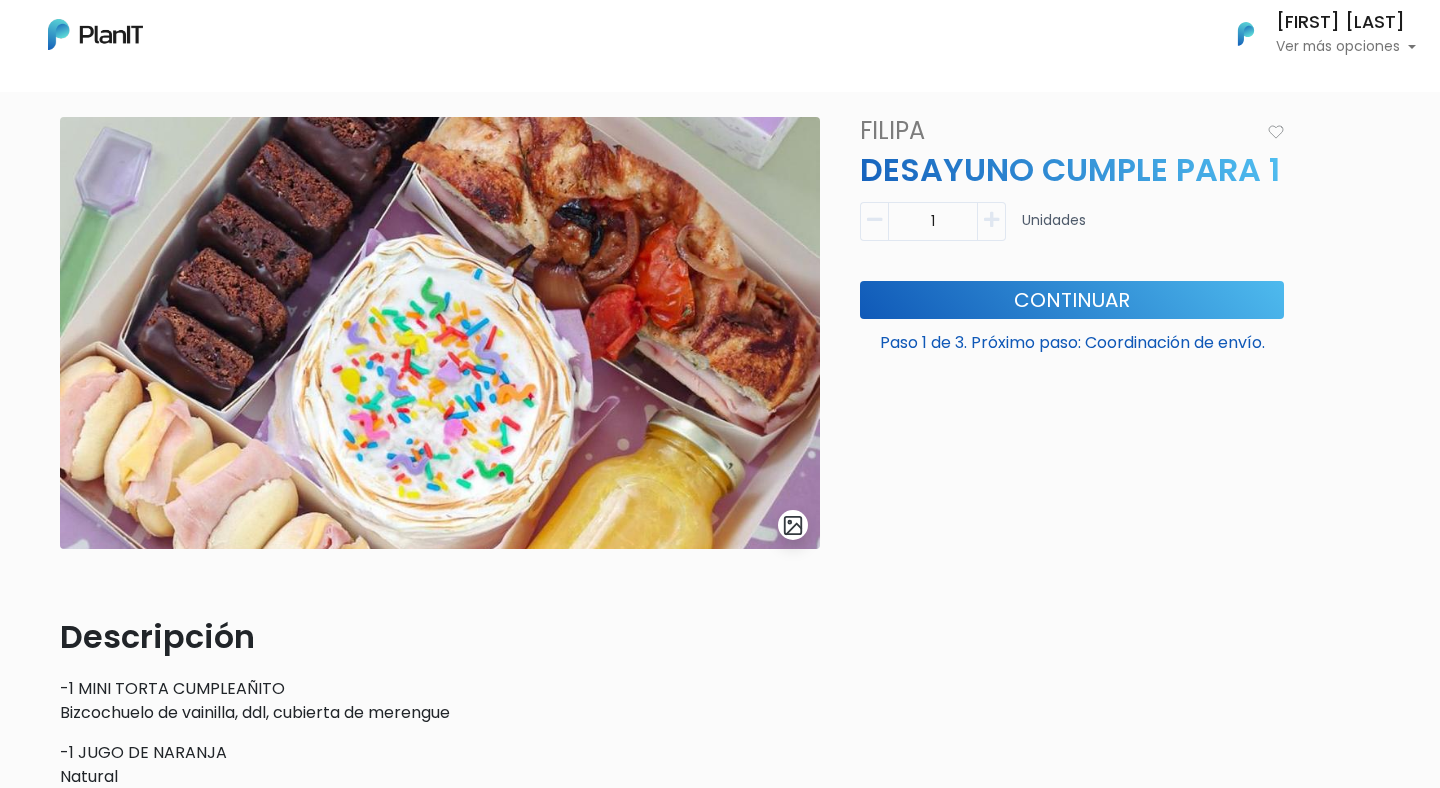 scroll, scrollTop: 0, scrollLeft: 0, axis: both 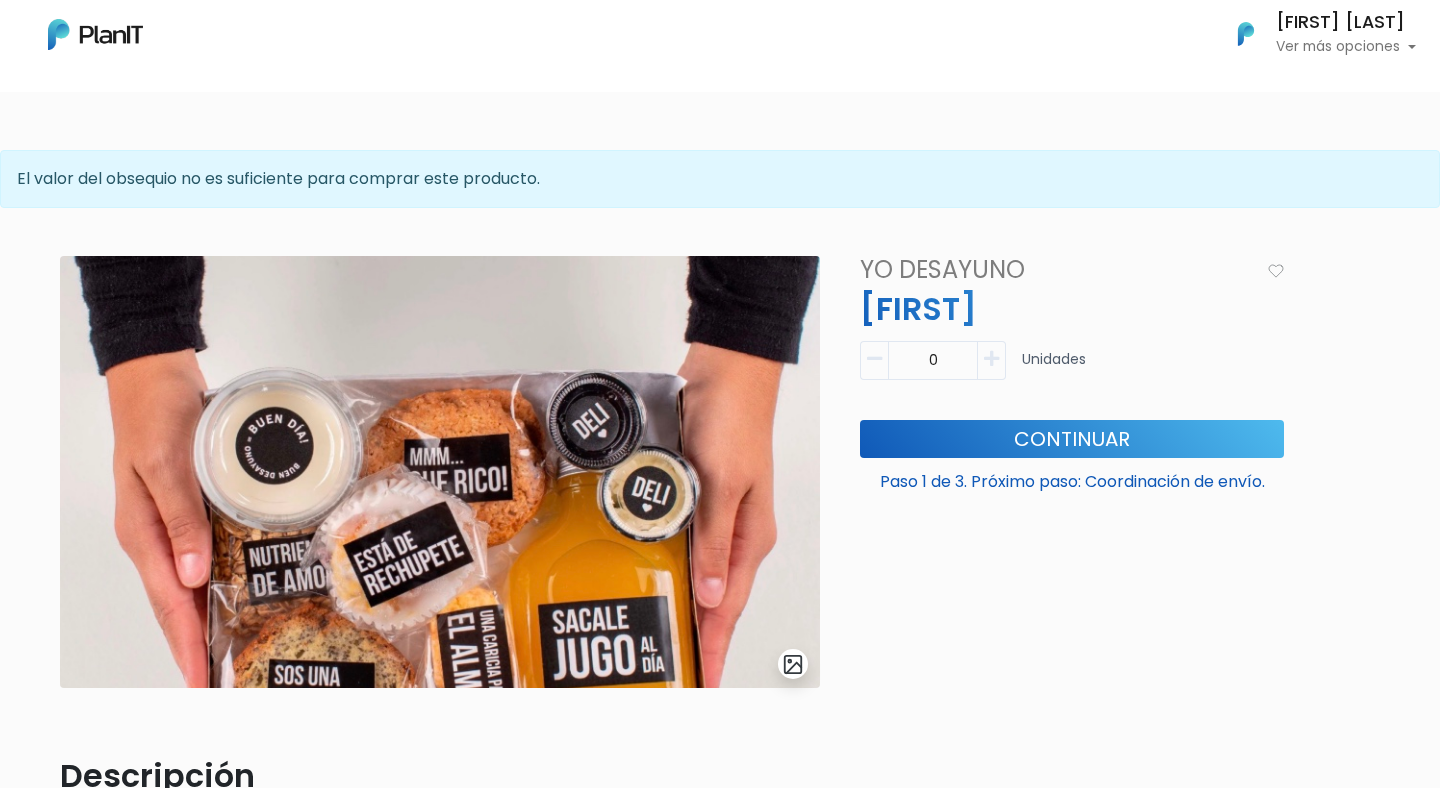 click at bounding box center [991, 359] 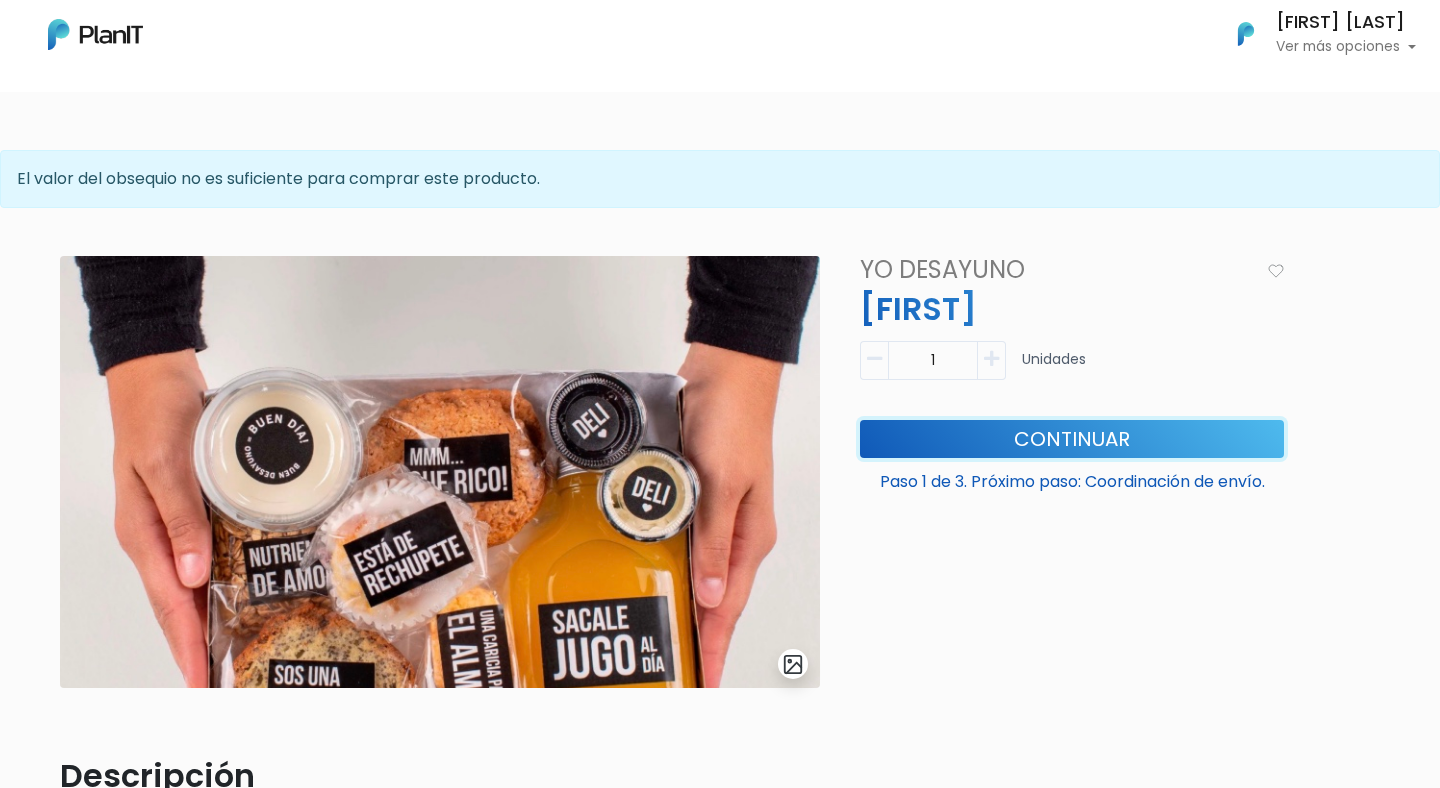 click on "Continuar" at bounding box center (1072, 439) 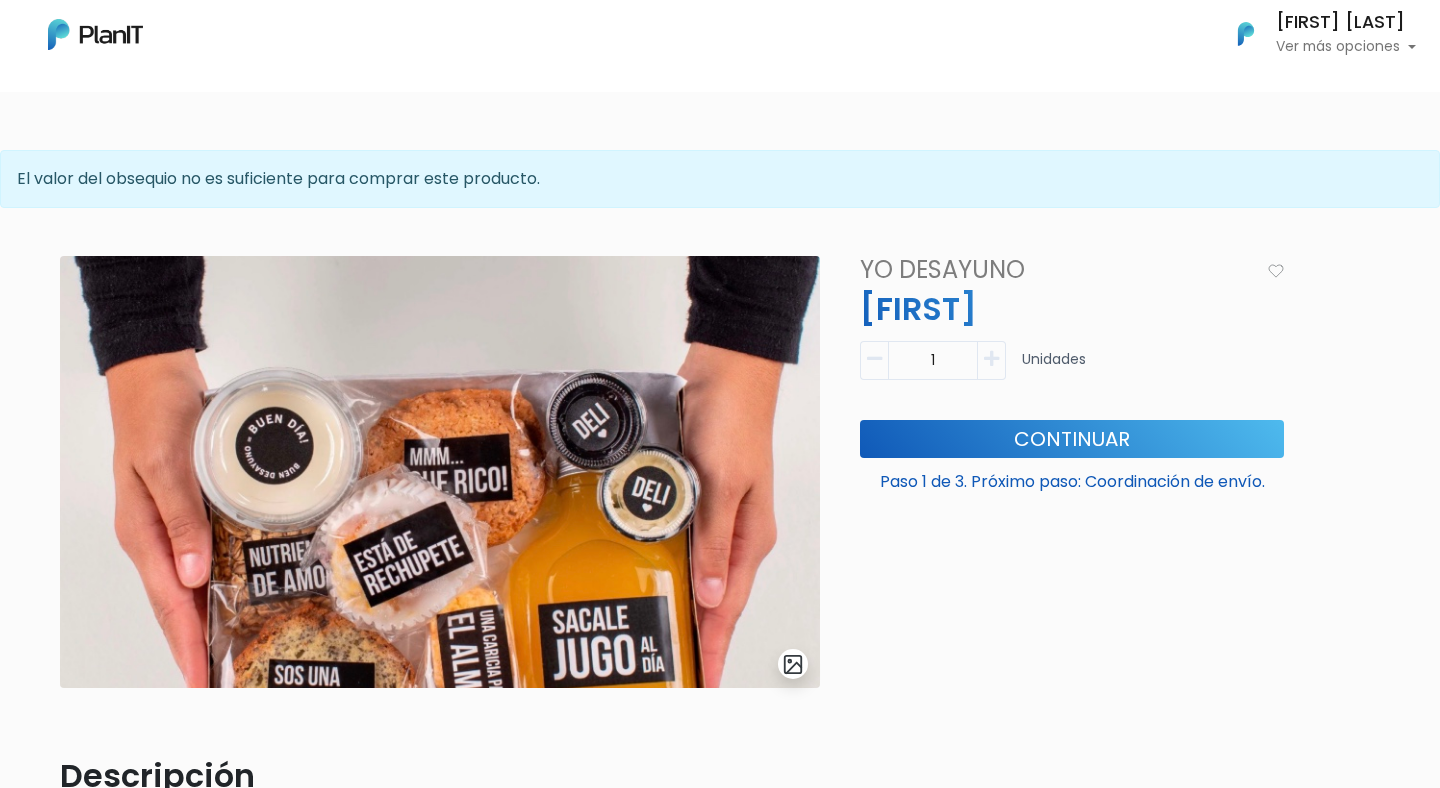 scroll, scrollTop: 16, scrollLeft: 0, axis: vertical 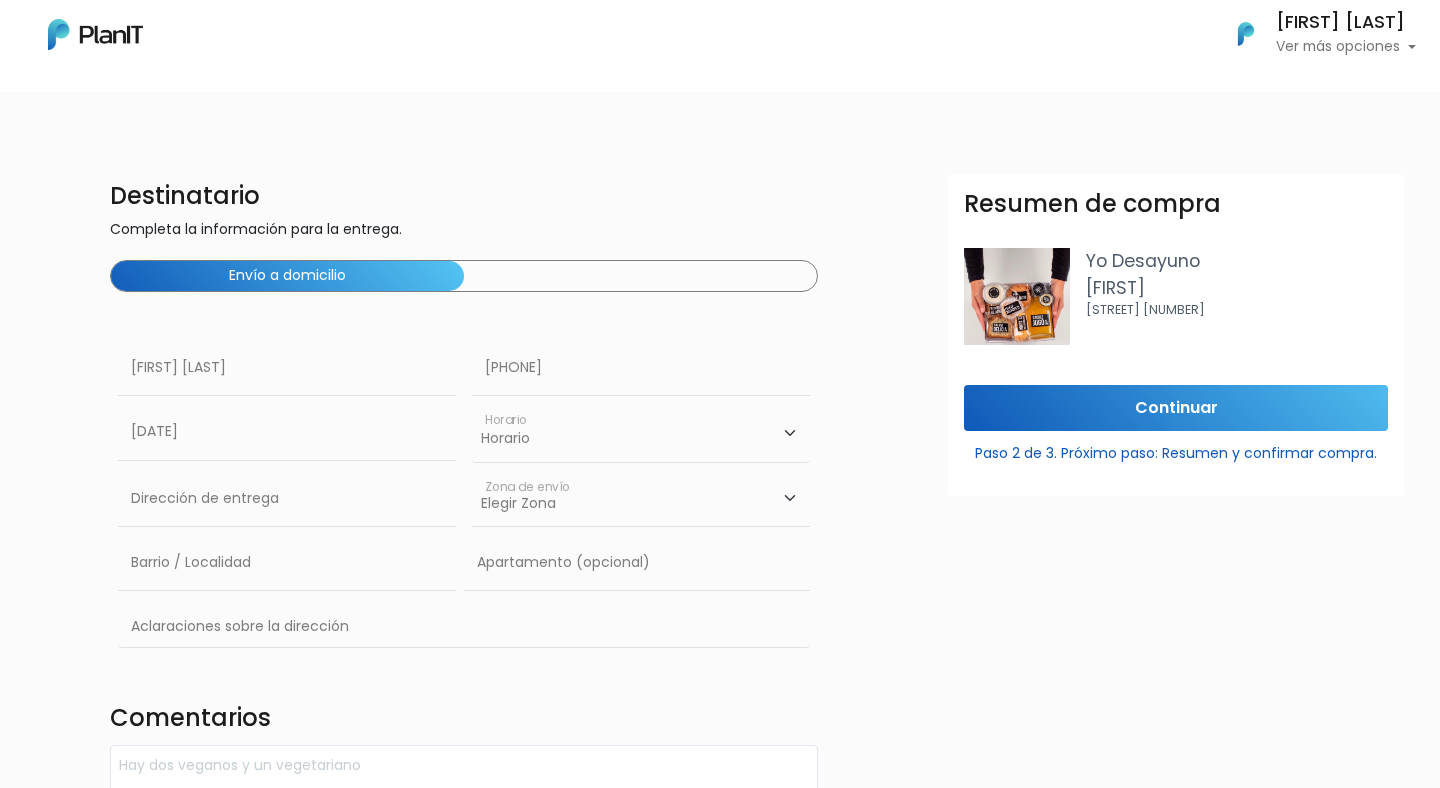 click on "Envío a domicilio" at bounding box center (464, 276) 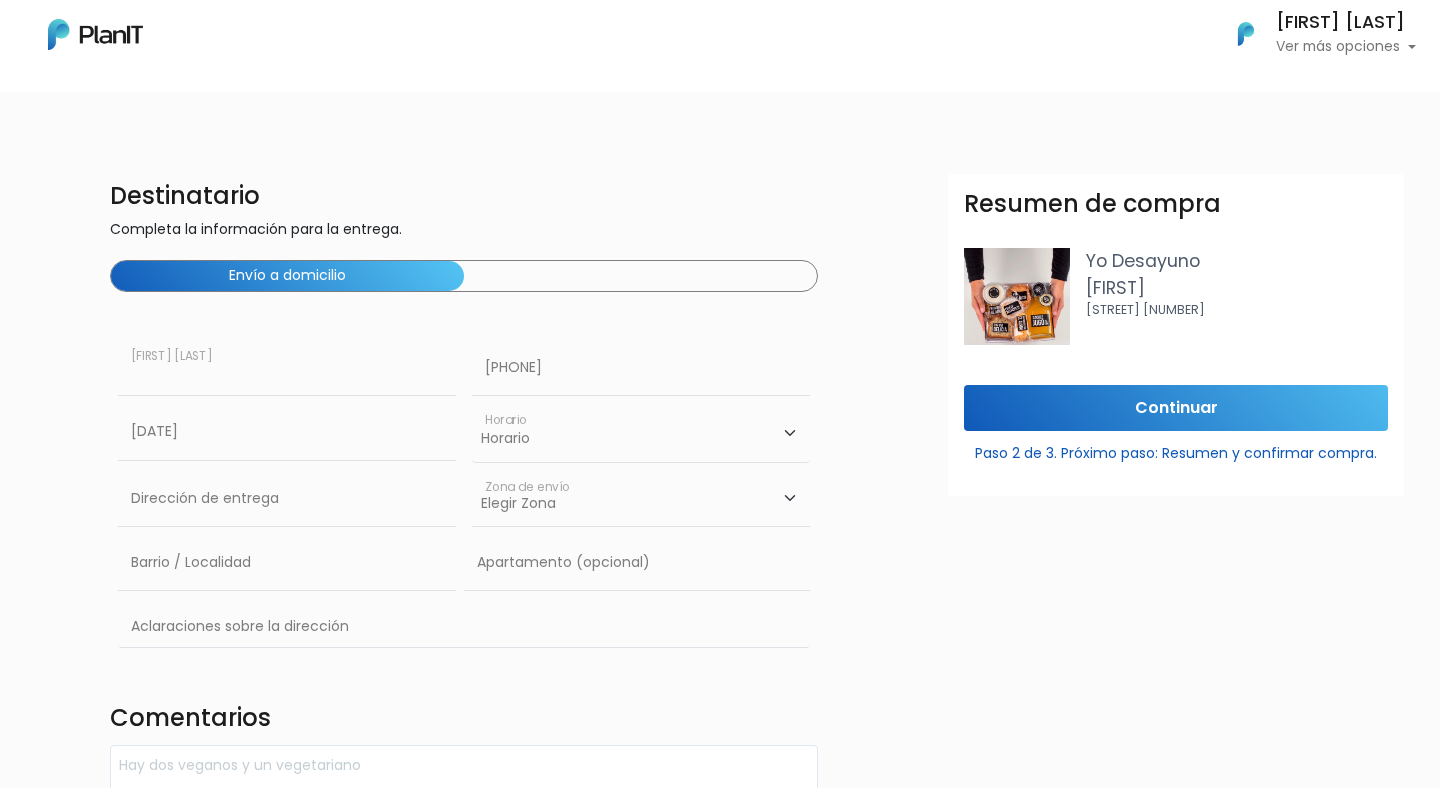 click at bounding box center (287, 368) 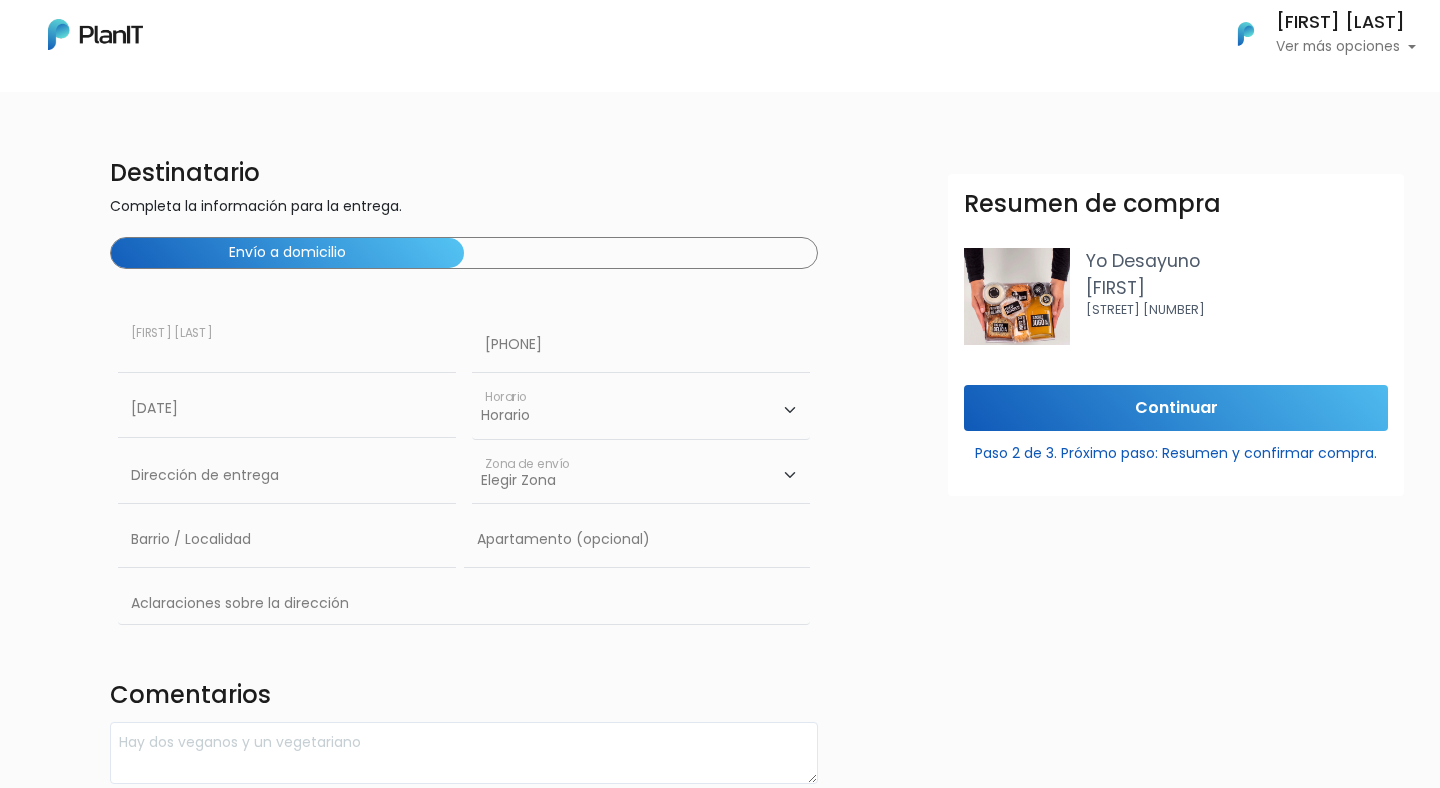 scroll, scrollTop: 17, scrollLeft: 0, axis: vertical 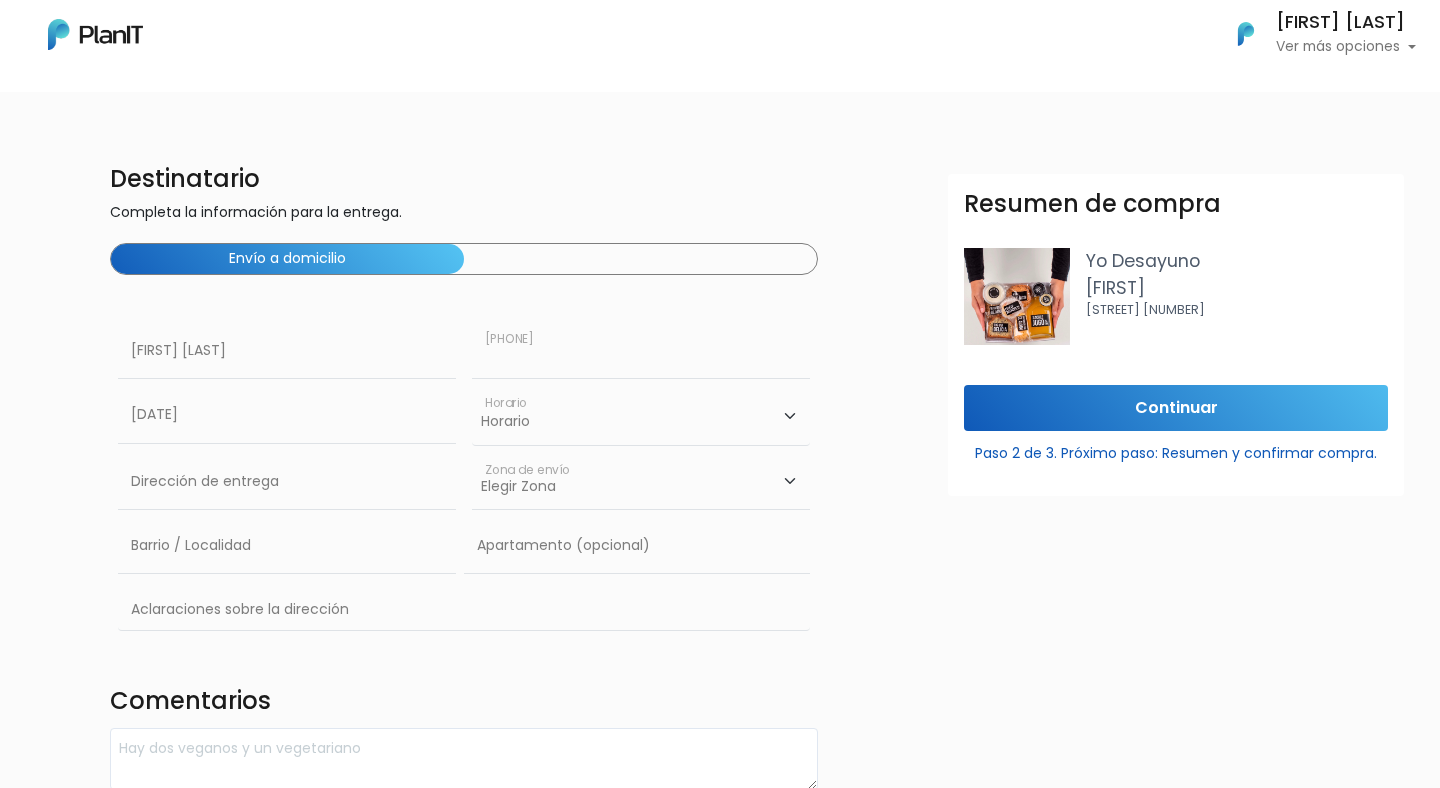 click at bounding box center (641, 351) 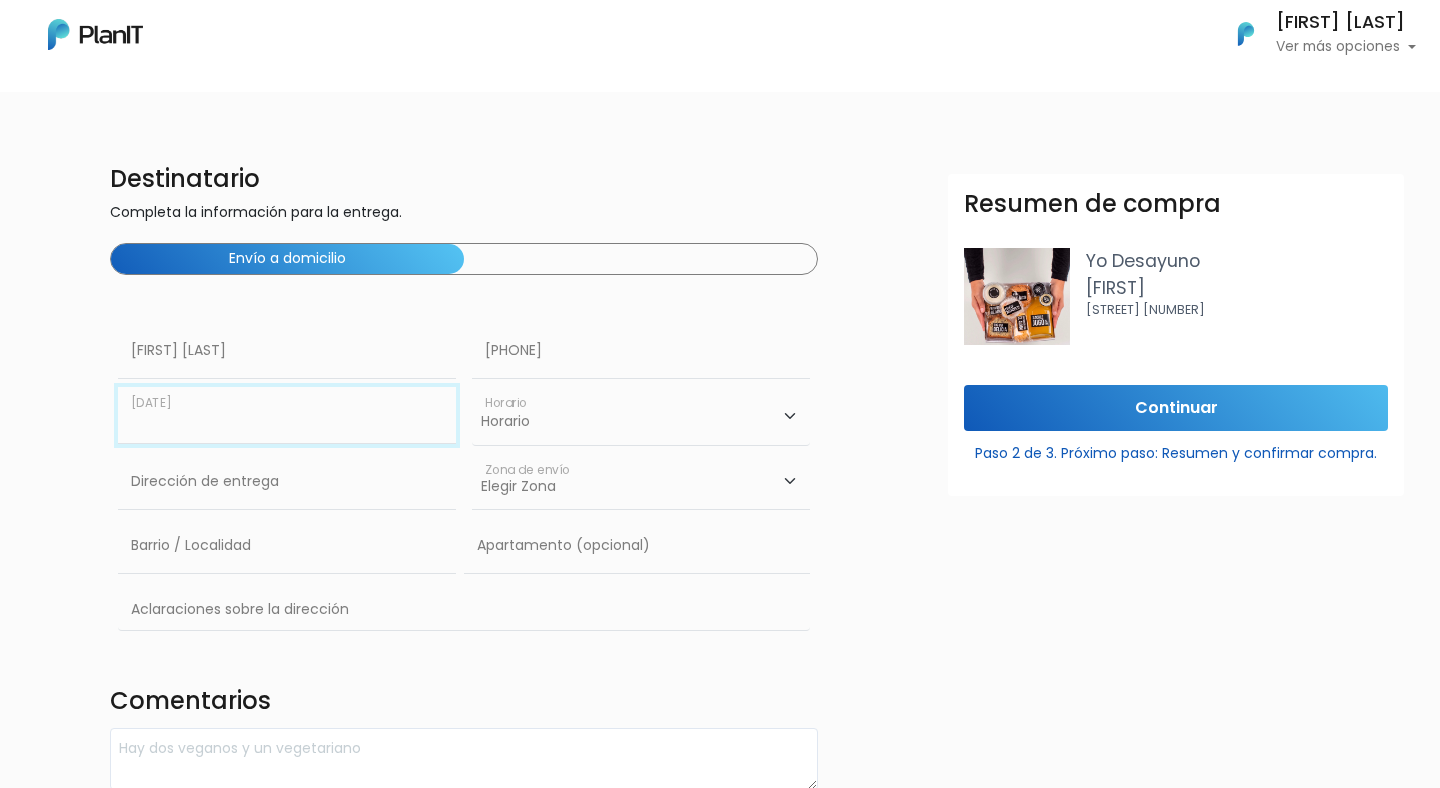 click at bounding box center (287, 415) 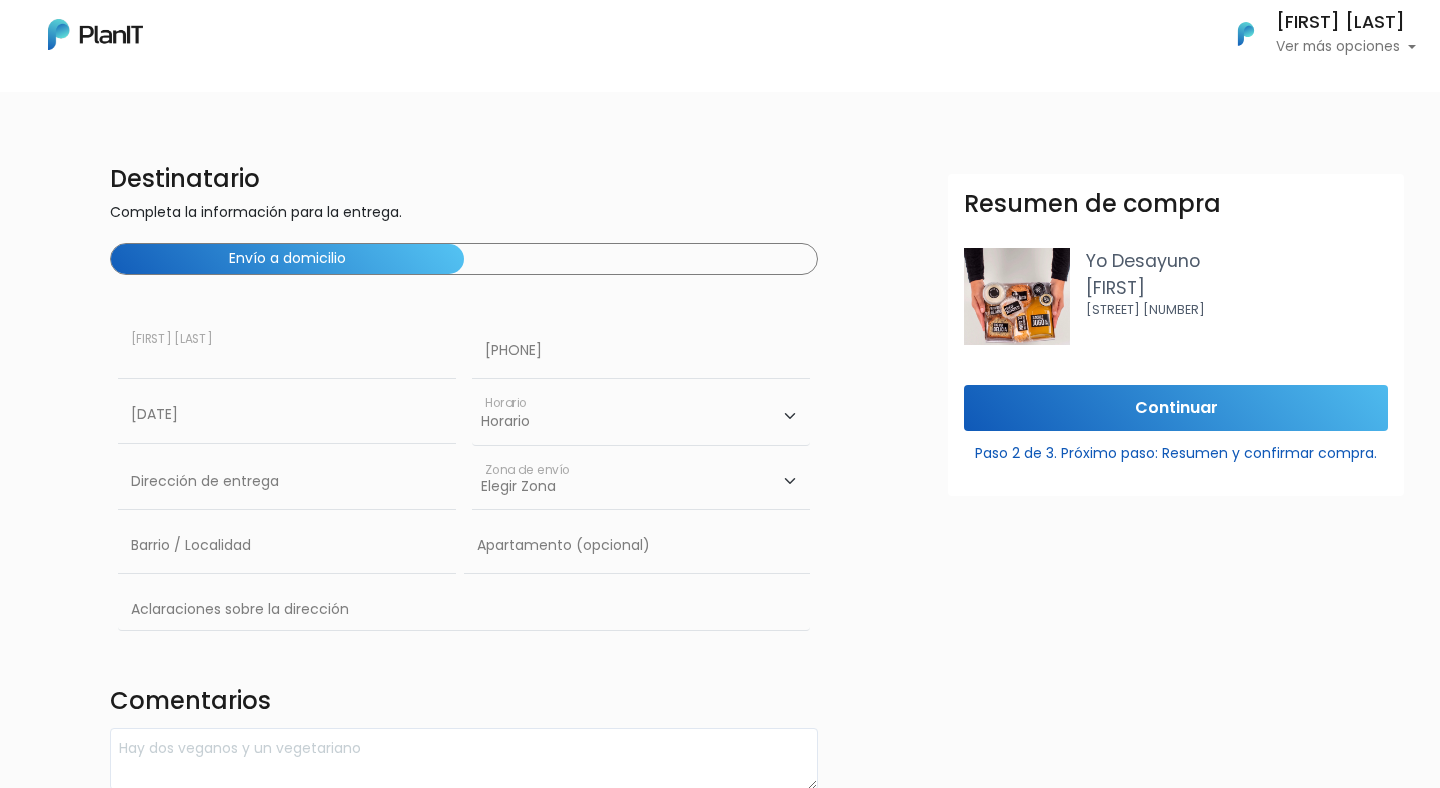 click at bounding box center (287, 351) 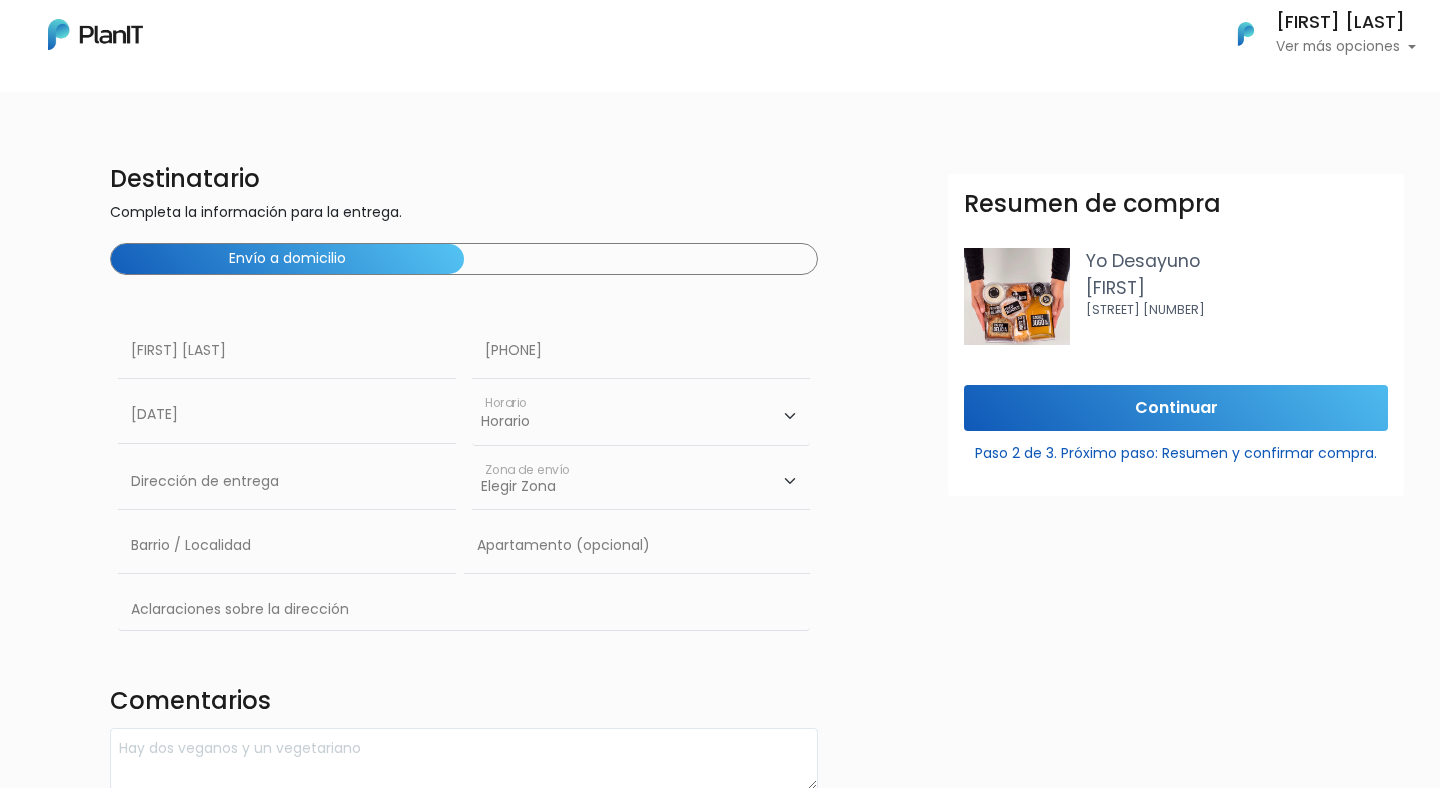 click on "Destinatario
Completa la información para la entrega.
Envío a domicilio
Nombre y apellido
Número de contacto
Fecha de entrega
Fecha de entrega
Horario 10:00 - 12:00
14:00 - 16:00
16:00 - 18:00
Horario" at bounding box center [720, 473] 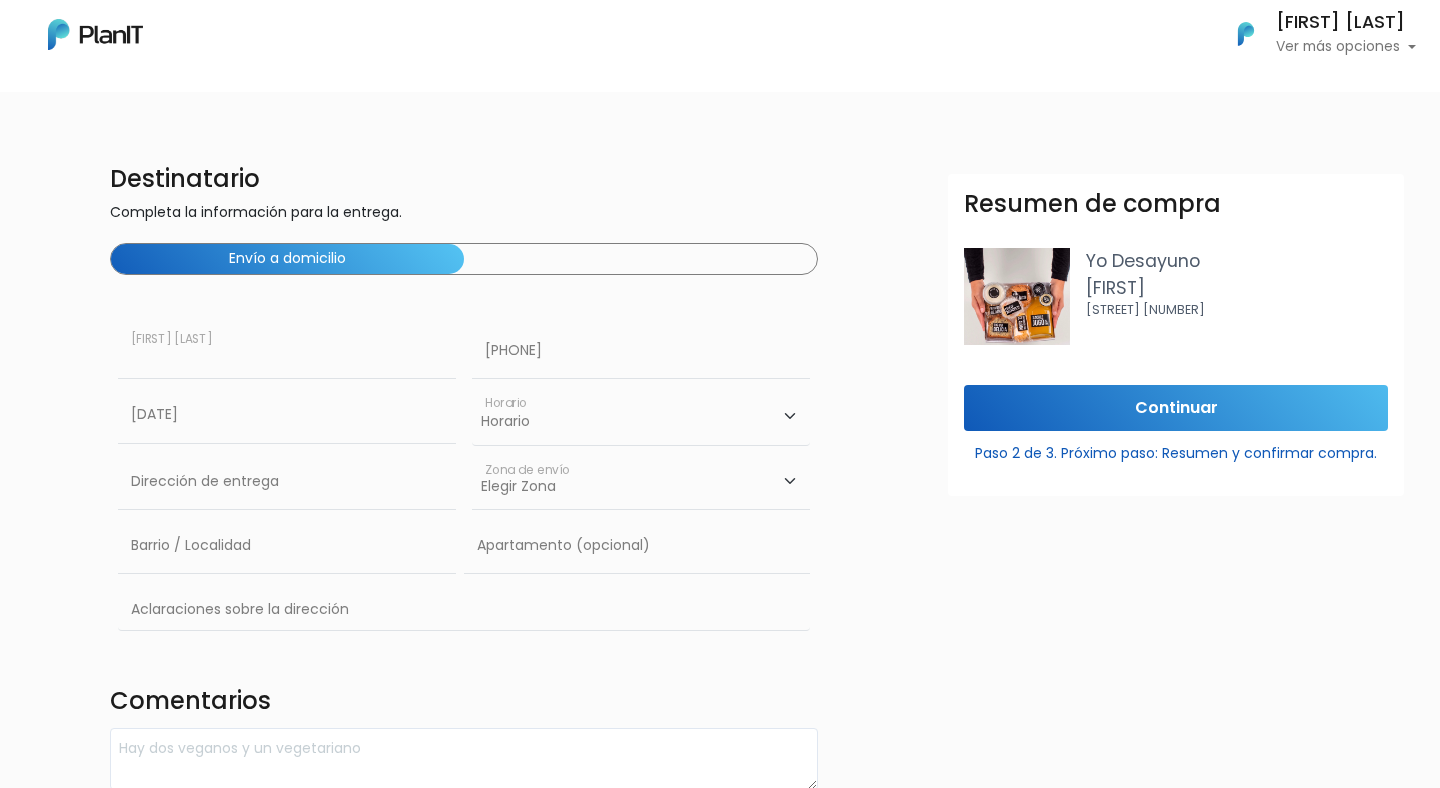 click at bounding box center [287, 351] 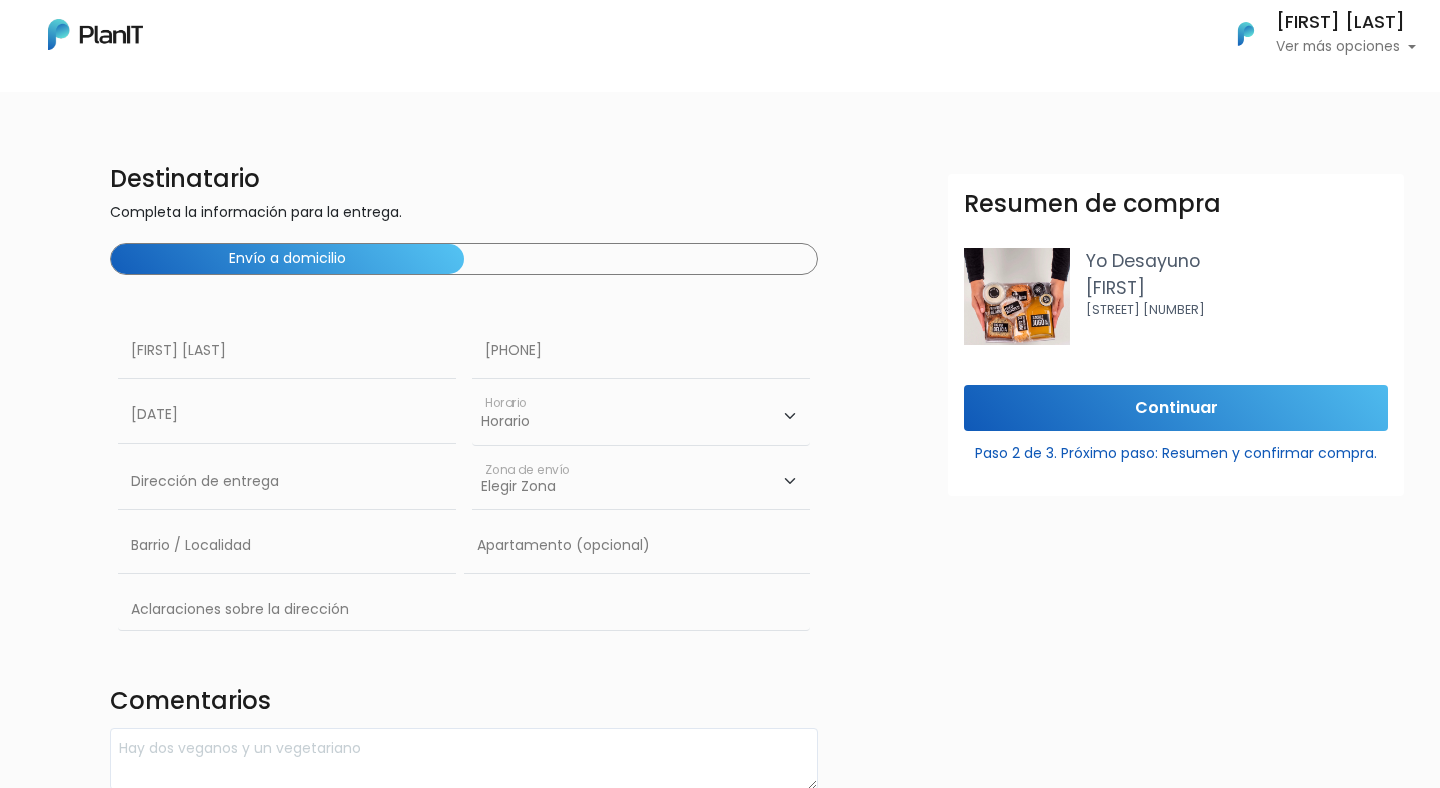 click on "Destinatario
Completa la información para la entrega.
Envío a domicilio
Nombre y apellido
Número de contacto
Fecha de entrega
Fecha de entrega
Horario 10:00 - 12:00
14:00 - 16:00
16:00 - 18:00
Horario" at bounding box center [720, 473] 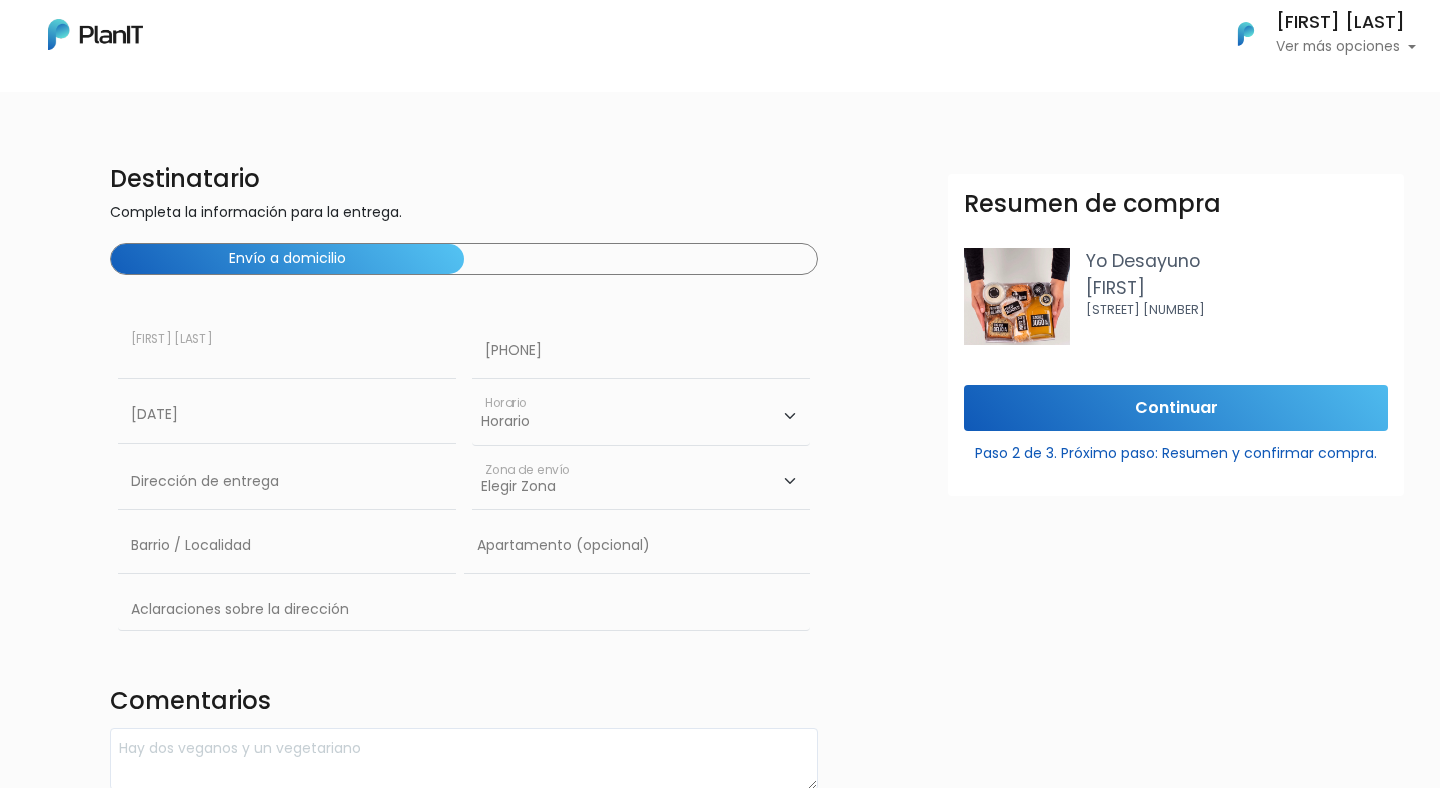 click at bounding box center [287, 351] 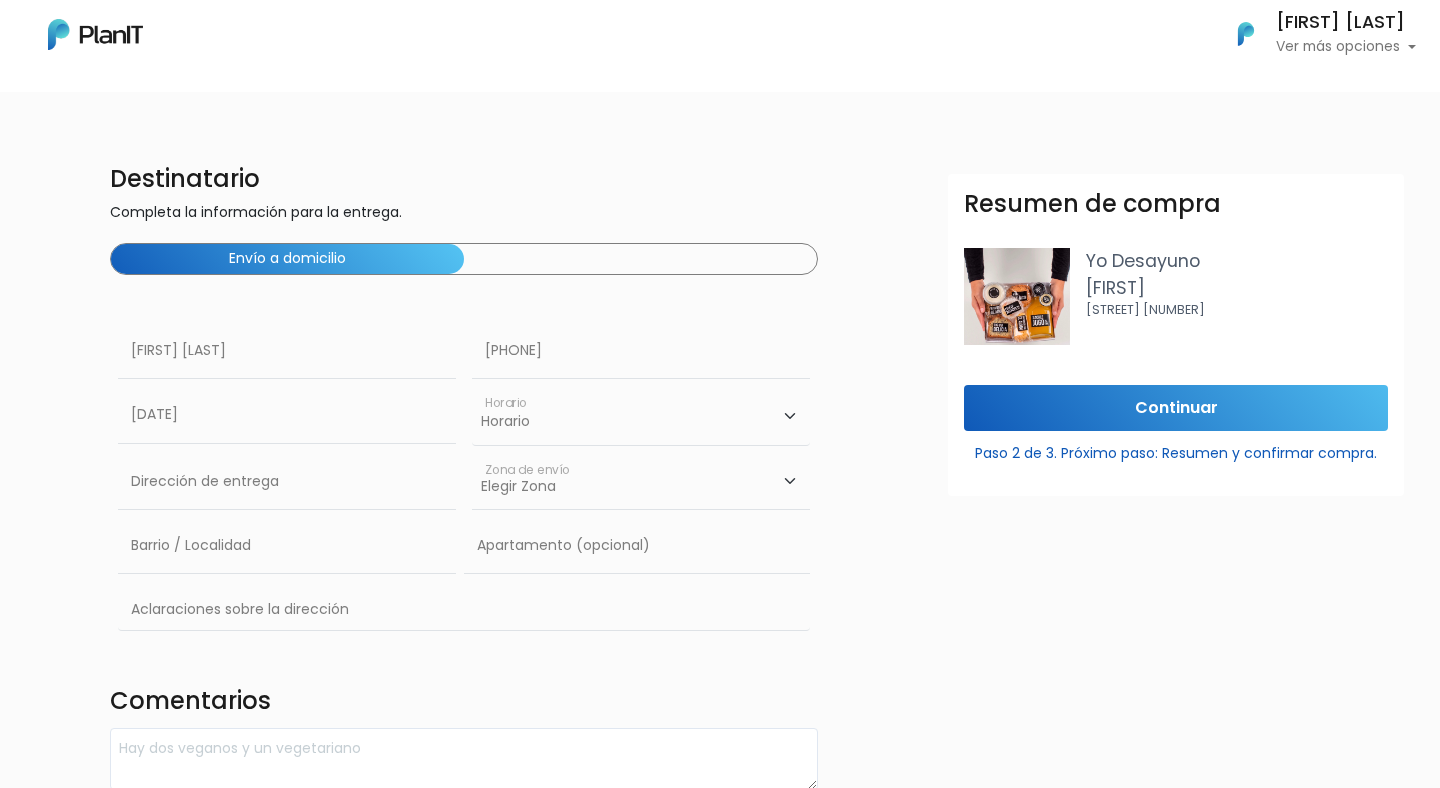 click on "Destinatario
Completa la información para la entrega.
Envío a domicilio
Nombre y apellido
Número de contacto
Fecha de entrega
Fecha de entrega
Horario 10:00 - 12:00
14:00 - 16:00
16:00 - 18:00
Horario" at bounding box center [720, 473] 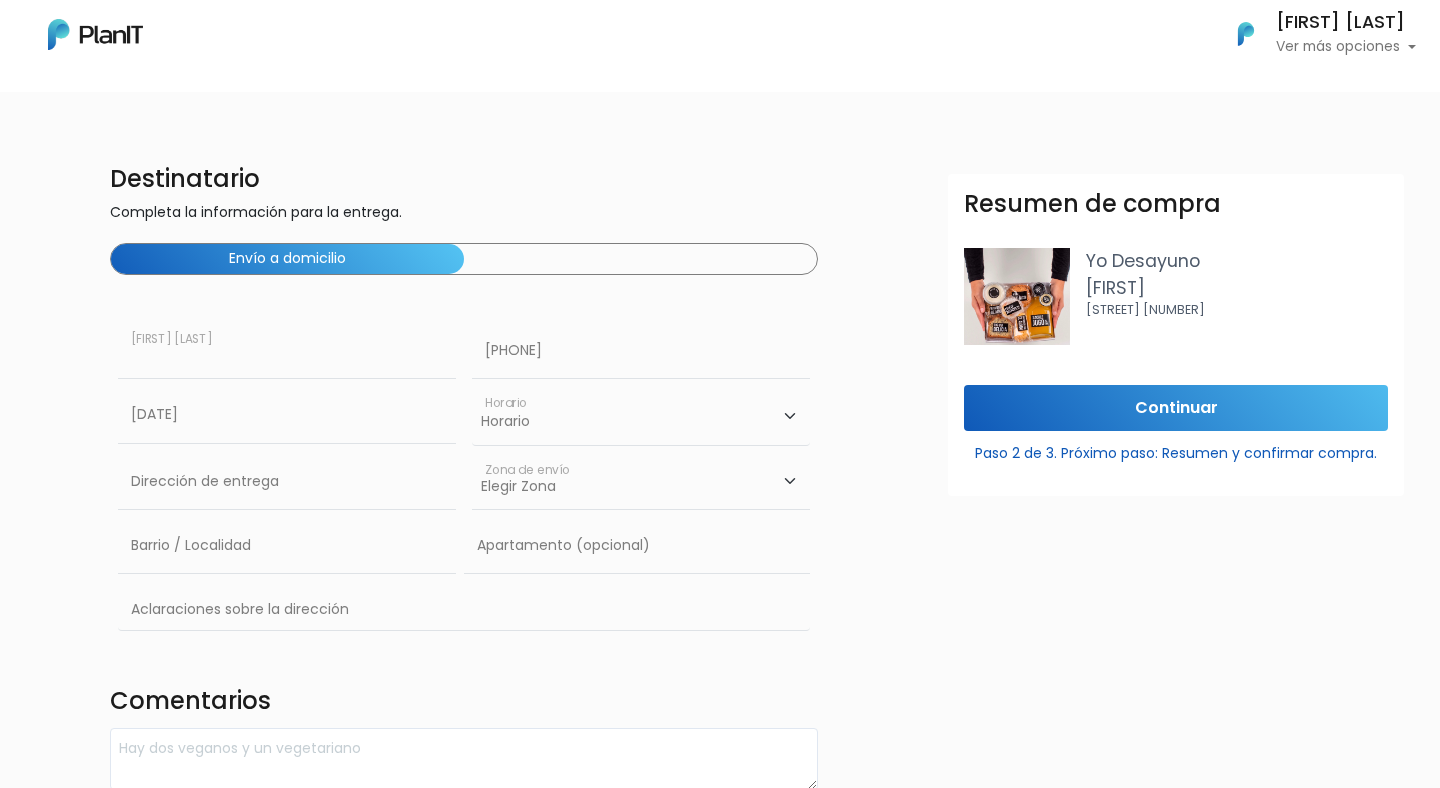 click at bounding box center (287, 351) 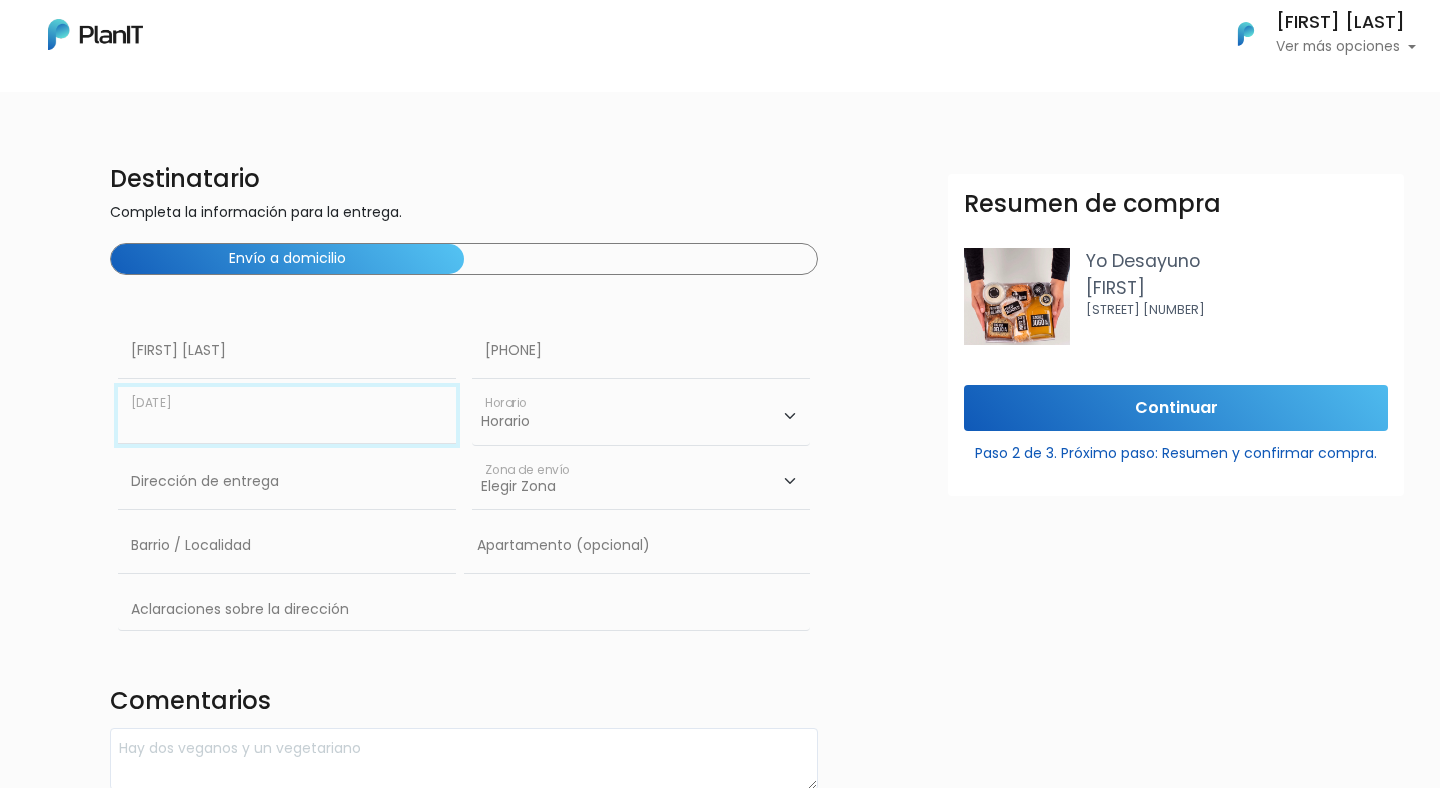 click at bounding box center [287, 415] 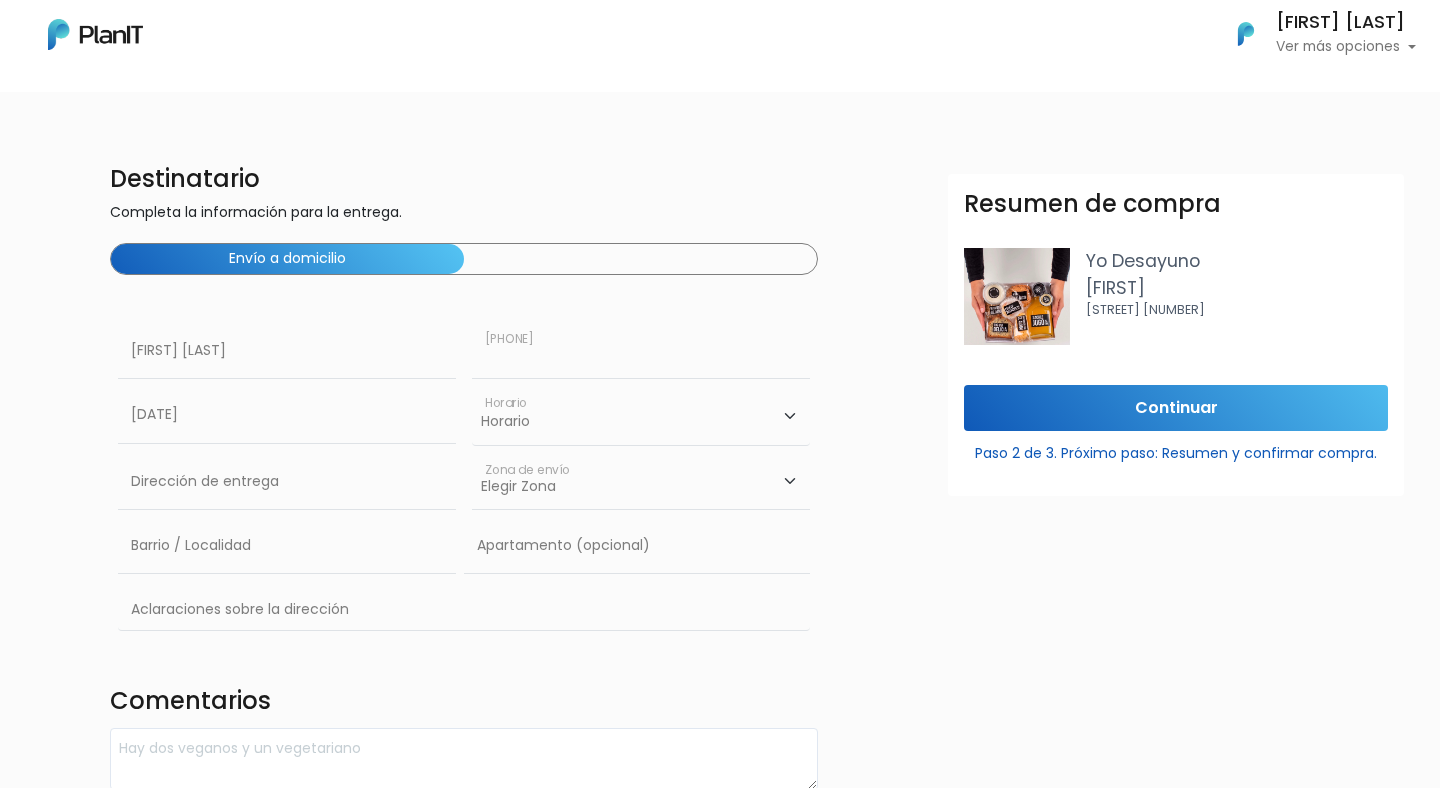 click at bounding box center (641, 351) 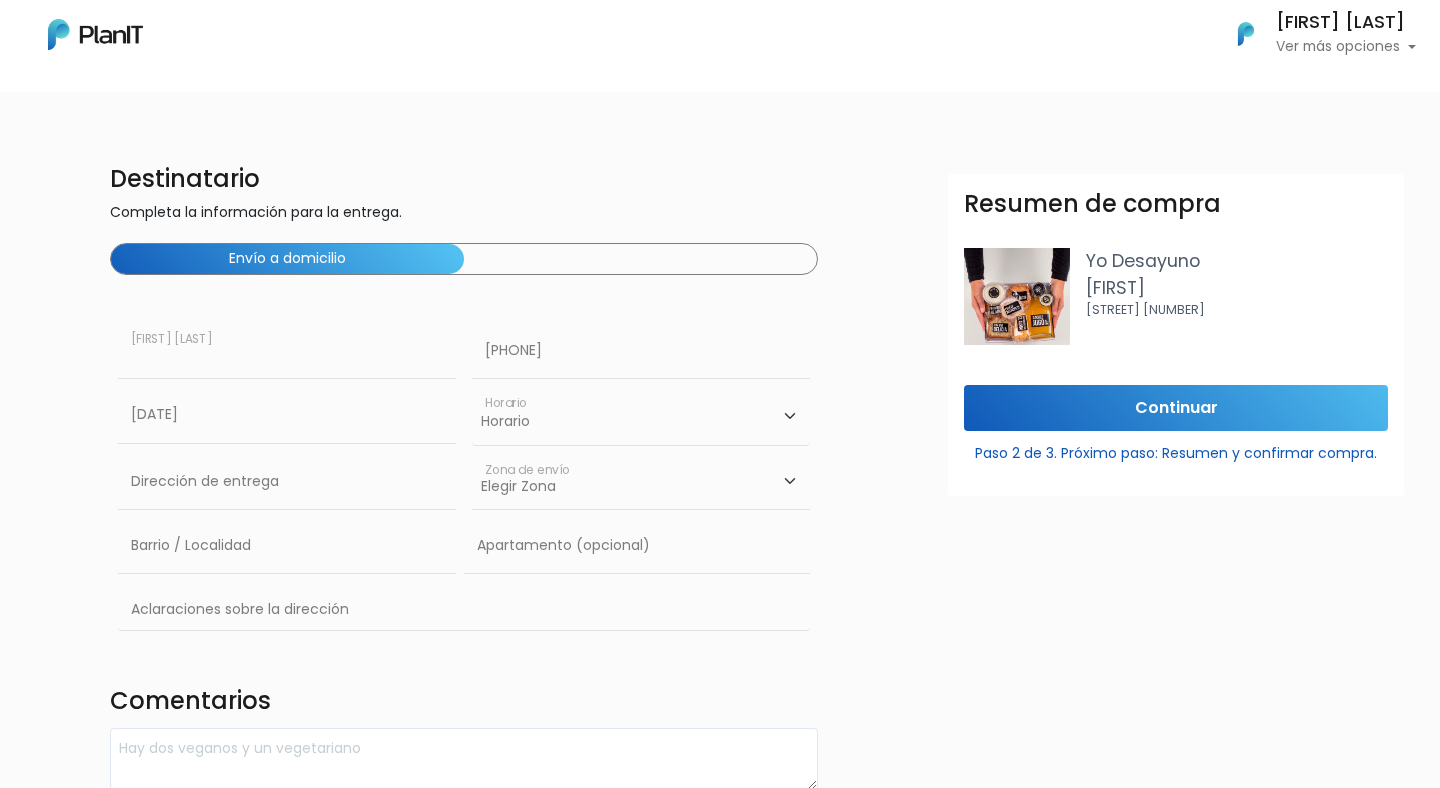 click at bounding box center [287, 351] 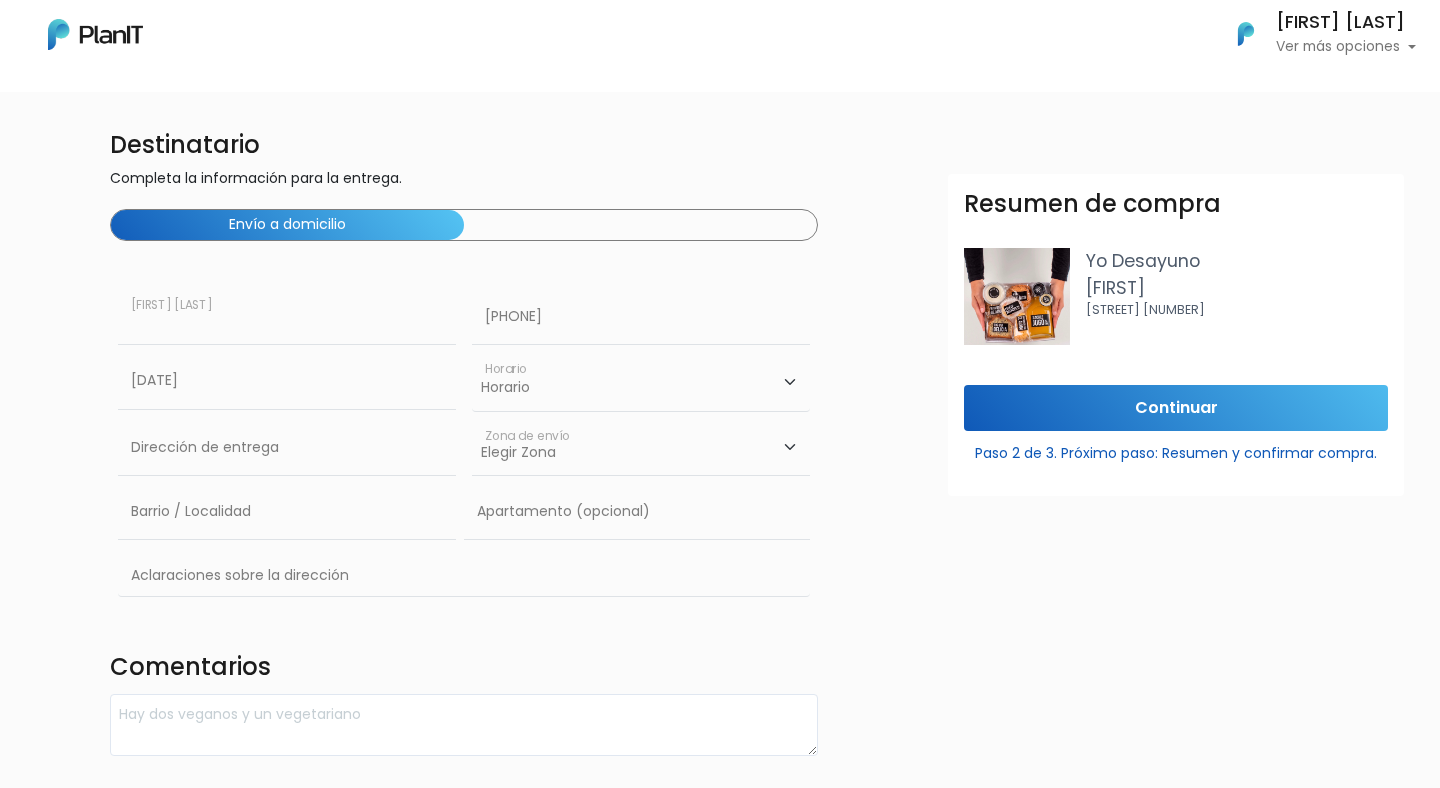 scroll, scrollTop: 16, scrollLeft: 0, axis: vertical 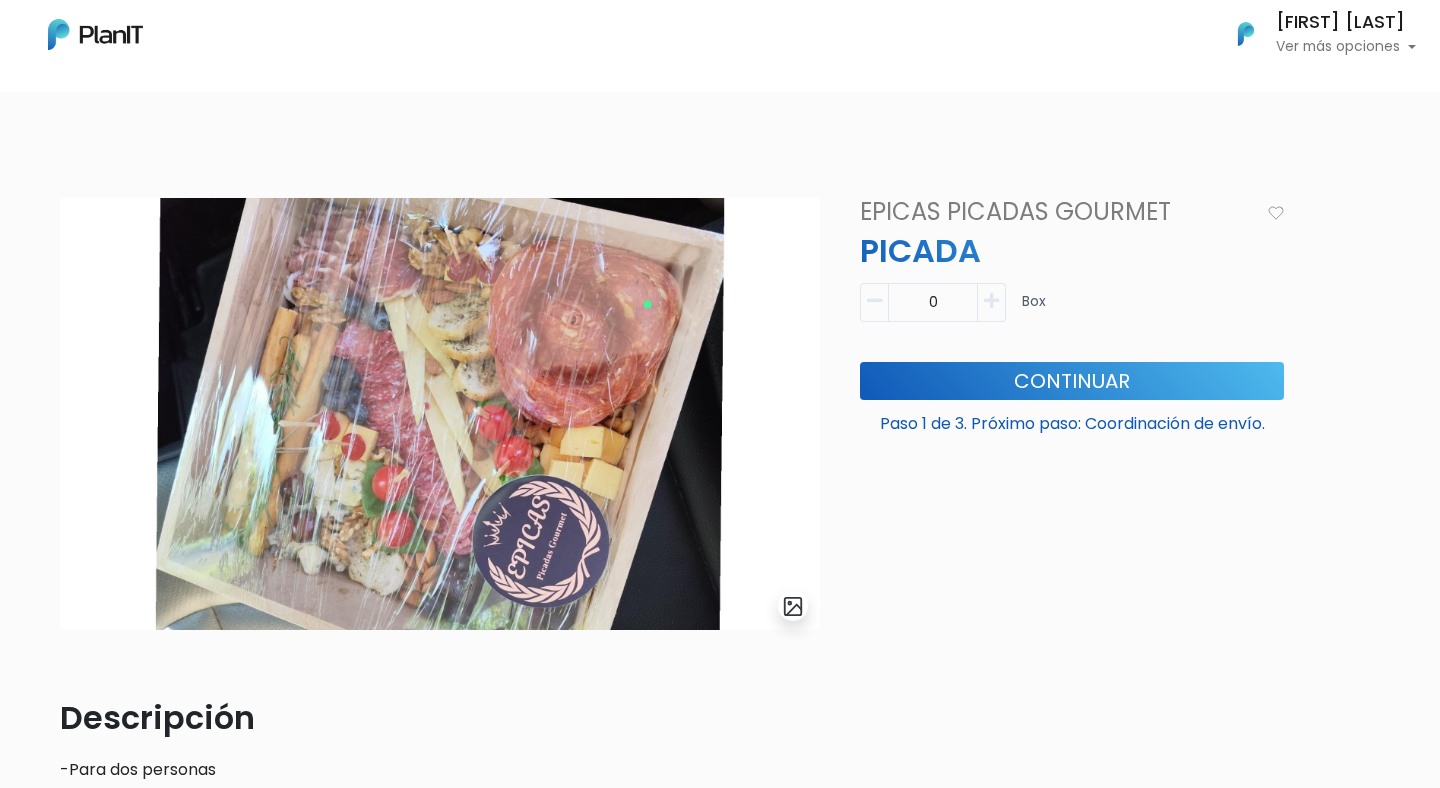 click at bounding box center [991, 301] 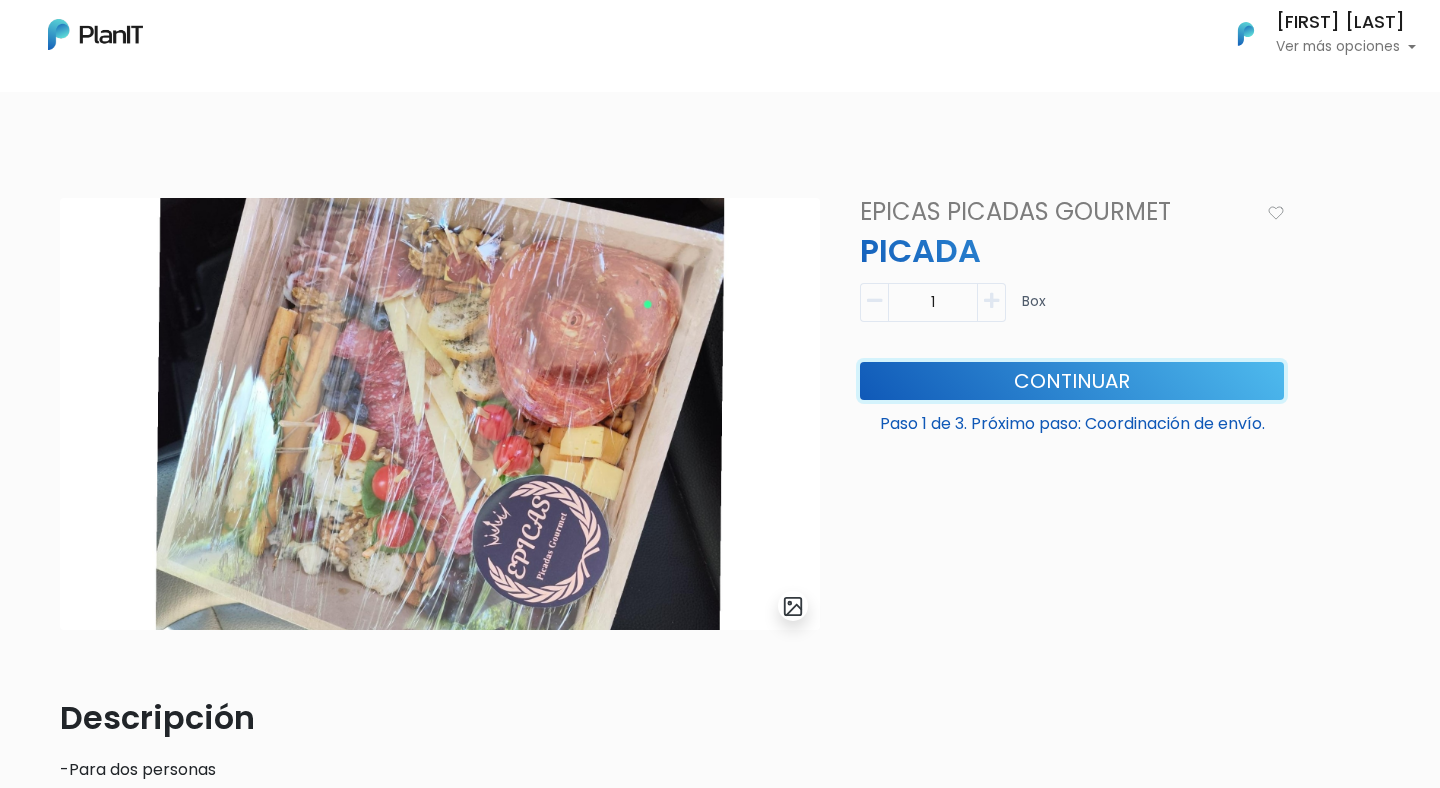 click on "Continuar" at bounding box center [1072, 381] 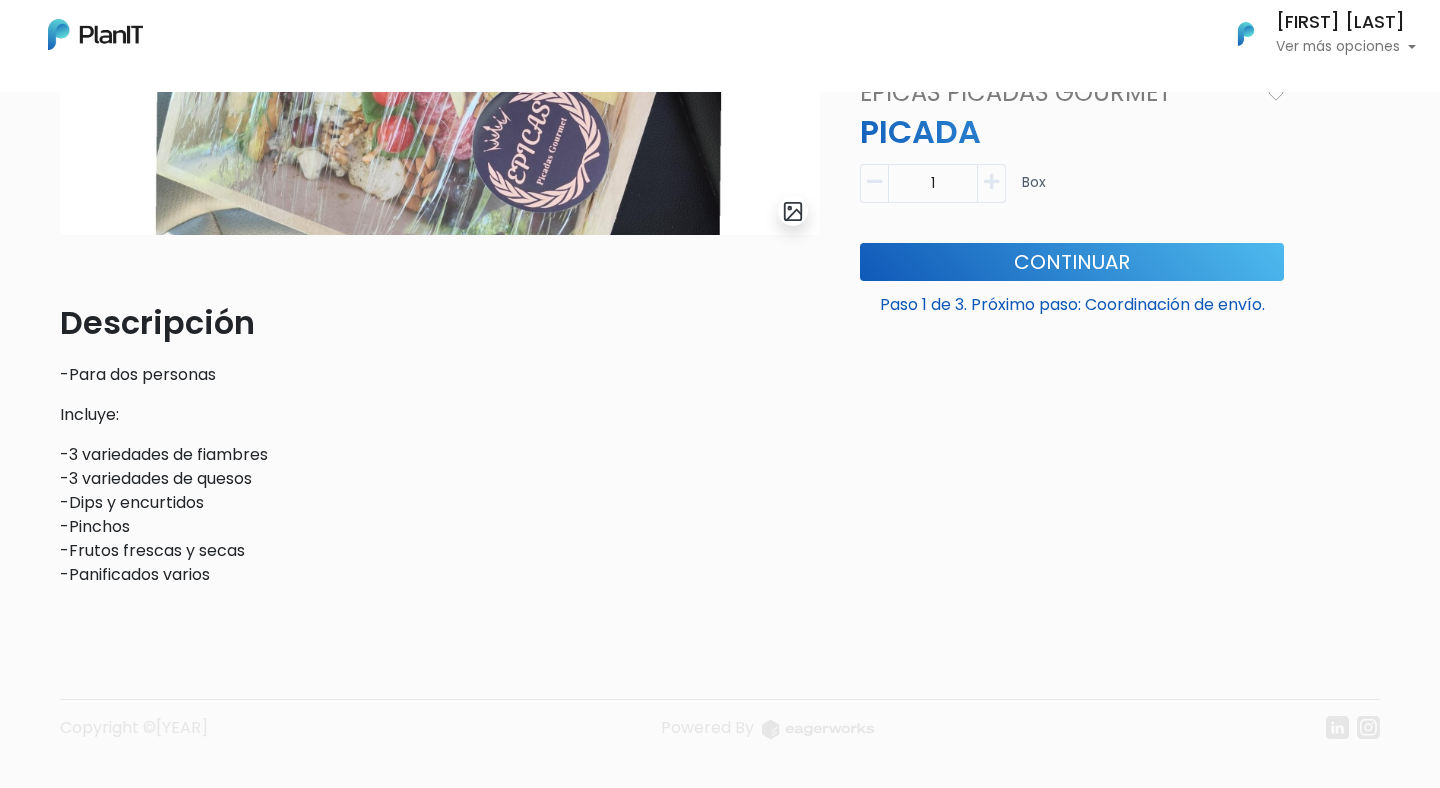 scroll, scrollTop: 400, scrollLeft: 0, axis: vertical 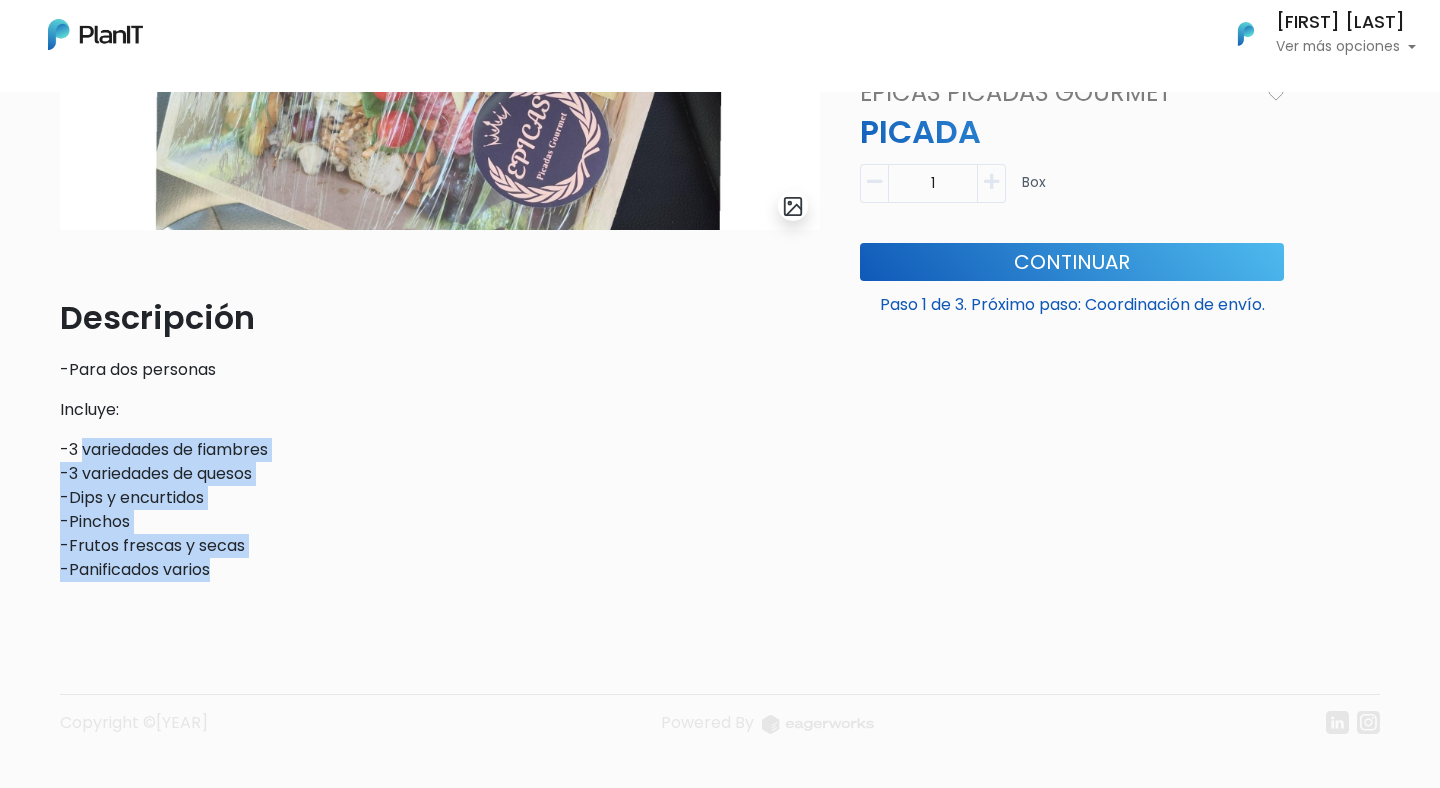 drag, startPoint x: 81, startPoint y: 440, endPoint x: 238, endPoint y: 571, distance: 204.47493 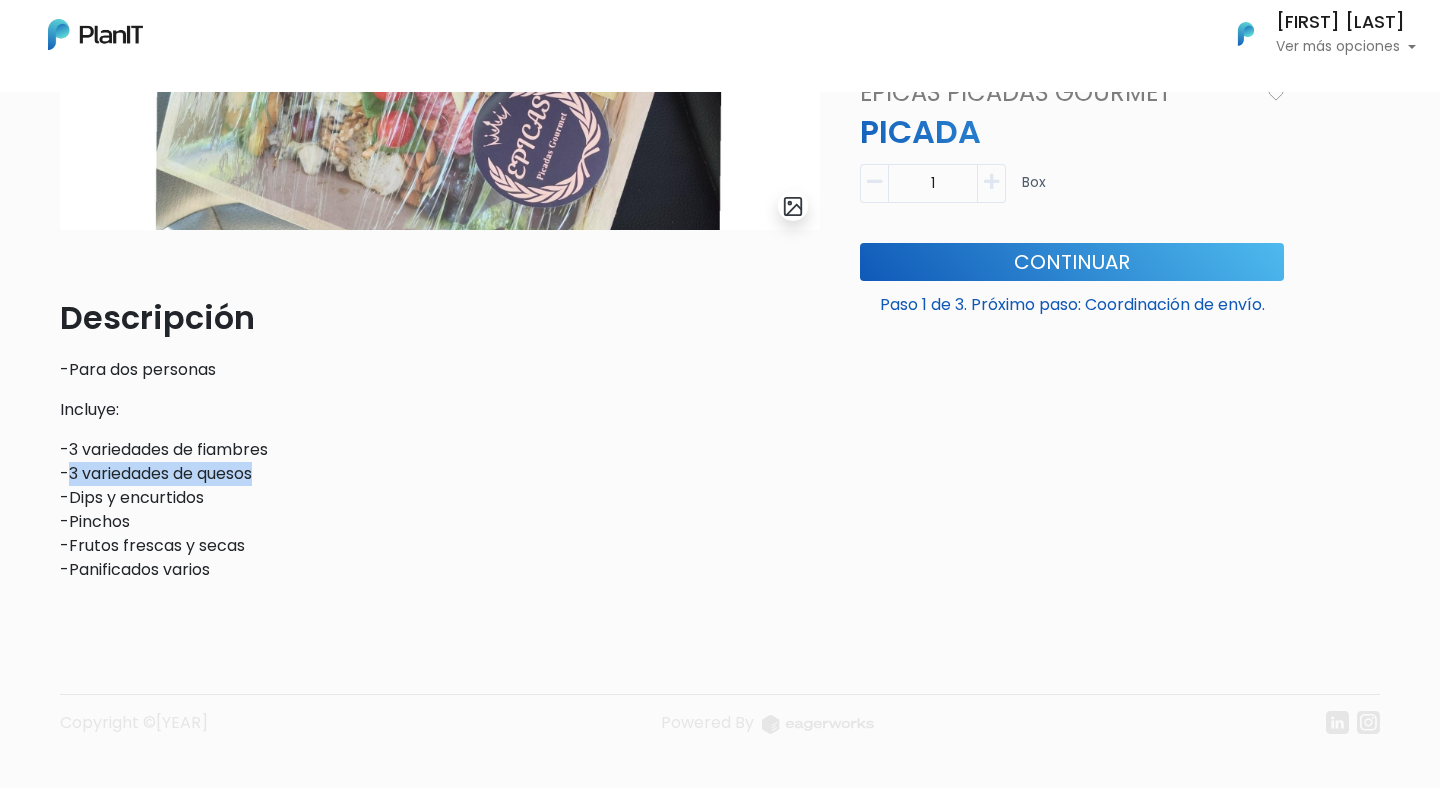 drag, startPoint x: 64, startPoint y: 480, endPoint x: 278, endPoint y: 480, distance: 214 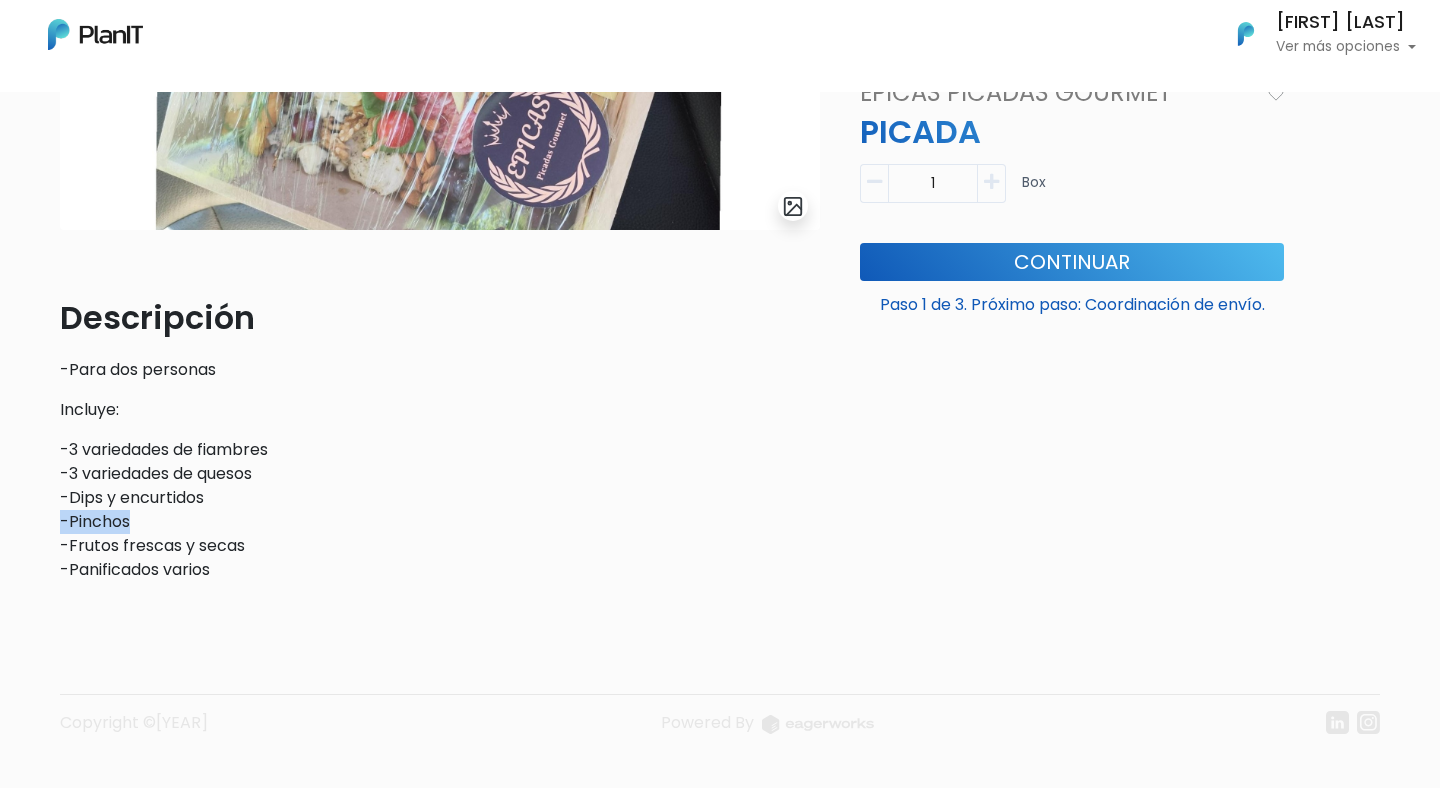 drag, startPoint x: 51, startPoint y: 531, endPoint x: 330, endPoint y: 517, distance: 279.35104 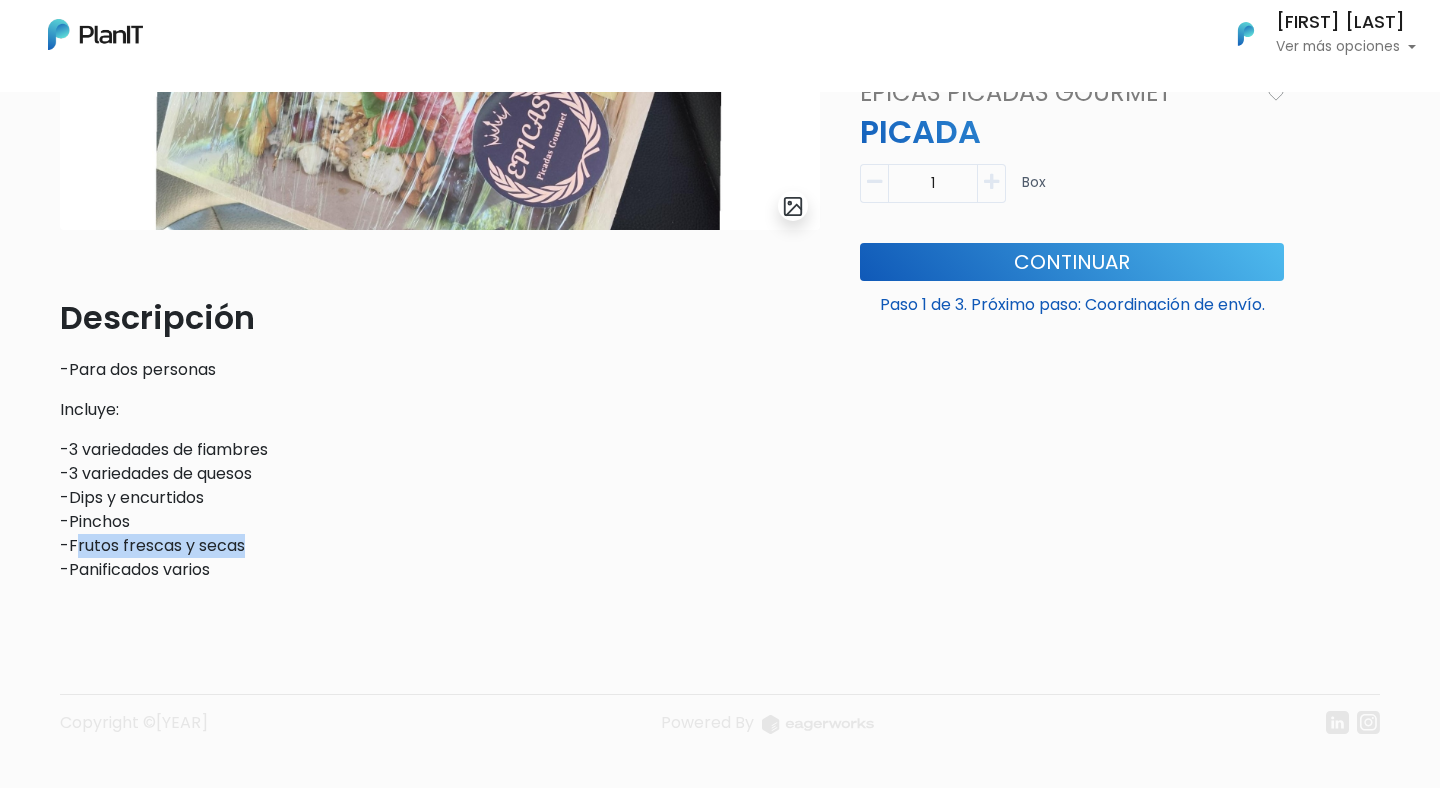 drag, startPoint x: 74, startPoint y: 553, endPoint x: 325, endPoint y: 543, distance: 251.19913 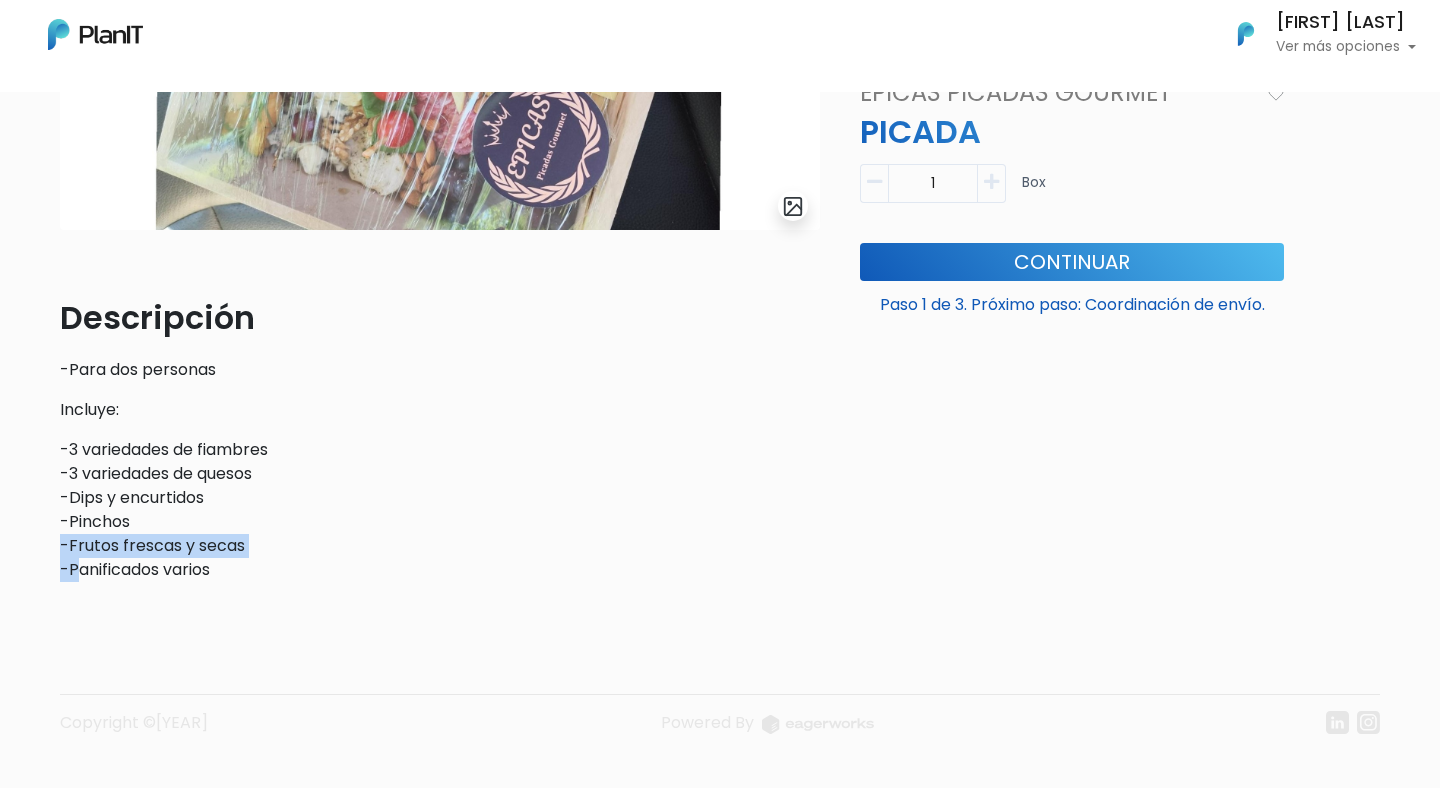 drag, startPoint x: 80, startPoint y: 571, endPoint x: 394, endPoint y: 553, distance: 314.5155 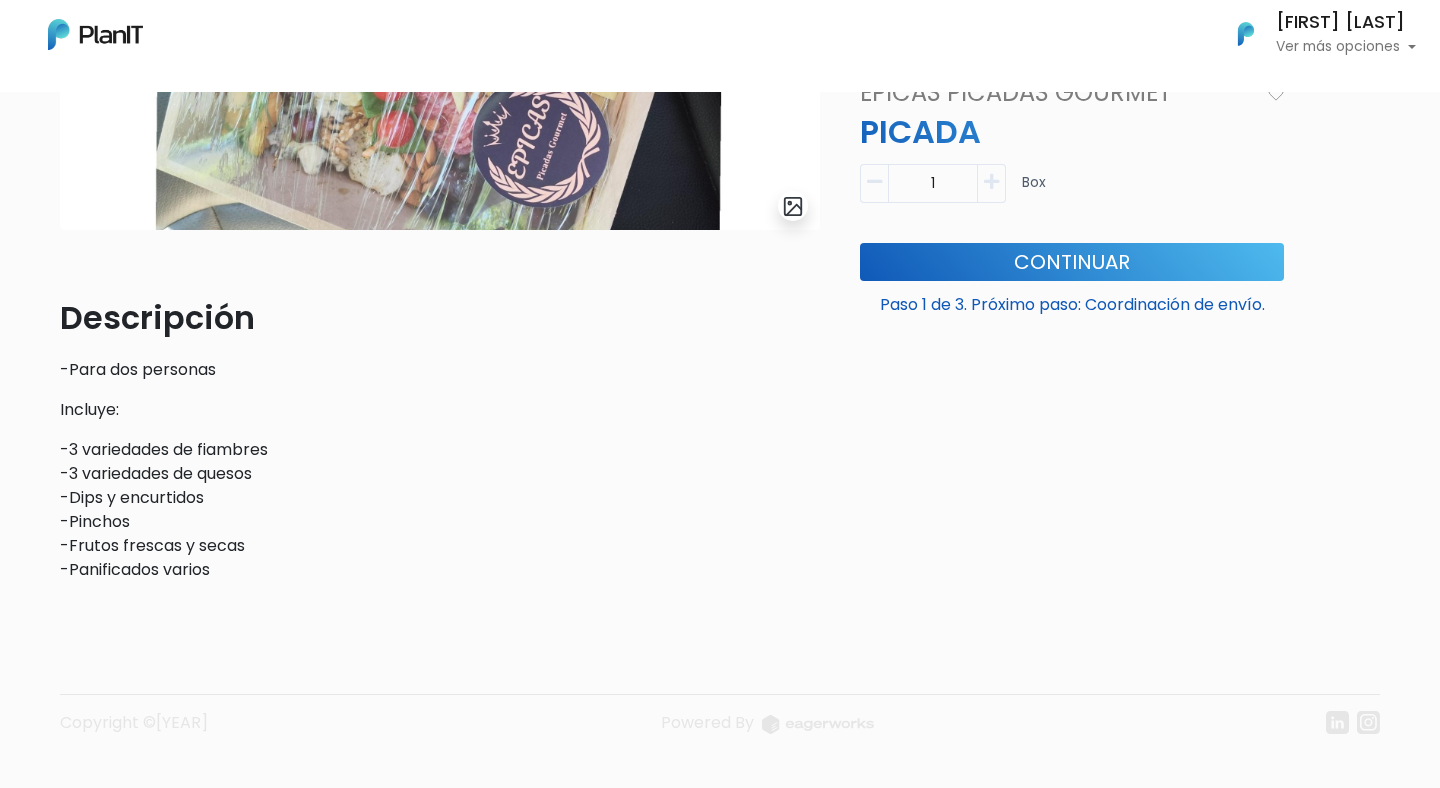 click on "-3 variedades de fiambres
-3 variedades de quesos
-Dips y encurtidos
-Pinchos
-Frutos frescas y secas
-Panificados varios" at bounding box center (440, 510) 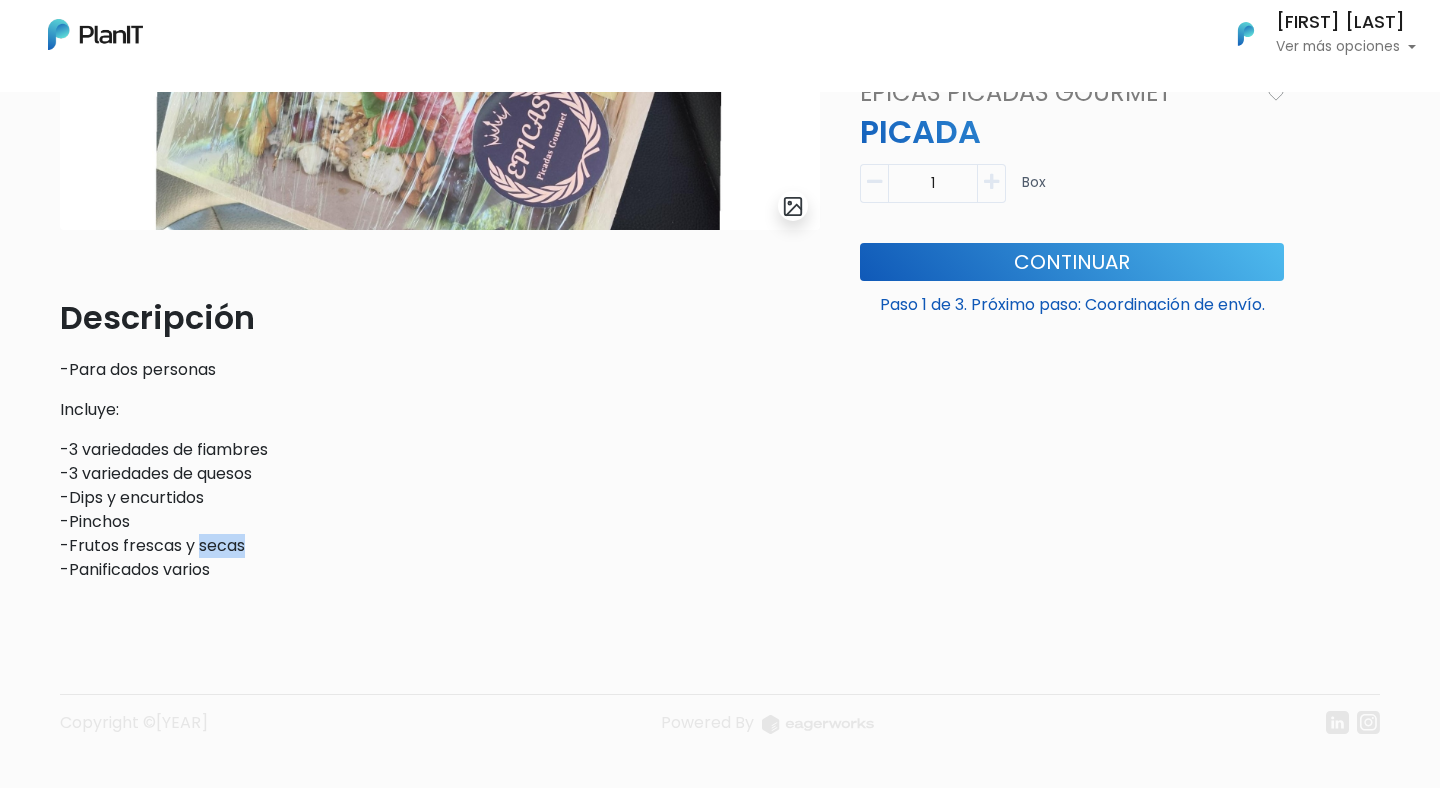 click on "-3 variedades de fiambres
-3 variedades de quesos
-Dips y encurtidos
-Pinchos
-Frutos frescas y secas
-Panificados varios" at bounding box center [440, 510] 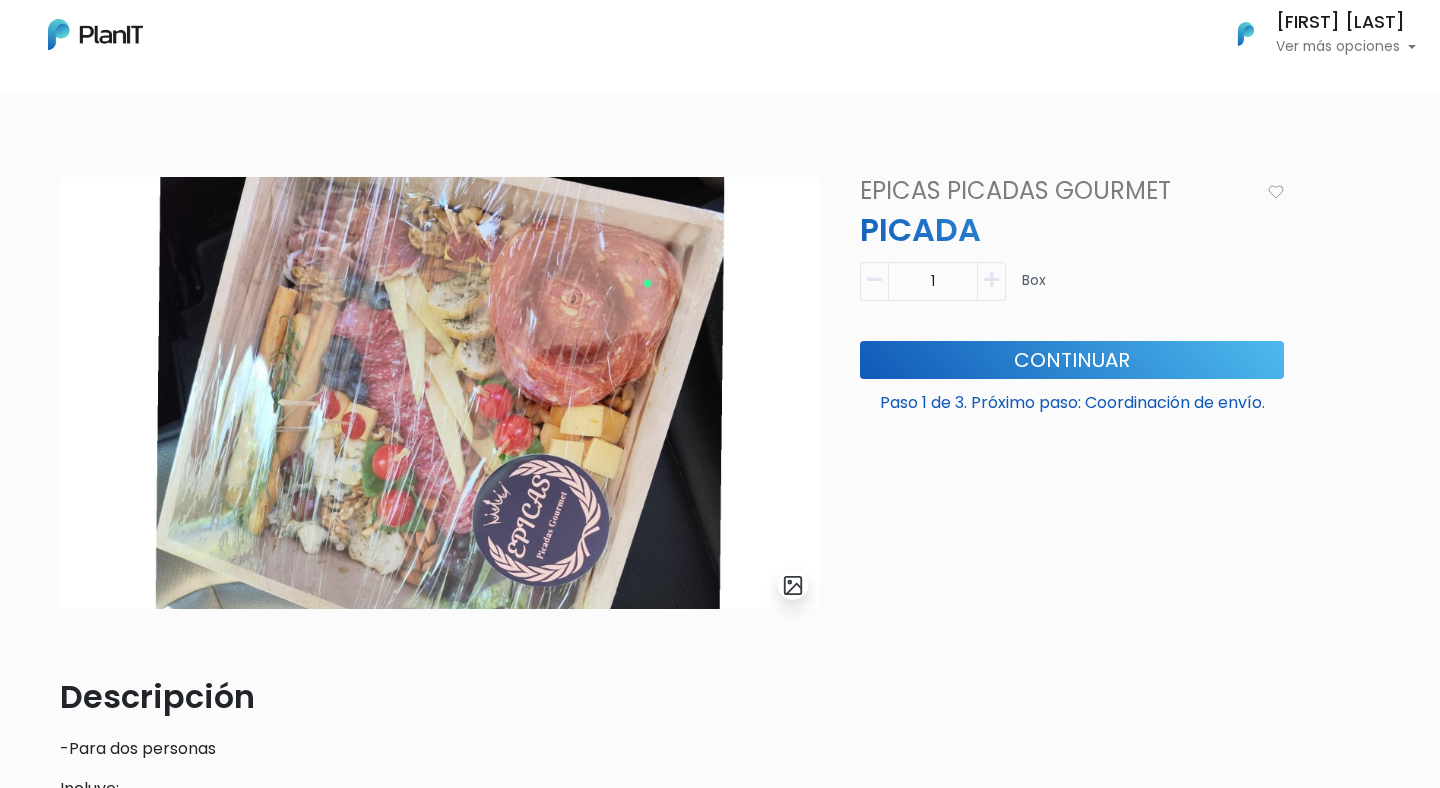 scroll, scrollTop: 0, scrollLeft: 0, axis: both 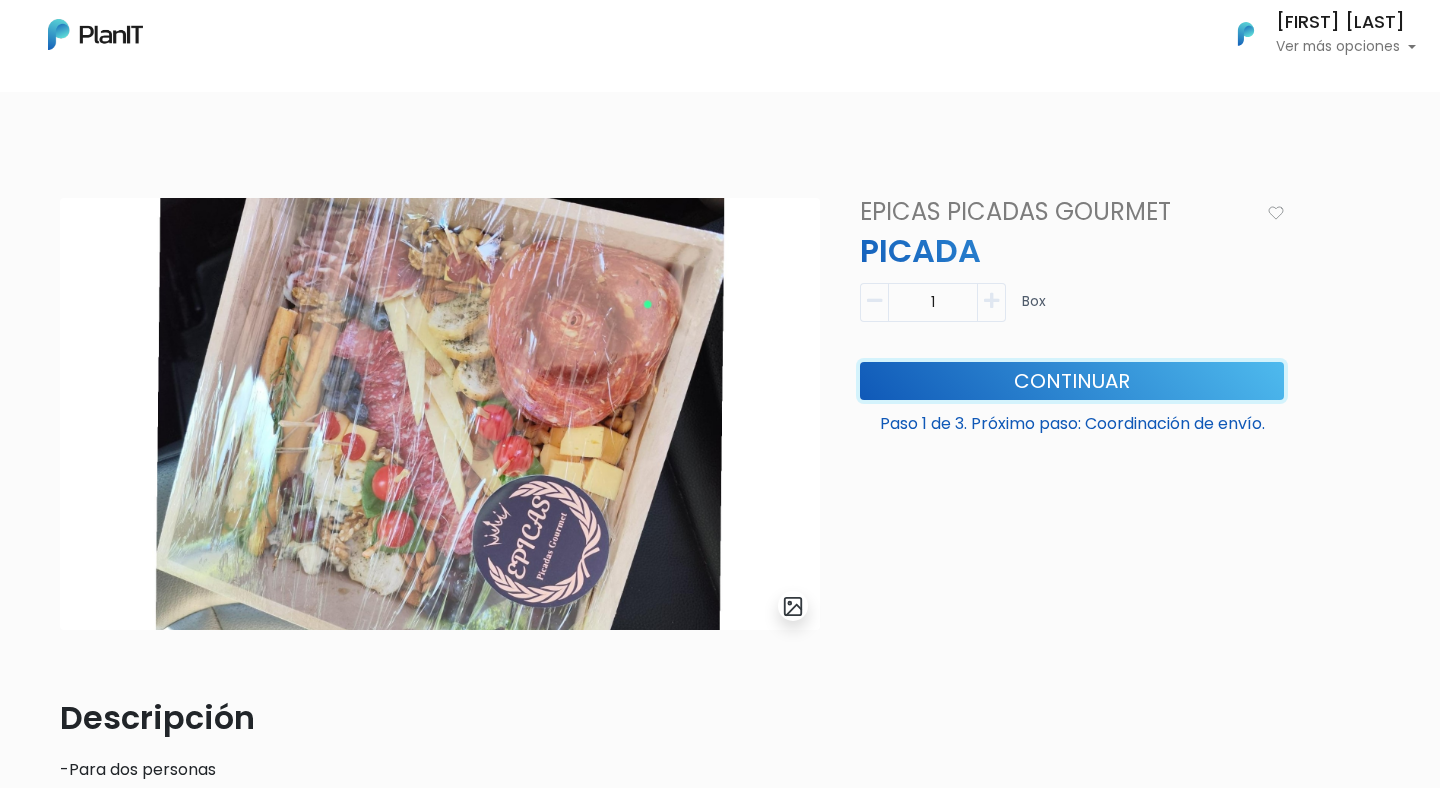 click on "Continuar" at bounding box center [1072, 381] 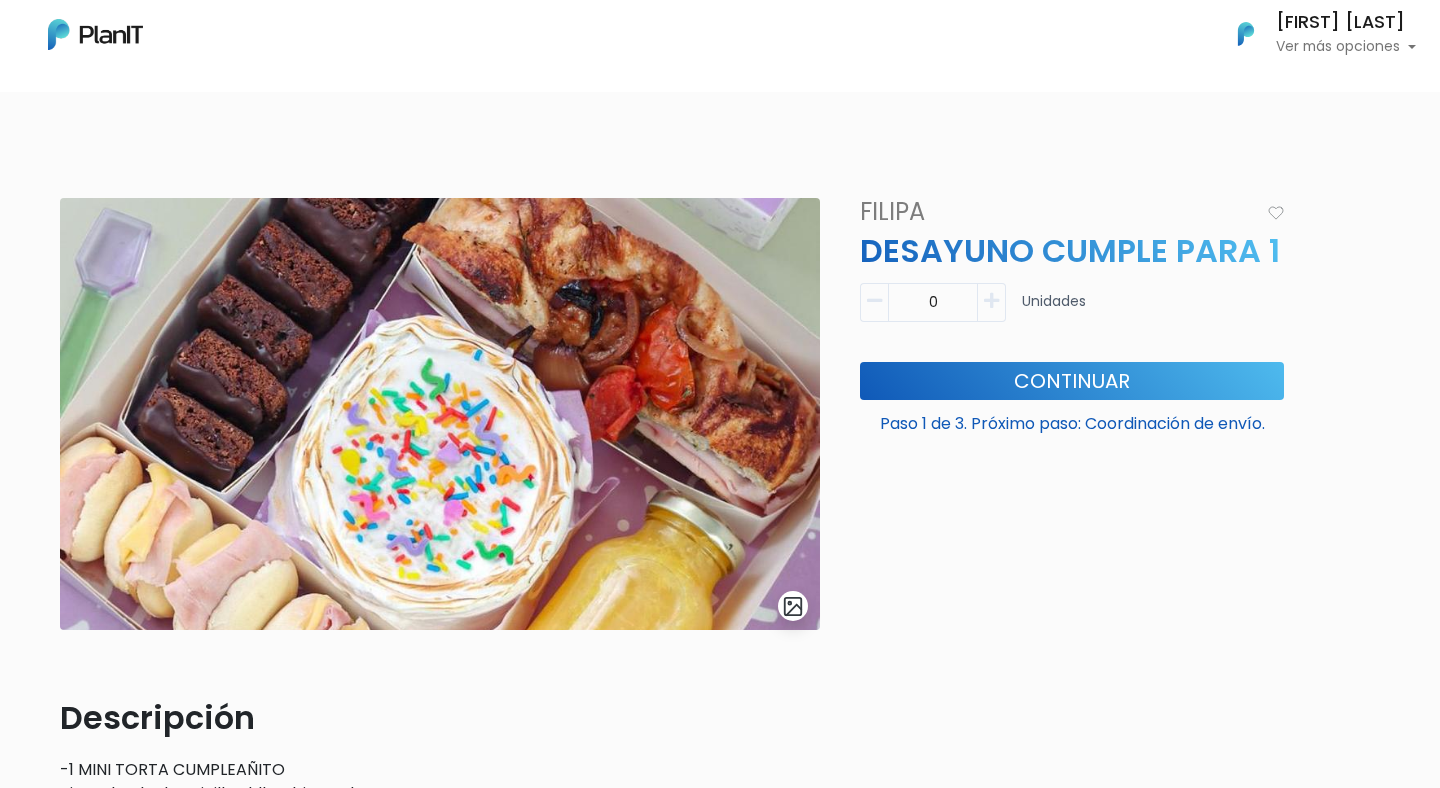 scroll, scrollTop: 0, scrollLeft: 0, axis: both 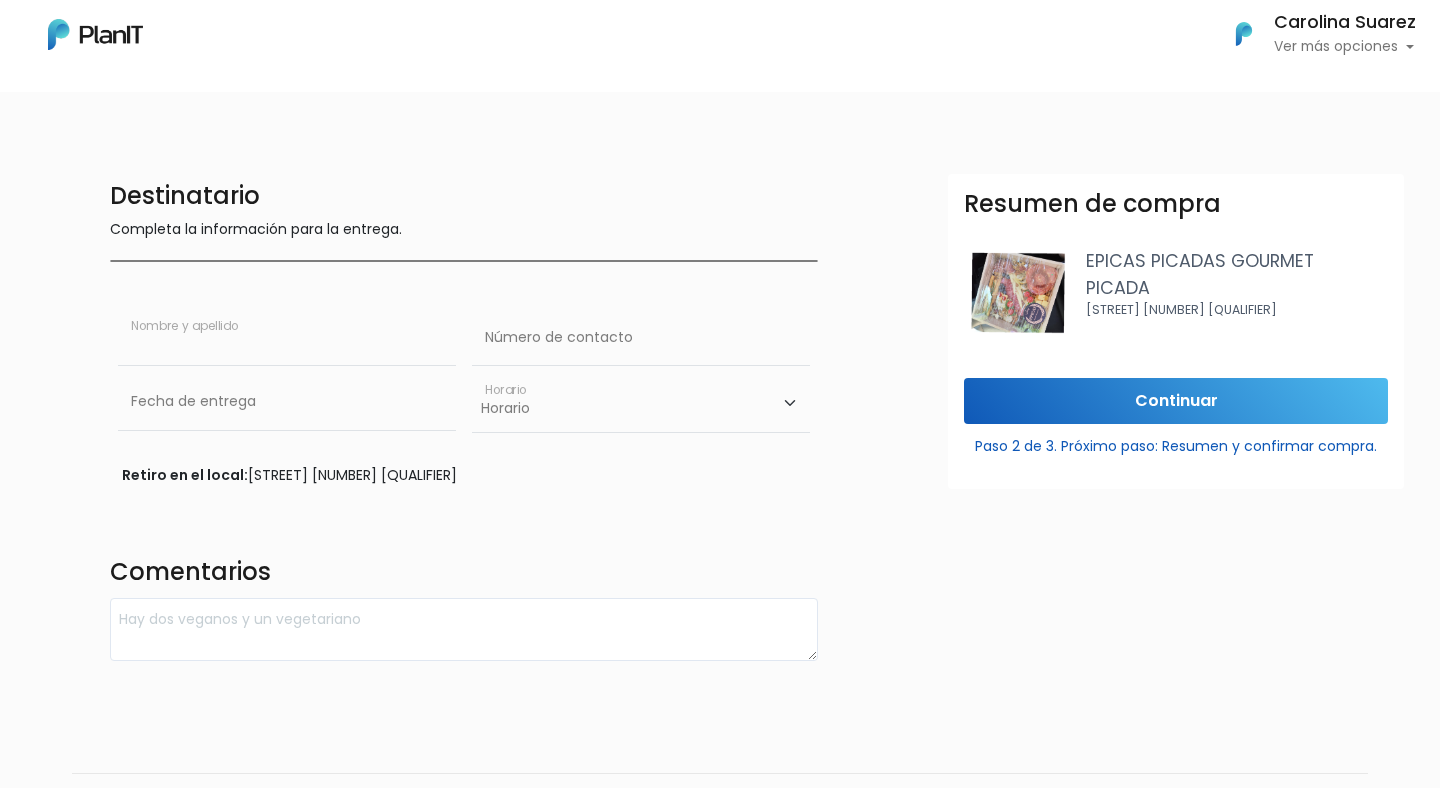 click at bounding box center [287, 338] 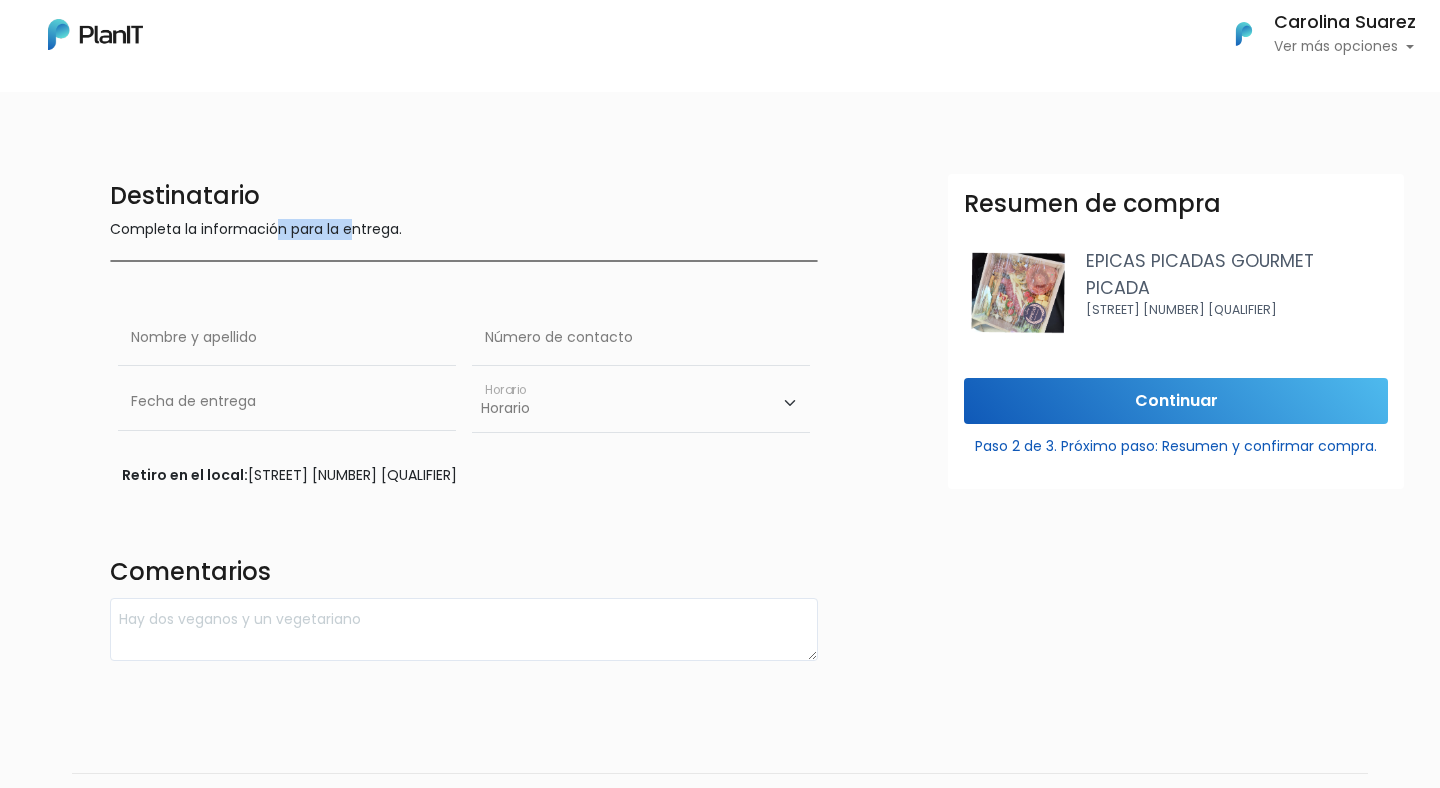 drag, startPoint x: 355, startPoint y: 223, endPoint x: 238, endPoint y: 195, distance: 120.30378 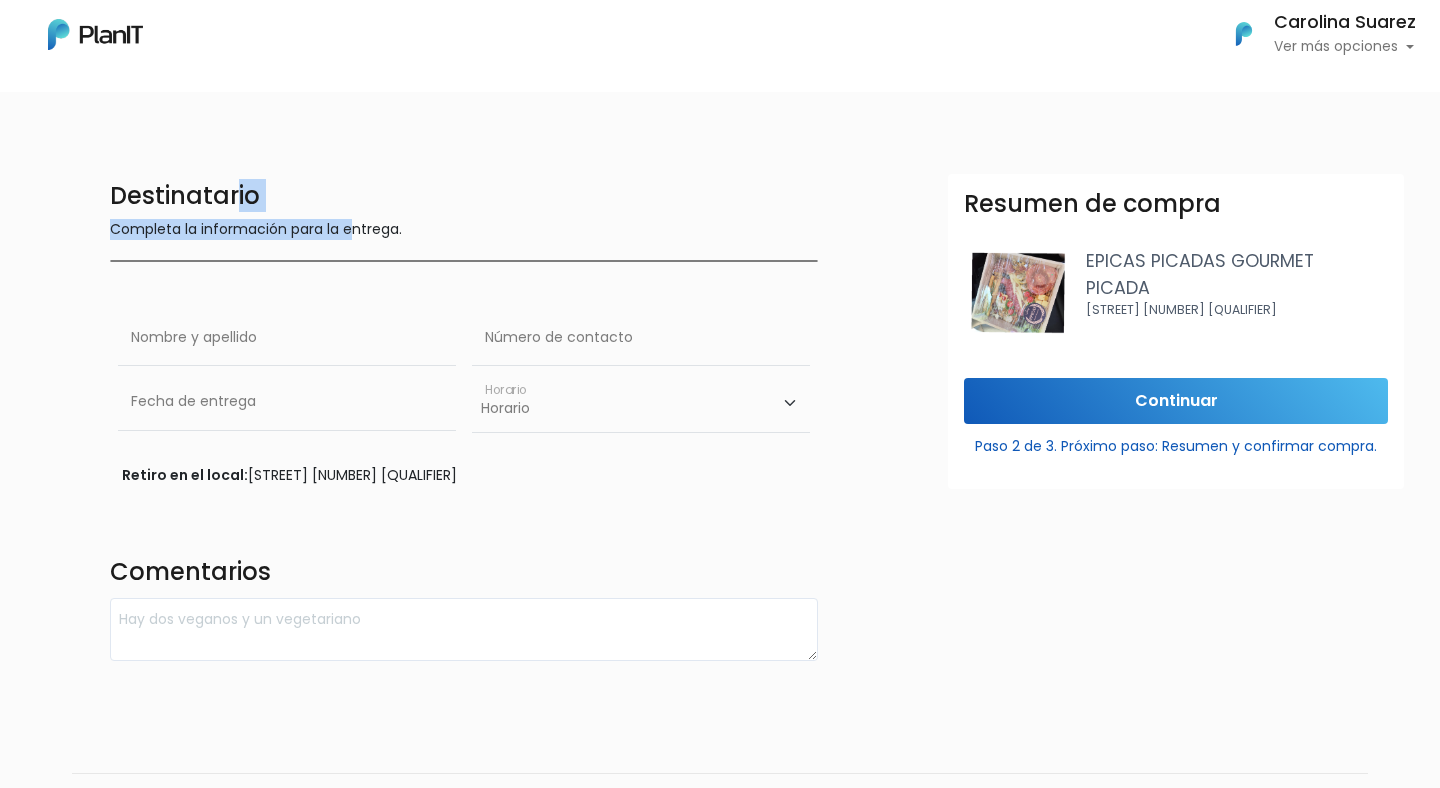 click on "Destinatario" at bounding box center [464, 196] 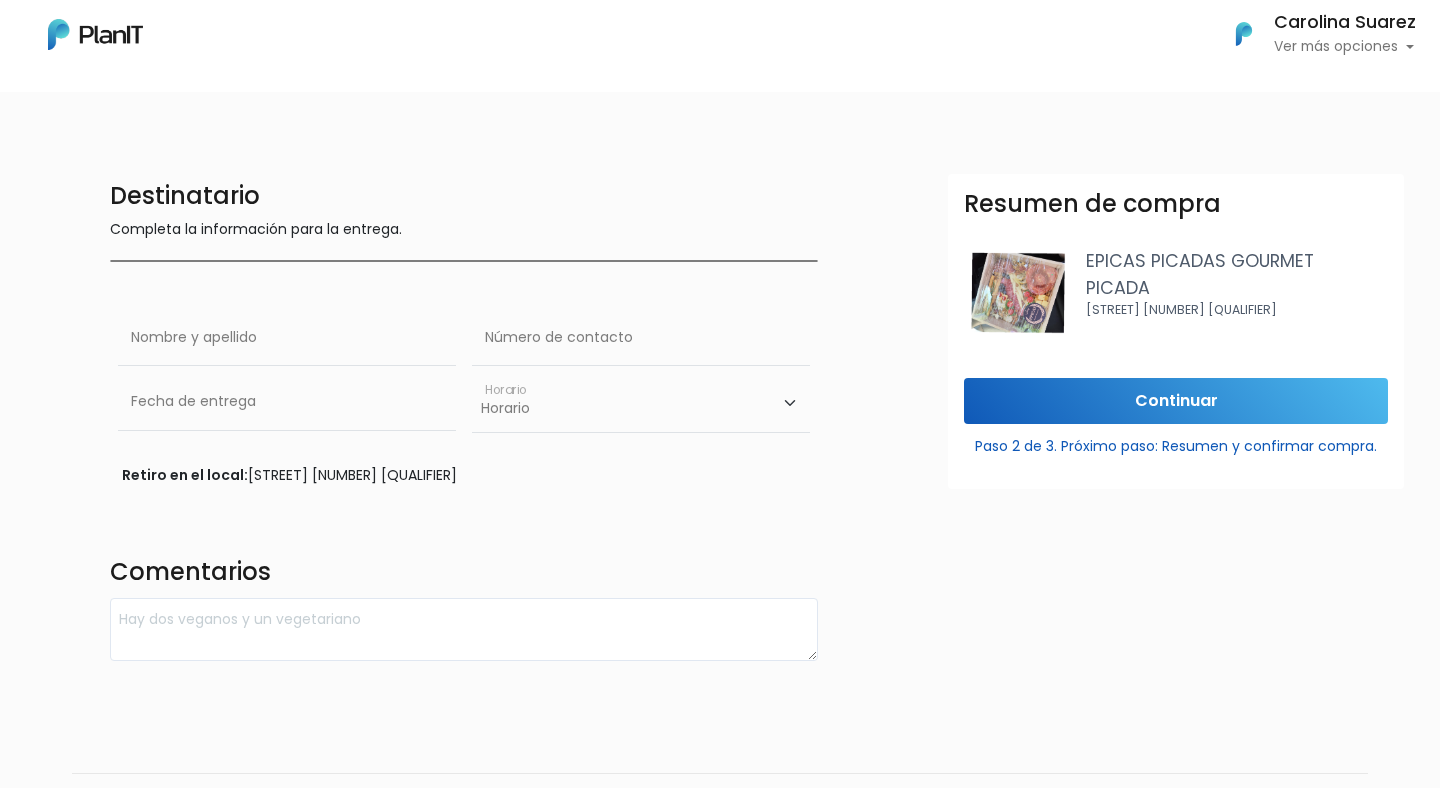 click on "Completa la información para la entrega." at bounding box center (464, 231) 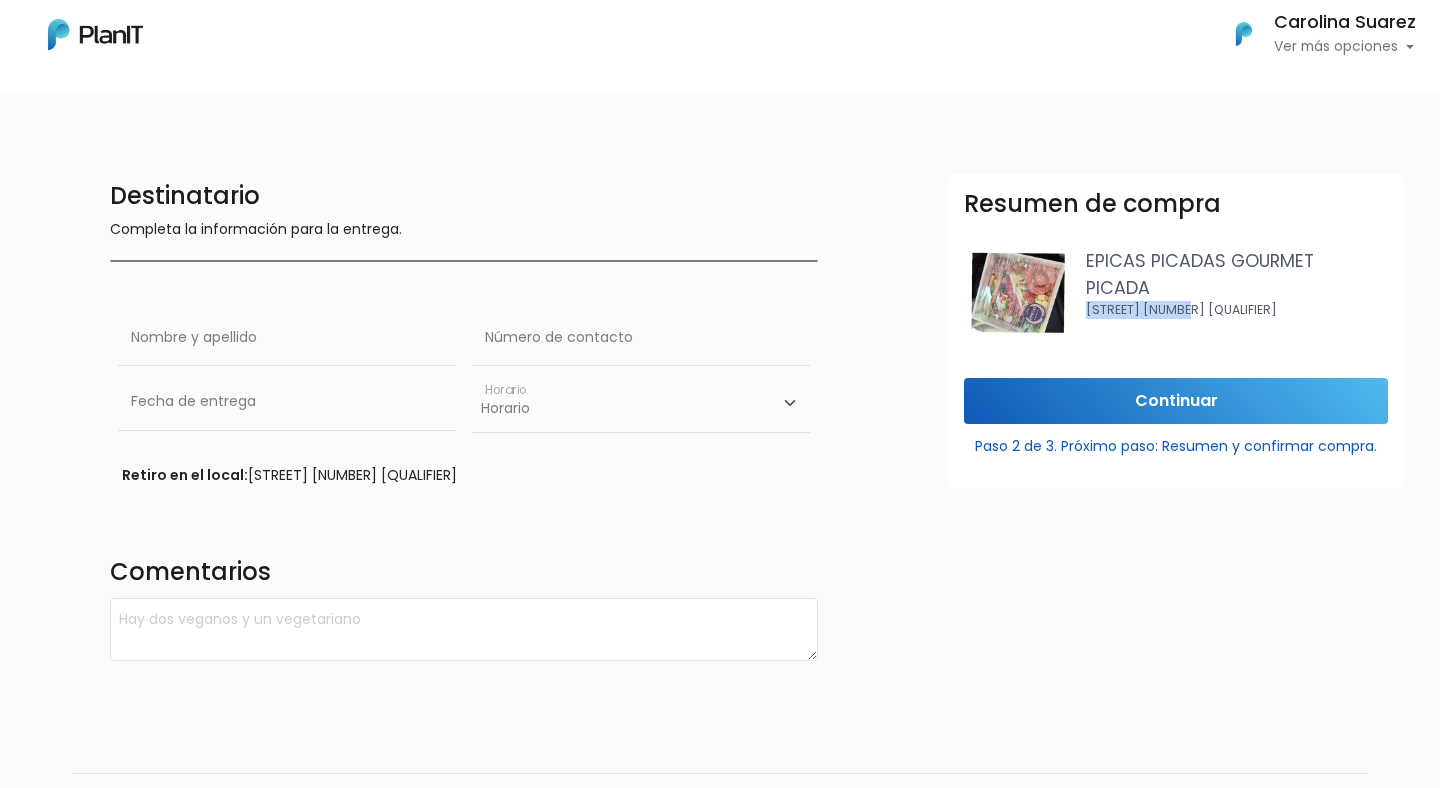 drag, startPoint x: 1087, startPoint y: 307, endPoint x: 1183, endPoint y: 313, distance: 96.18732 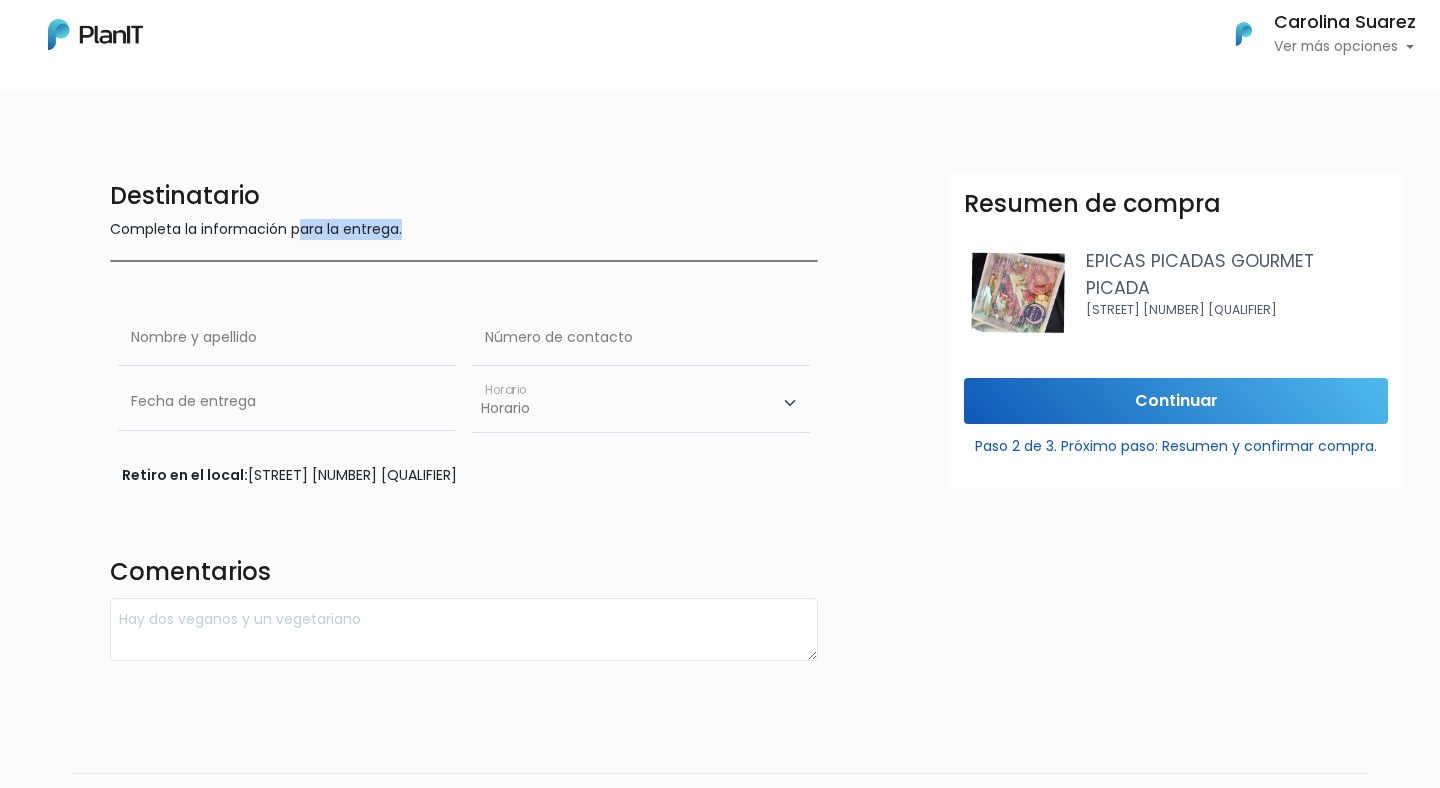 drag, startPoint x: 296, startPoint y: 223, endPoint x: 509, endPoint y: 223, distance: 213 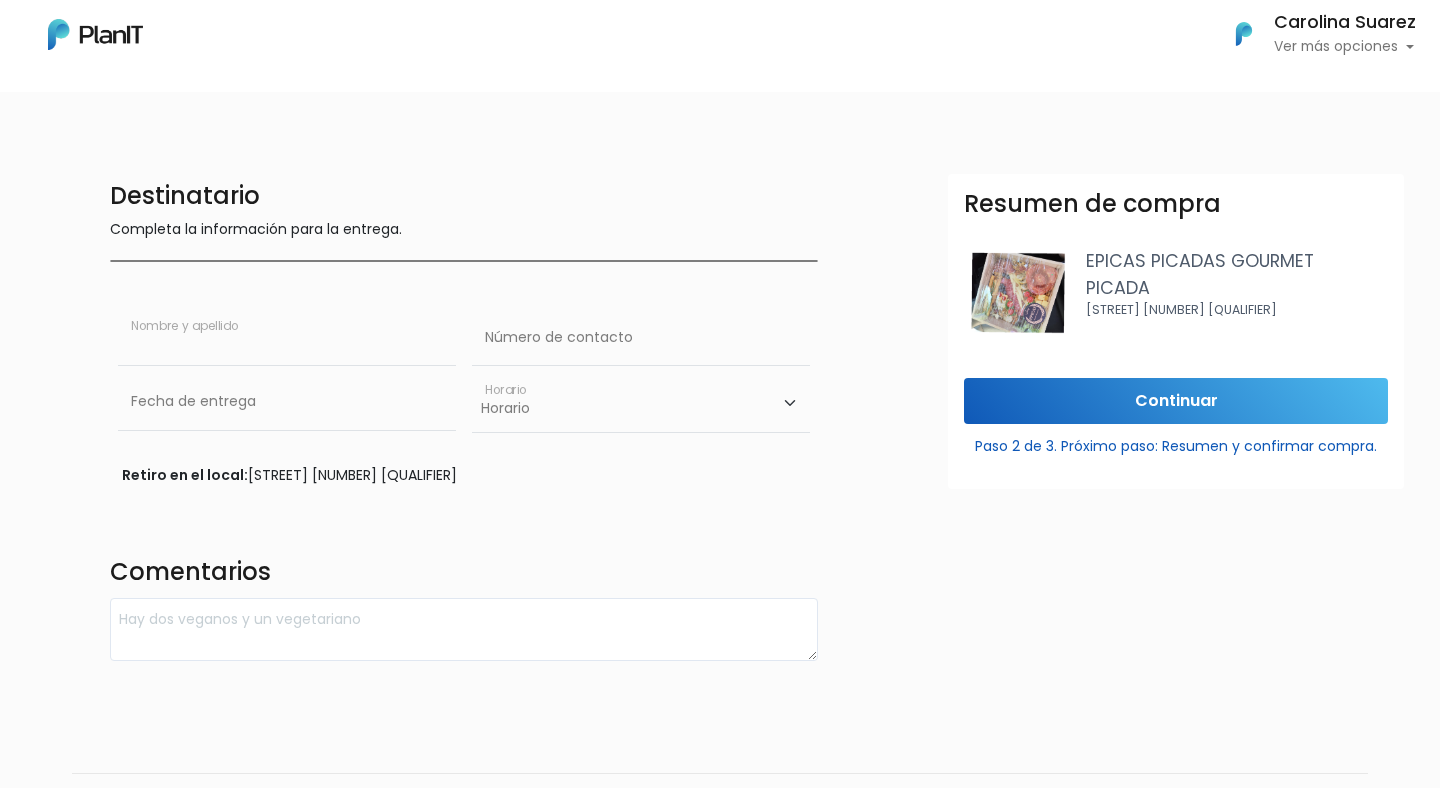 click at bounding box center [287, 338] 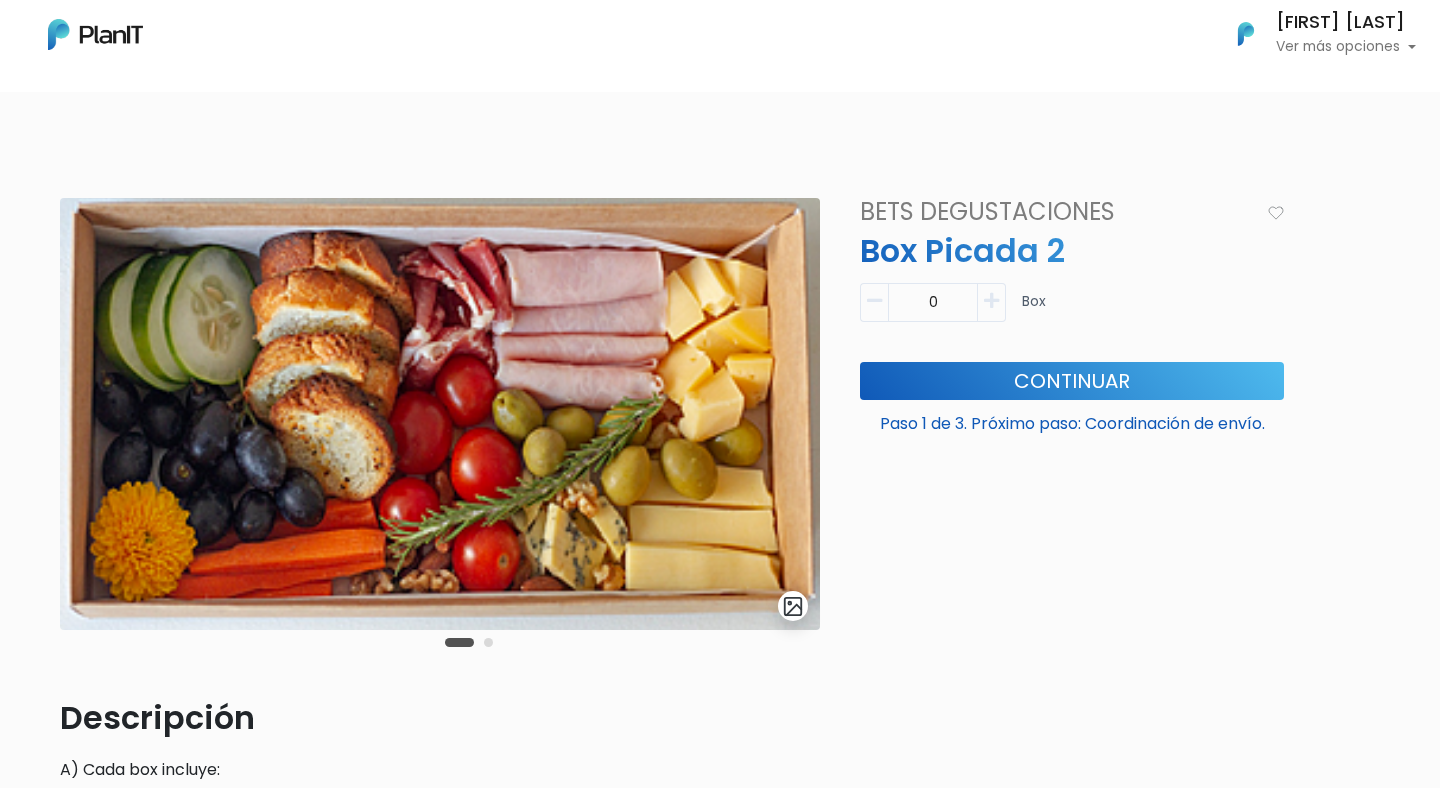 scroll, scrollTop: 92, scrollLeft: 0, axis: vertical 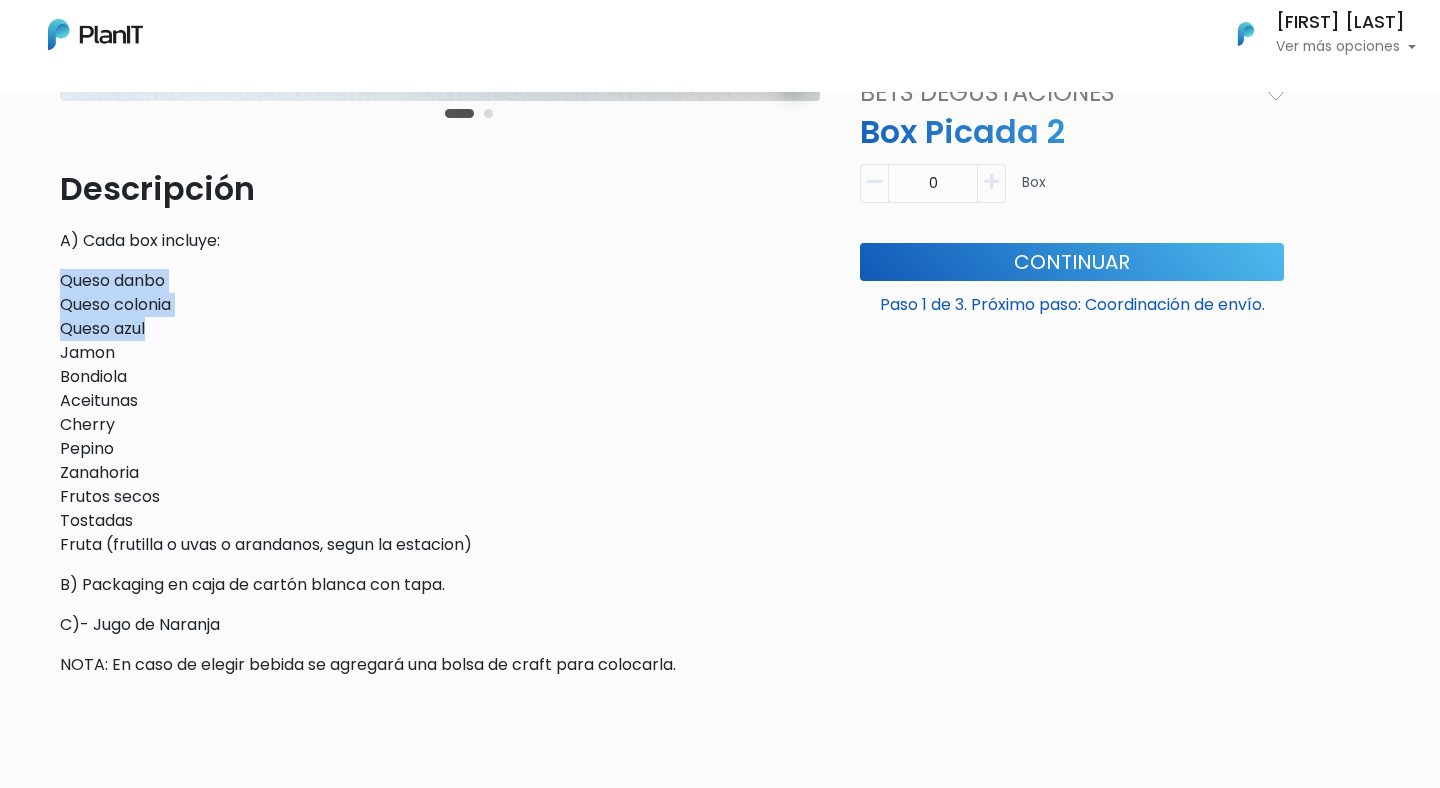 drag, startPoint x: 56, startPoint y: 276, endPoint x: 190, endPoint y: 327, distance: 143.37712 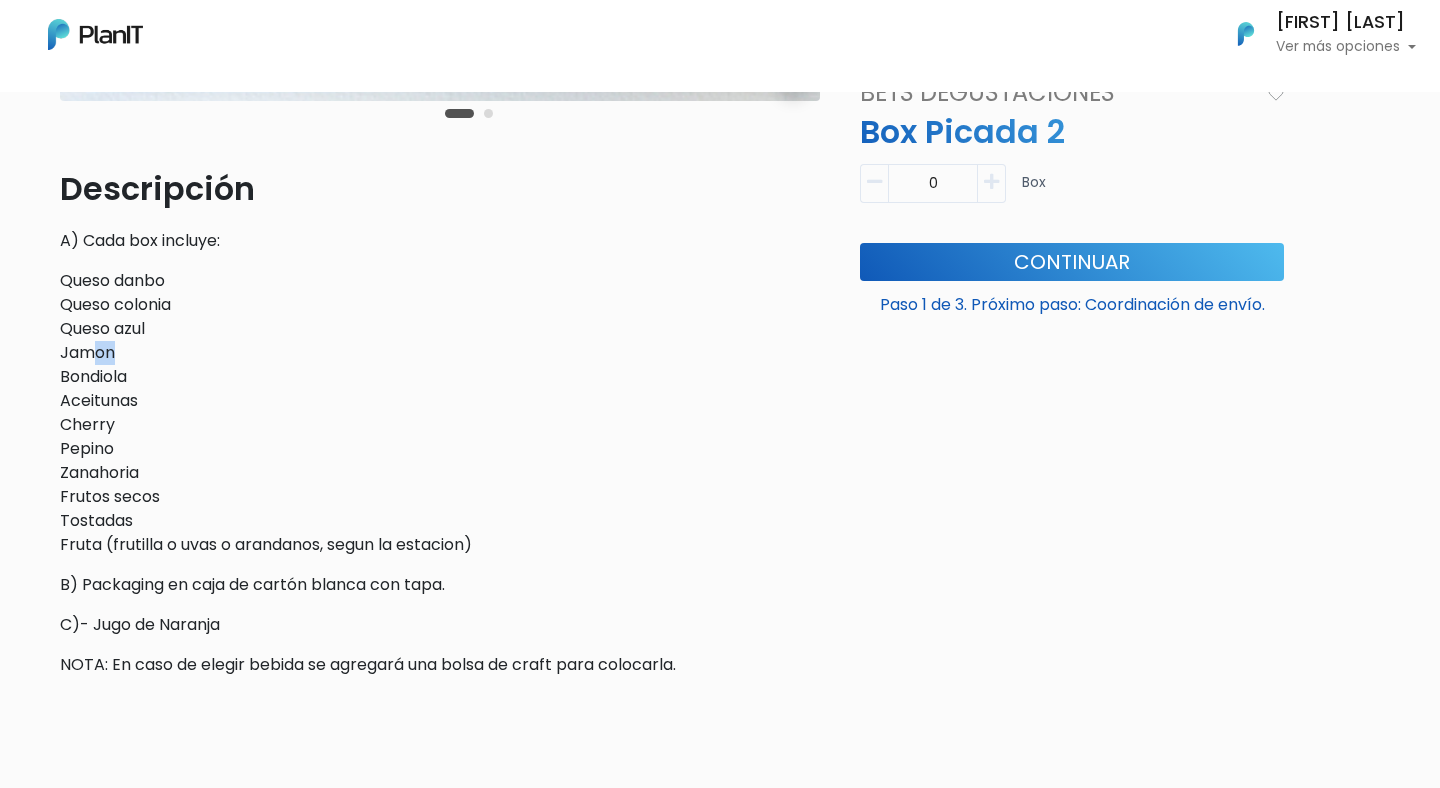 drag, startPoint x: 95, startPoint y: 344, endPoint x: 119, endPoint y: 344, distance: 24 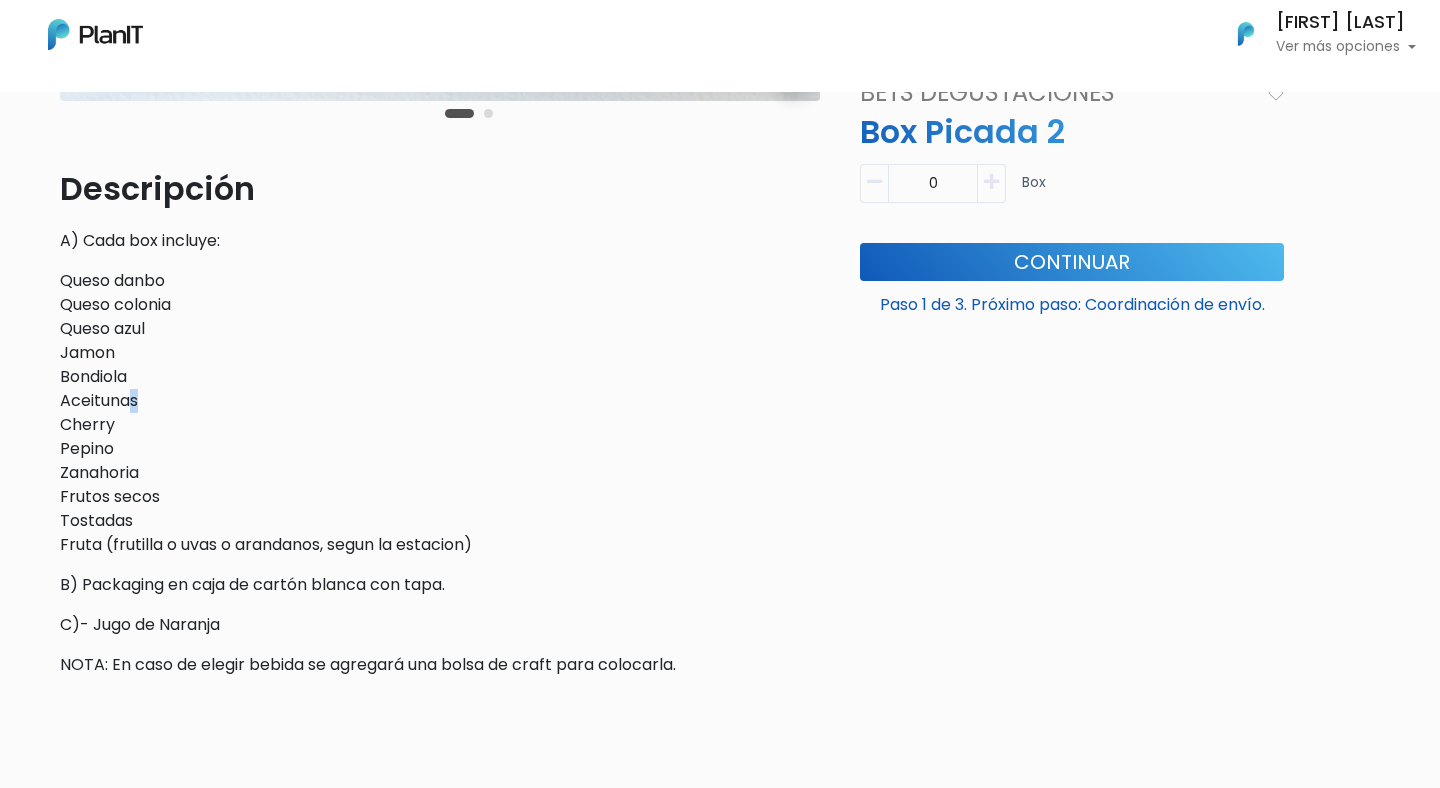 drag, startPoint x: 128, startPoint y: 398, endPoint x: 163, endPoint y: 405, distance: 35.69314 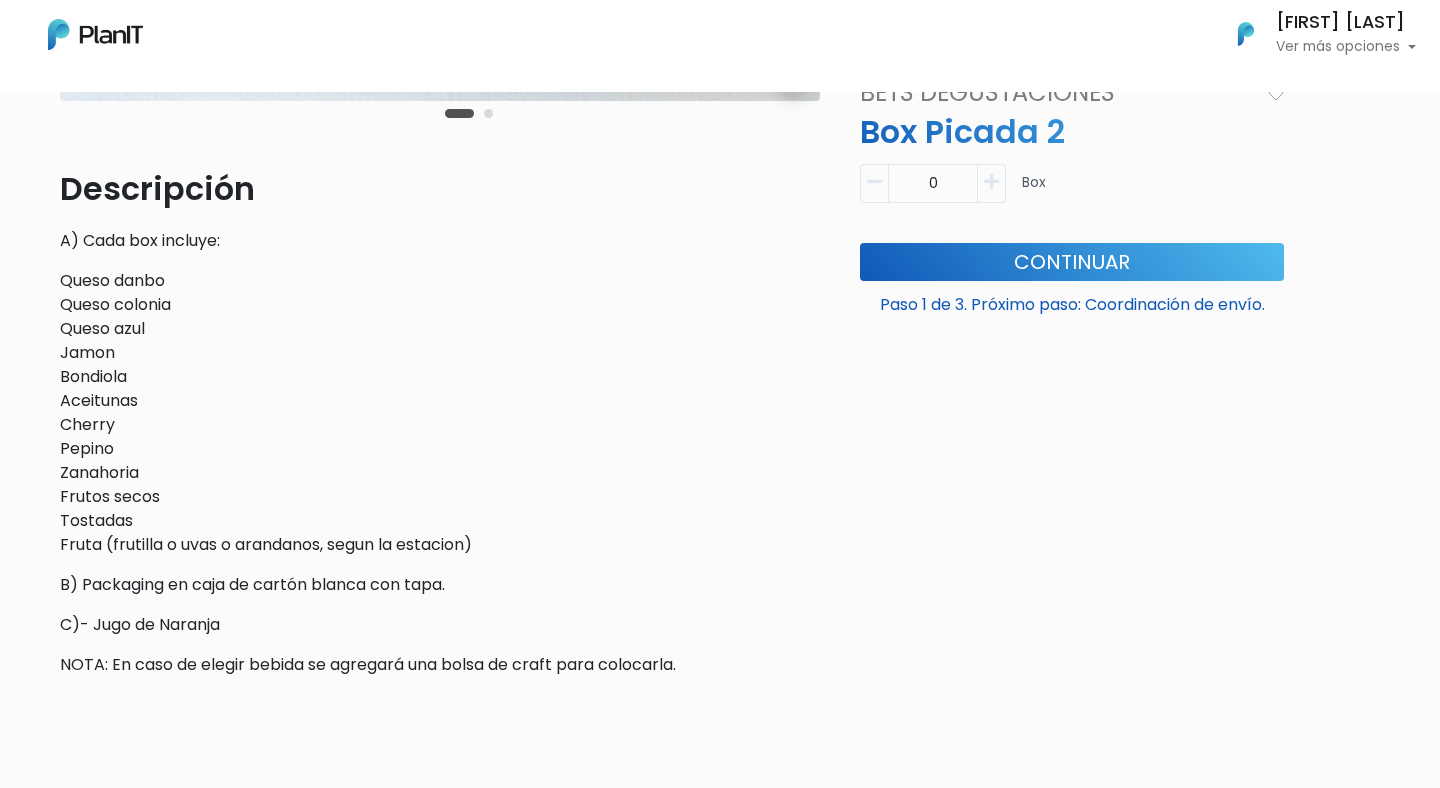 click on "Queso danbo
Queso colonia
Queso azul
Jamon
Bondiola
Aceitunas
Cherry
Pepino
Zanahoria
Frutos secos
Tostadas
Fruta (frutilla o uvas o arandanos, segun la estacion)" at bounding box center [440, 413] 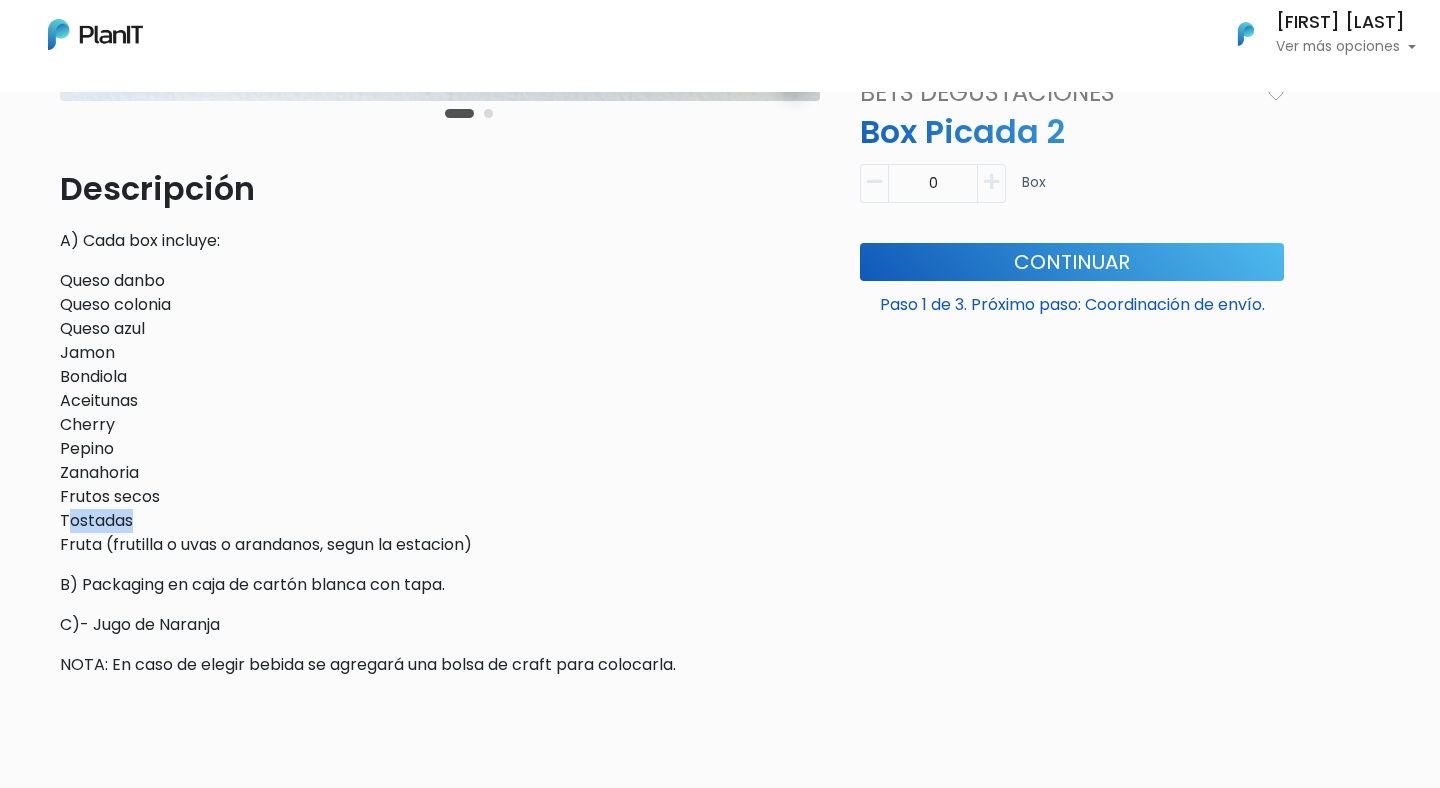 drag, startPoint x: 67, startPoint y: 530, endPoint x: 245, endPoint y: 530, distance: 178 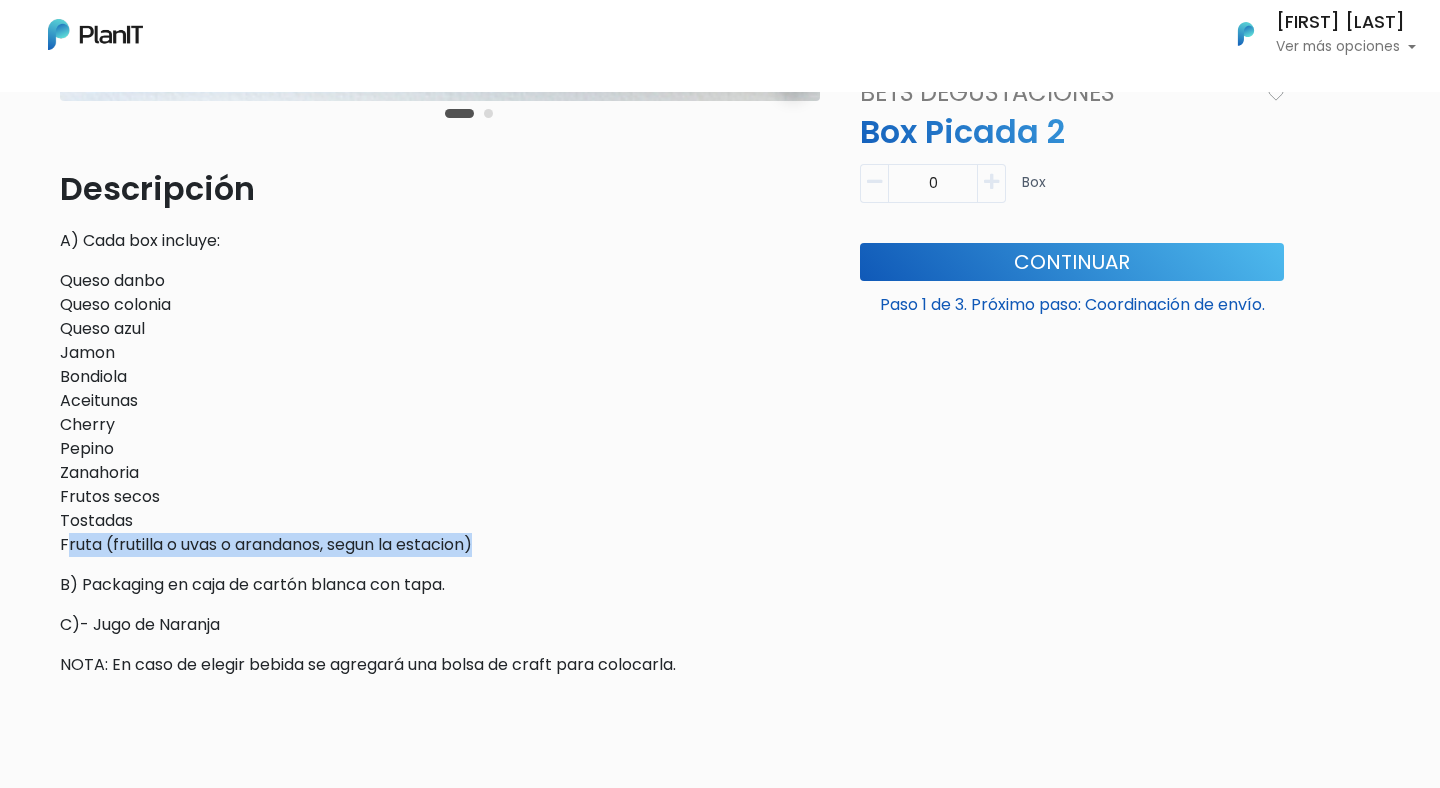 drag, startPoint x: 69, startPoint y: 541, endPoint x: 570, endPoint y: 540, distance: 501.001 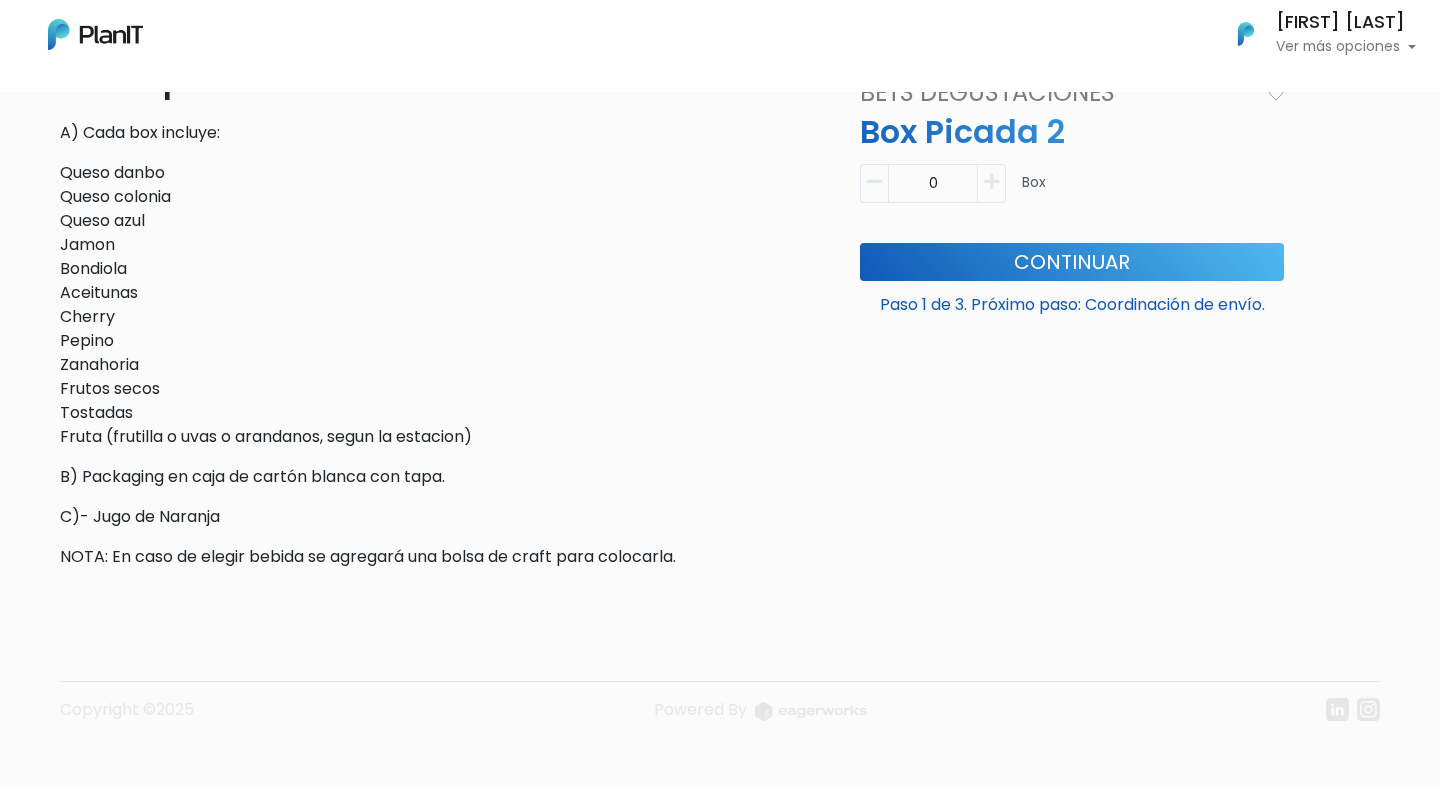 scroll, scrollTop: 642, scrollLeft: 0, axis: vertical 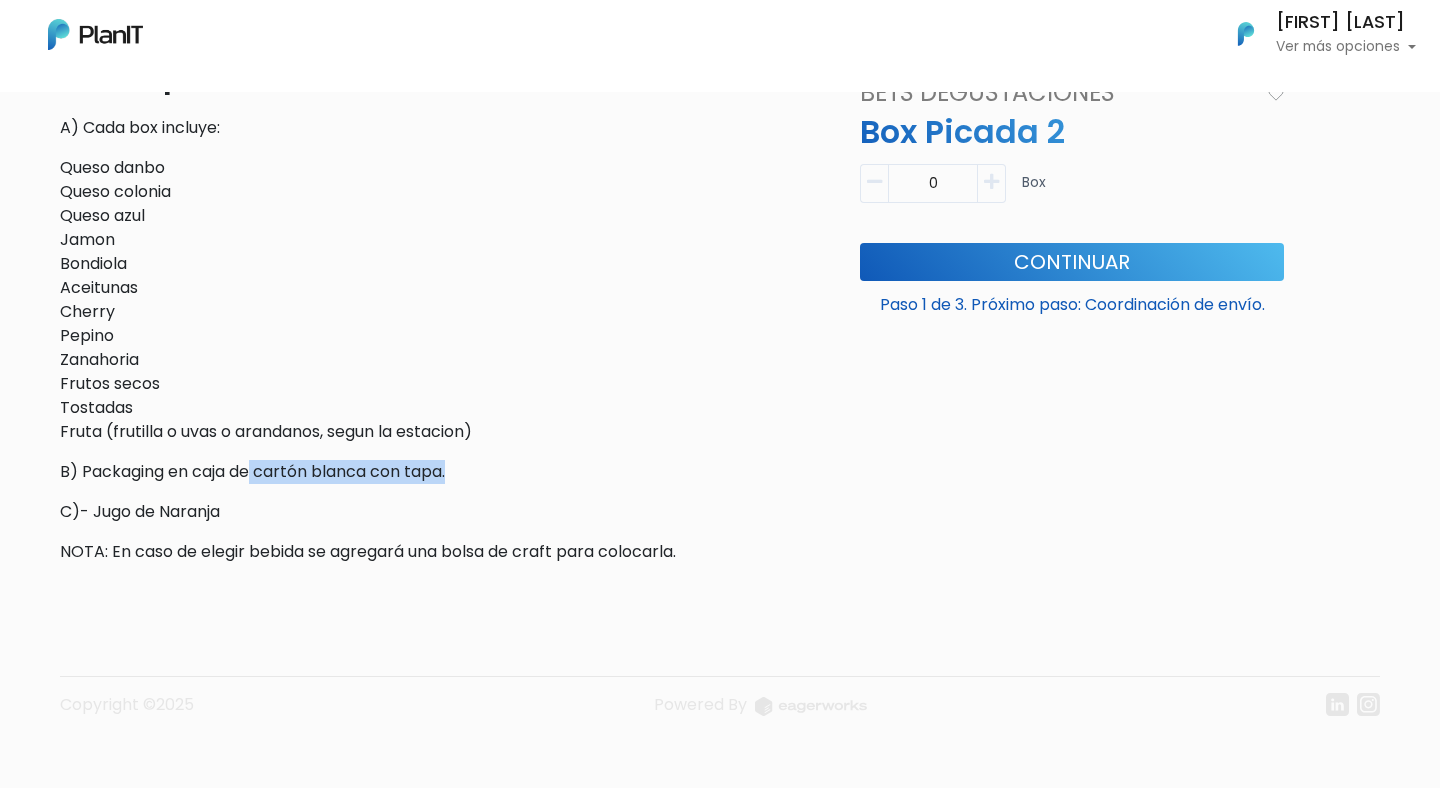 drag, startPoint x: 255, startPoint y: 471, endPoint x: 620, endPoint y: 471, distance: 365 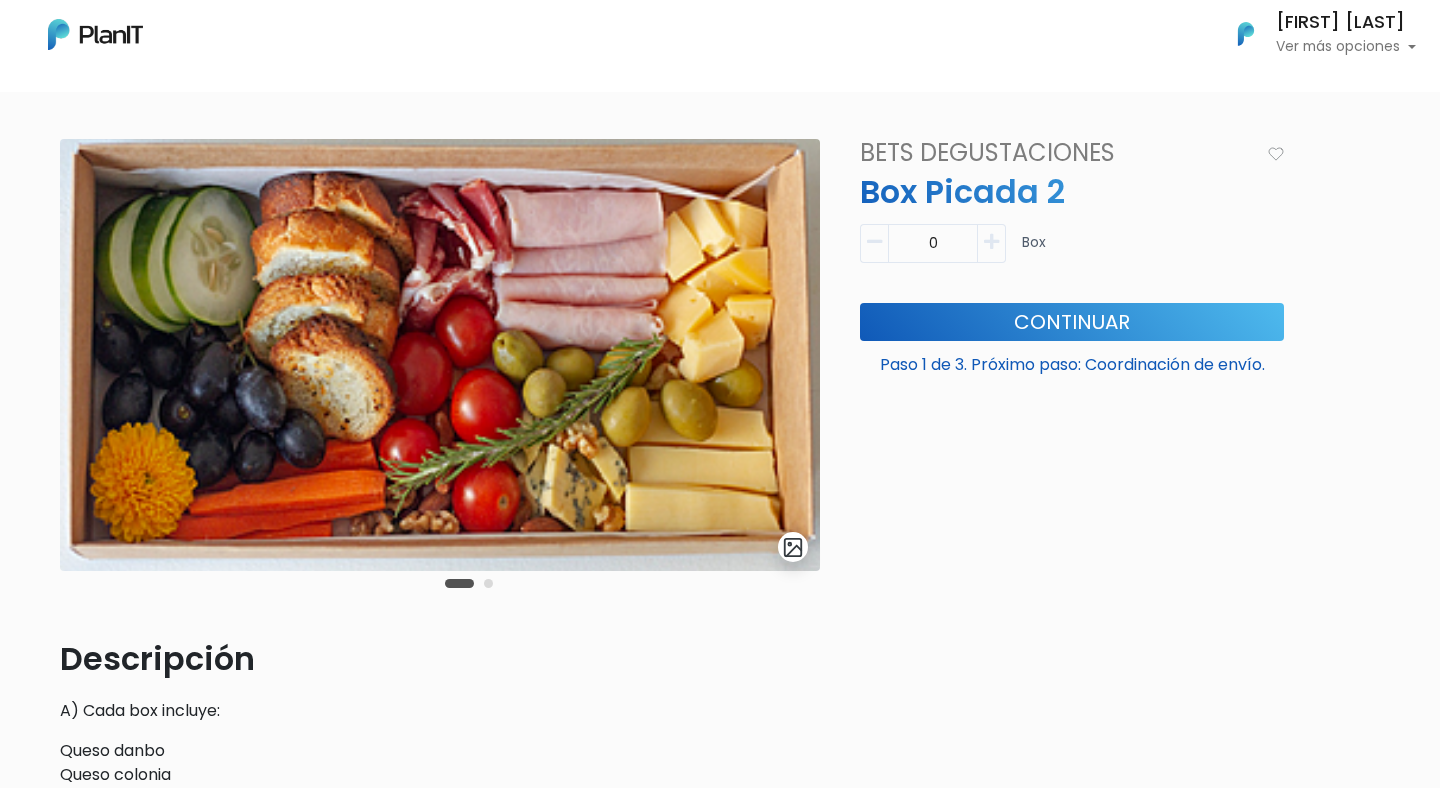scroll, scrollTop: 60, scrollLeft: 0, axis: vertical 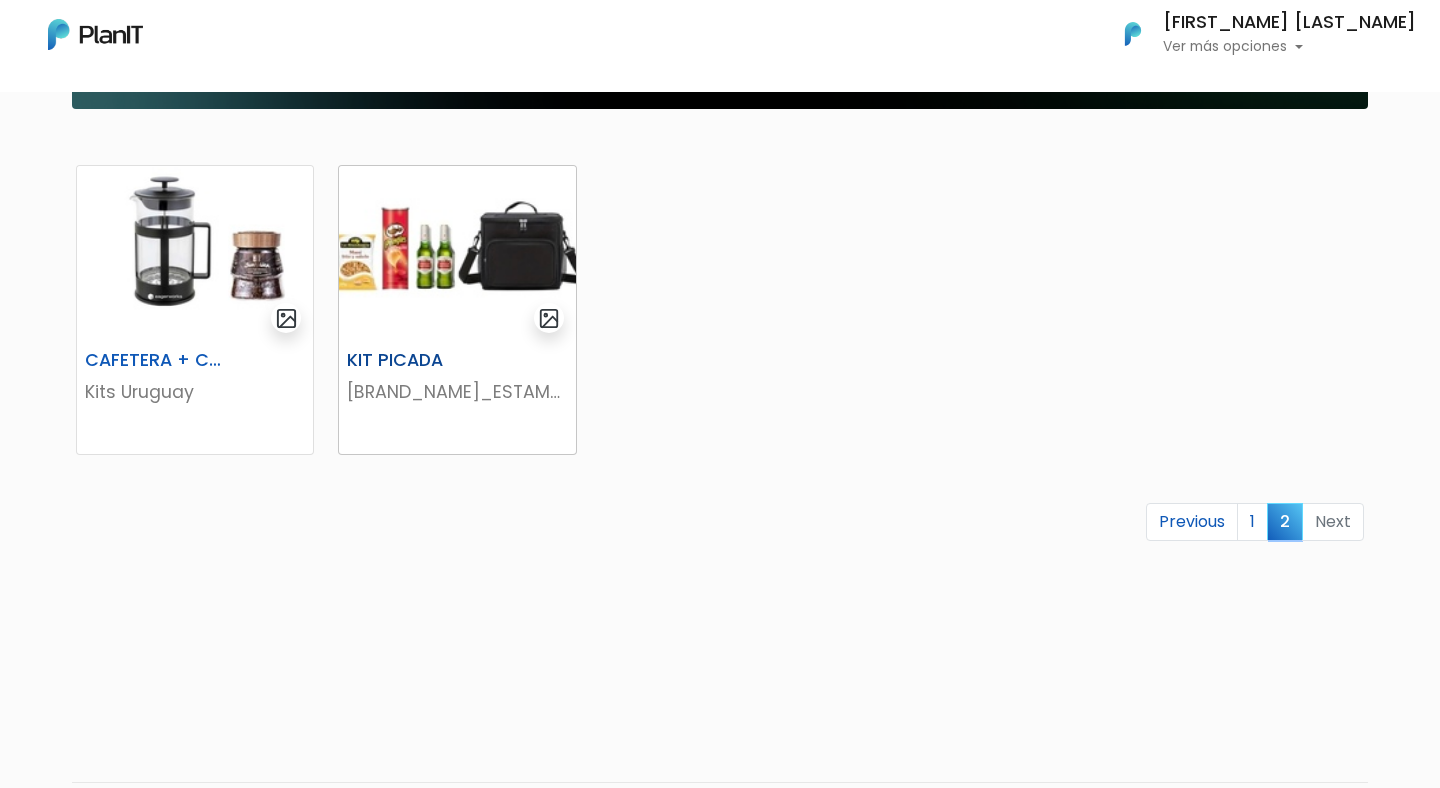 click on "VERDI_ESTAMPADOS" at bounding box center (457, 392) 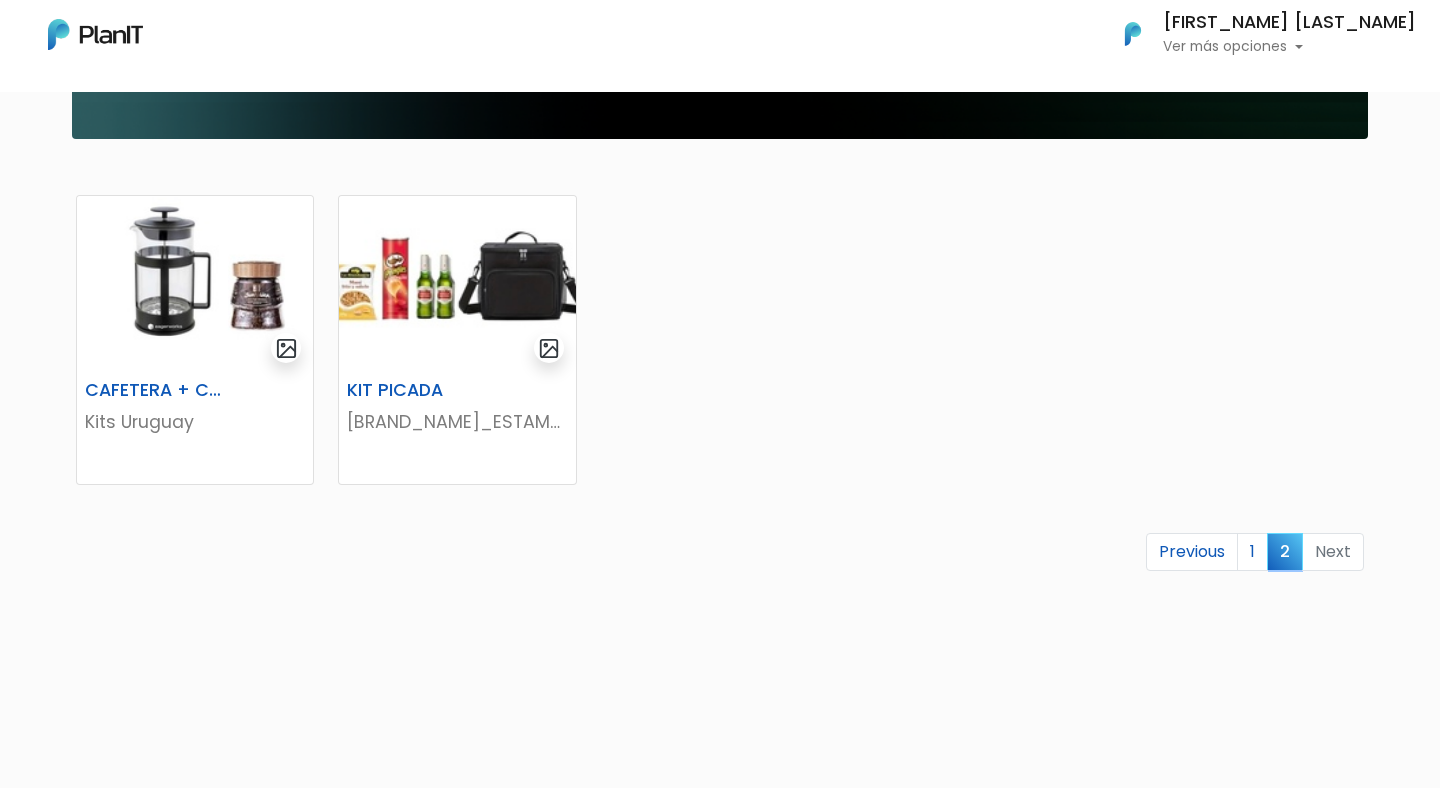 scroll, scrollTop: 306, scrollLeft: 0, axis: vertical 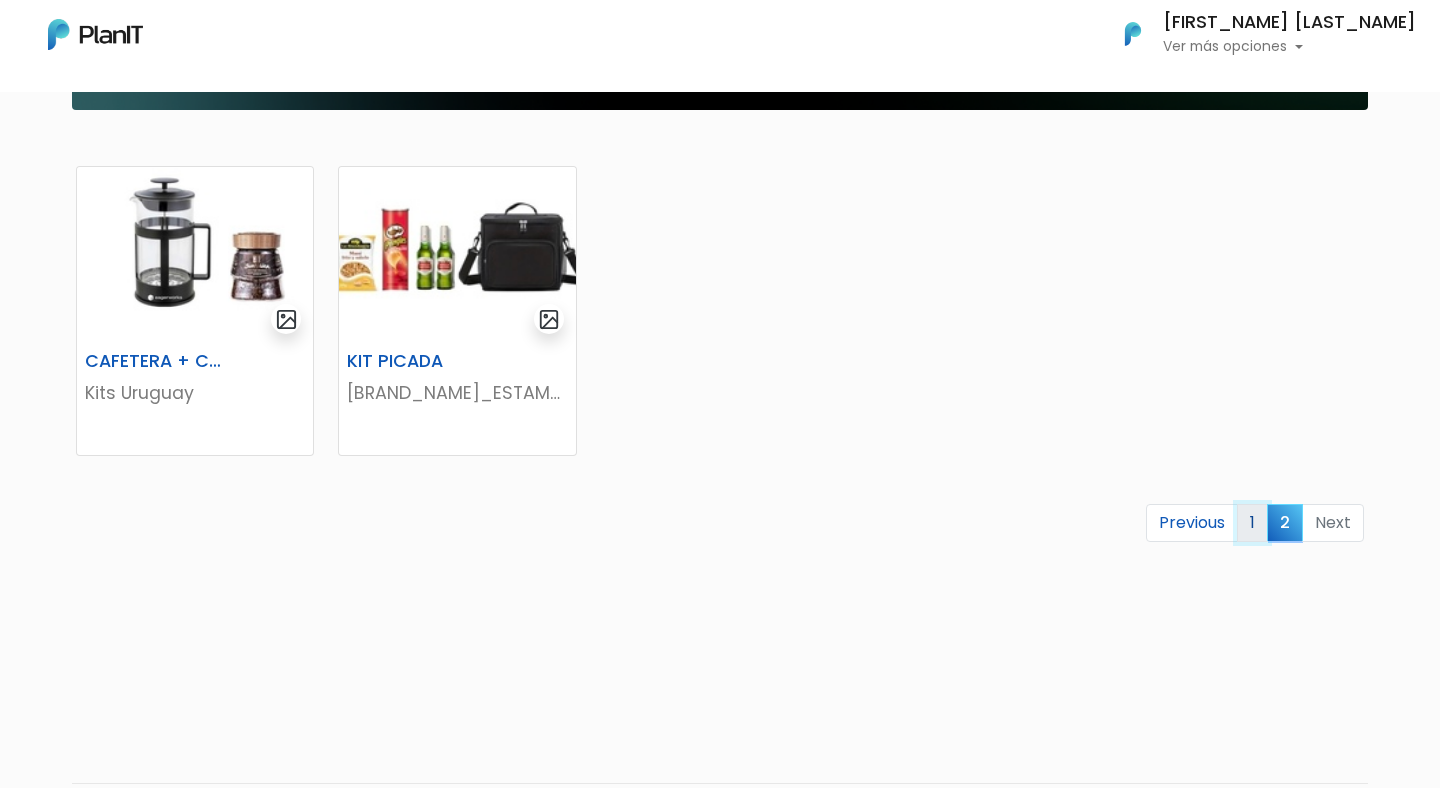 click on "1" at bounding box center [1192, 523] 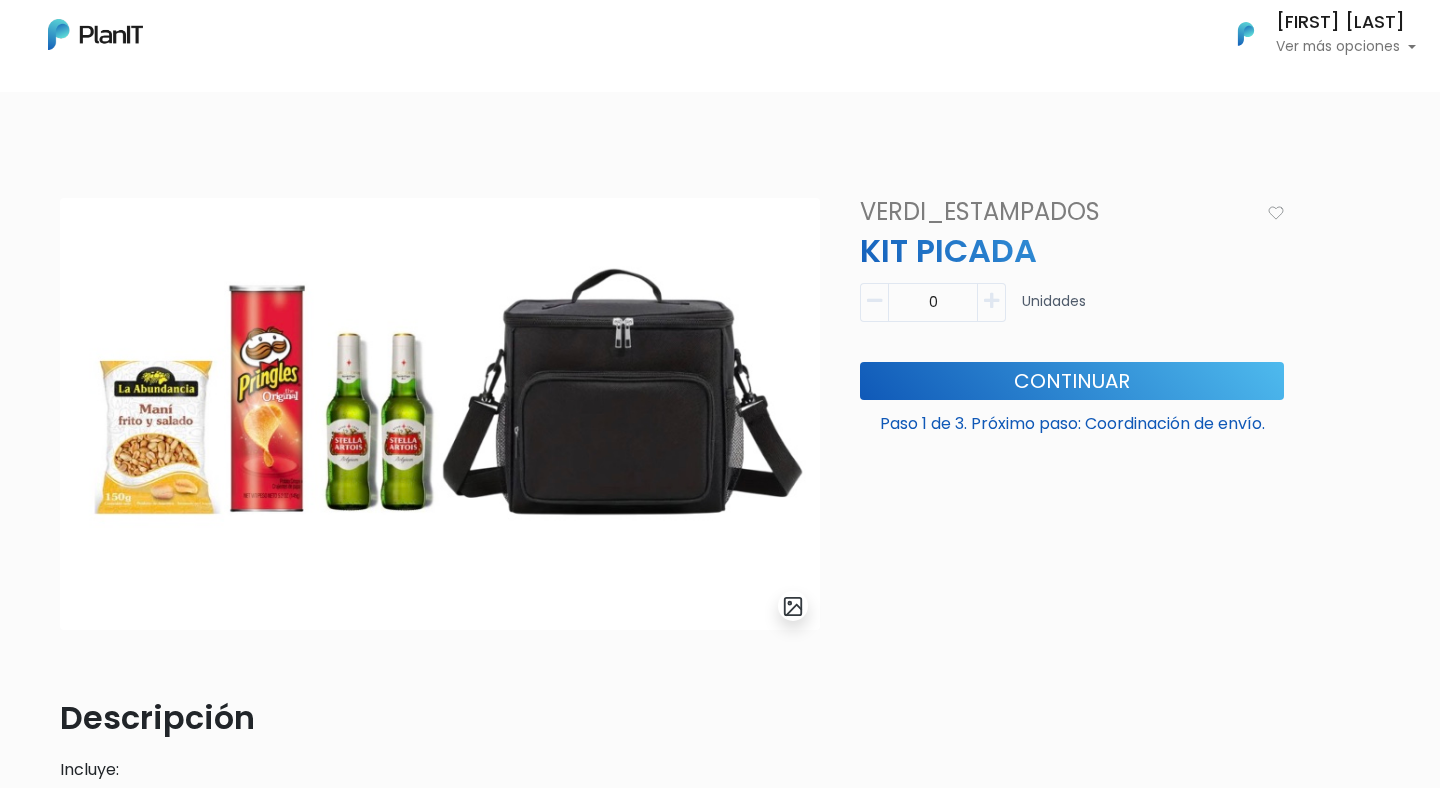 scroll, scrollTop: 0, scrollLeft: 0, axis: both 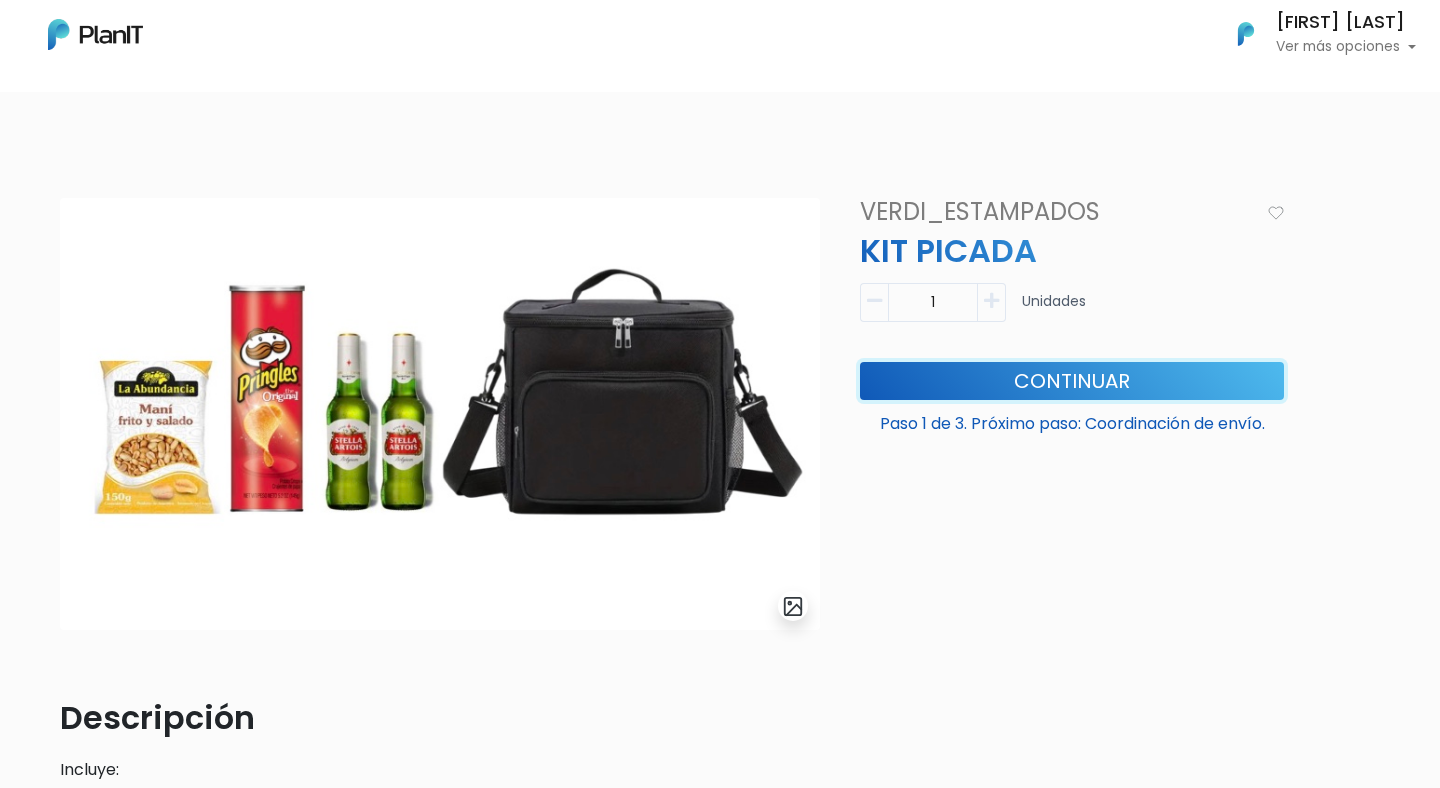 click on "Continuar" at bounding box center (1072, 381) 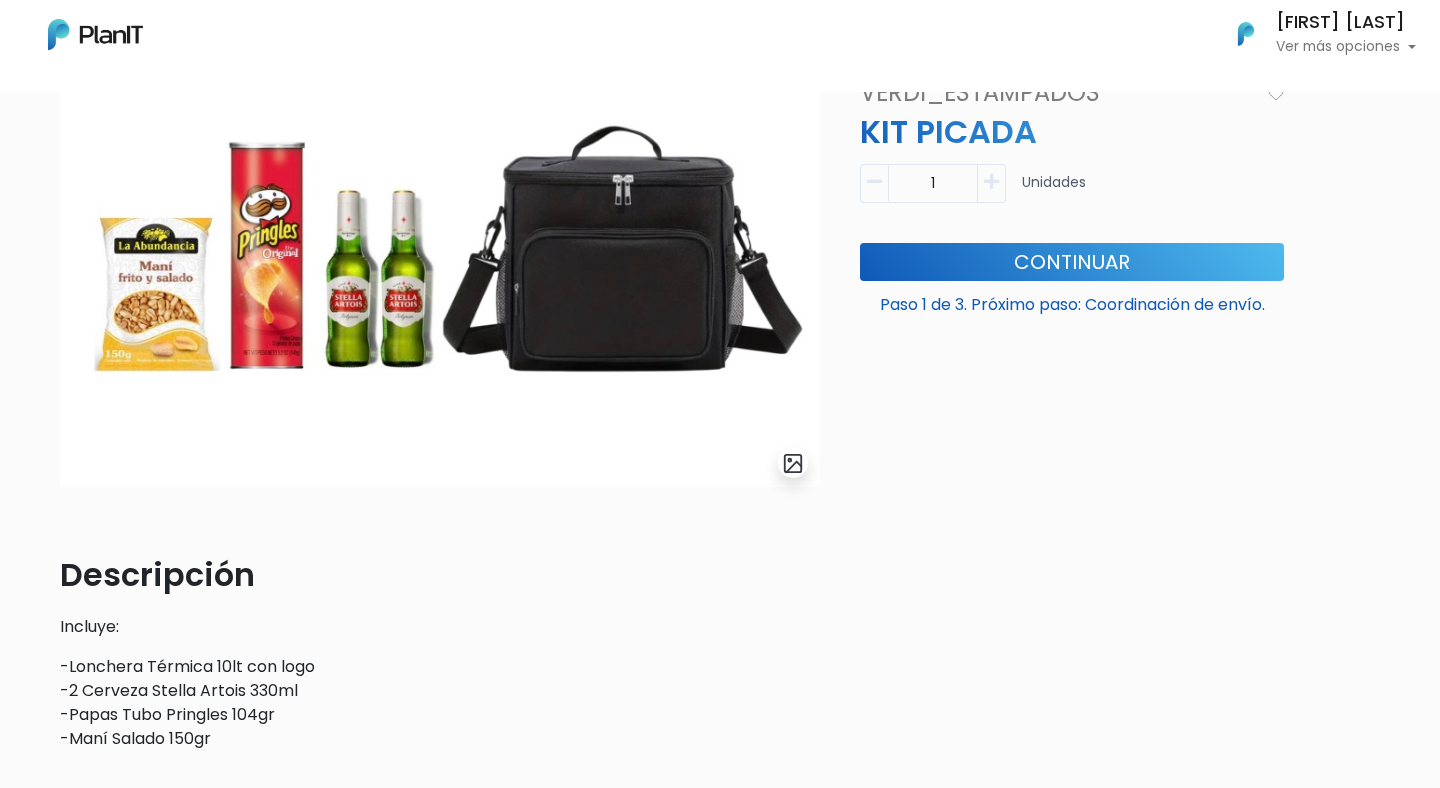 scroll, scrollTop: 0, scrollLeft: 0, axis: both 